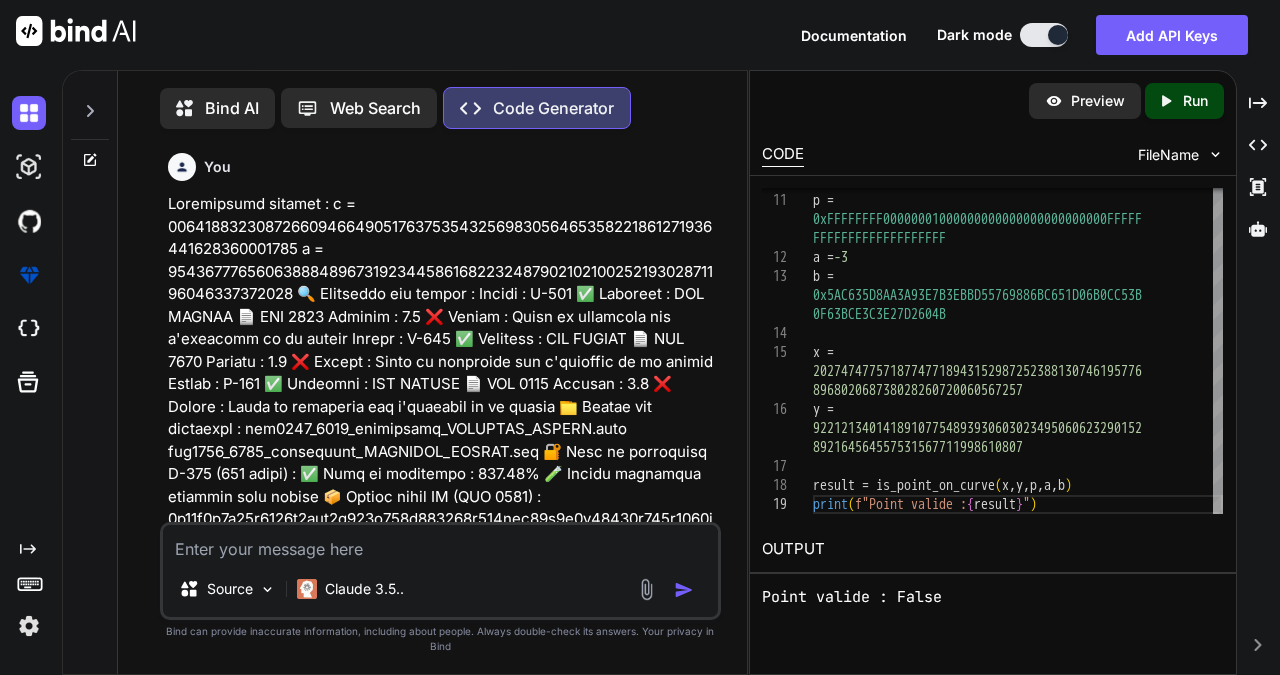 scroll, scrollTop: 0, scrollLeft: 0, axis: both 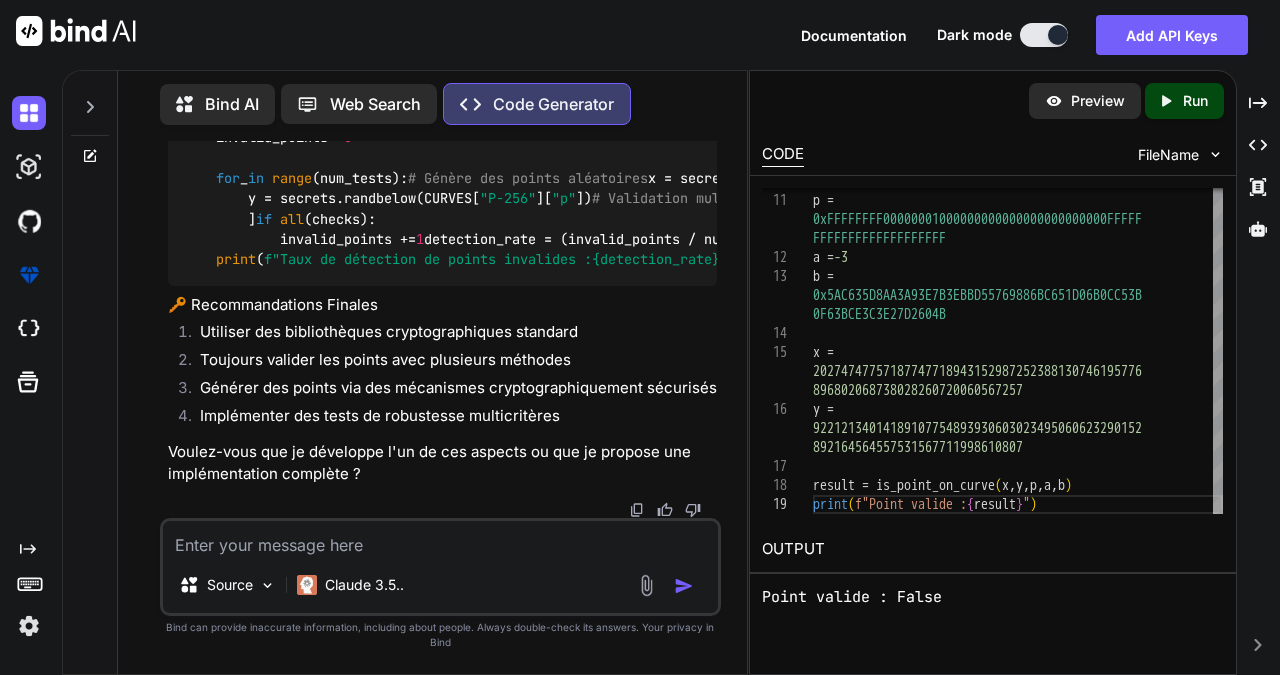click at bounding box center [441, 539] 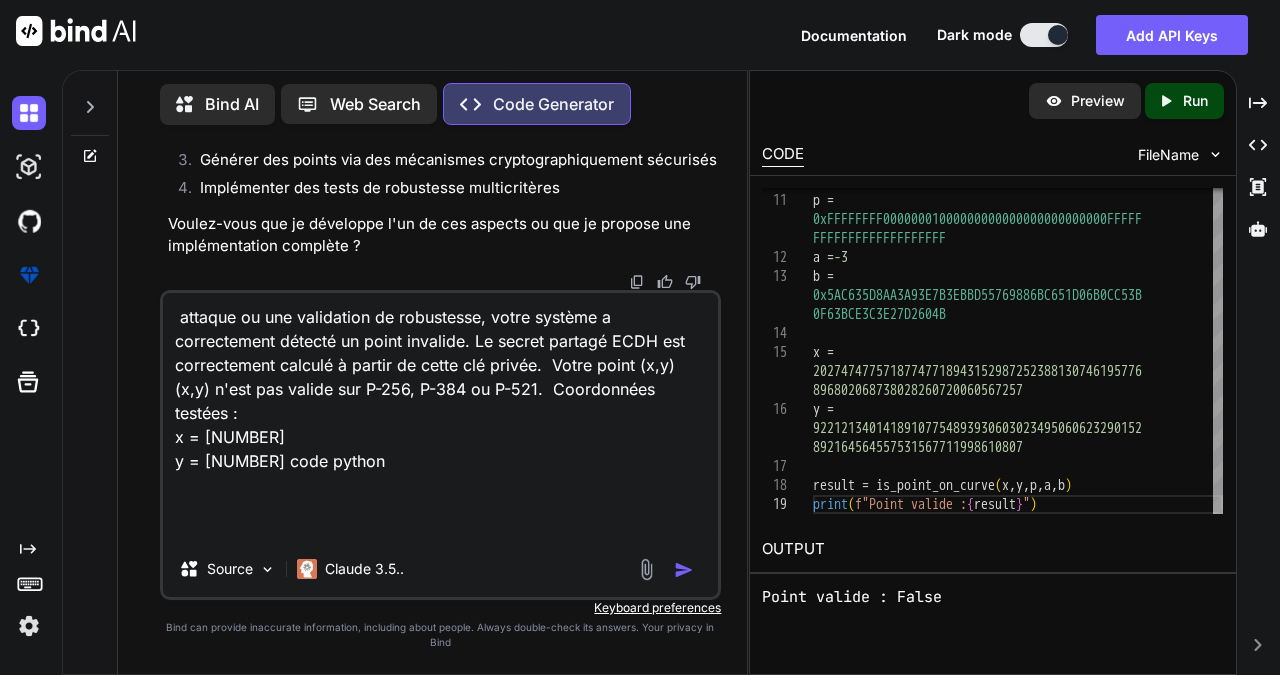 scroll, scrollTop: 26, scrollLeft: 0, axis: vertical 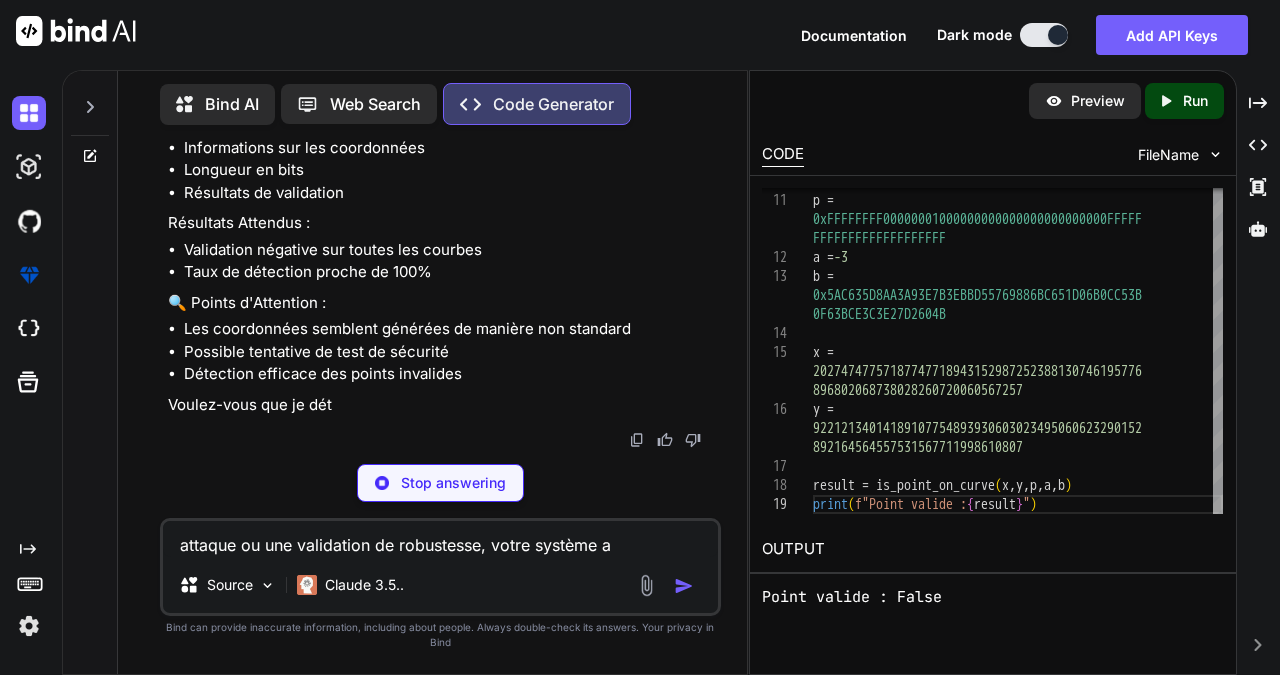 type on "x" 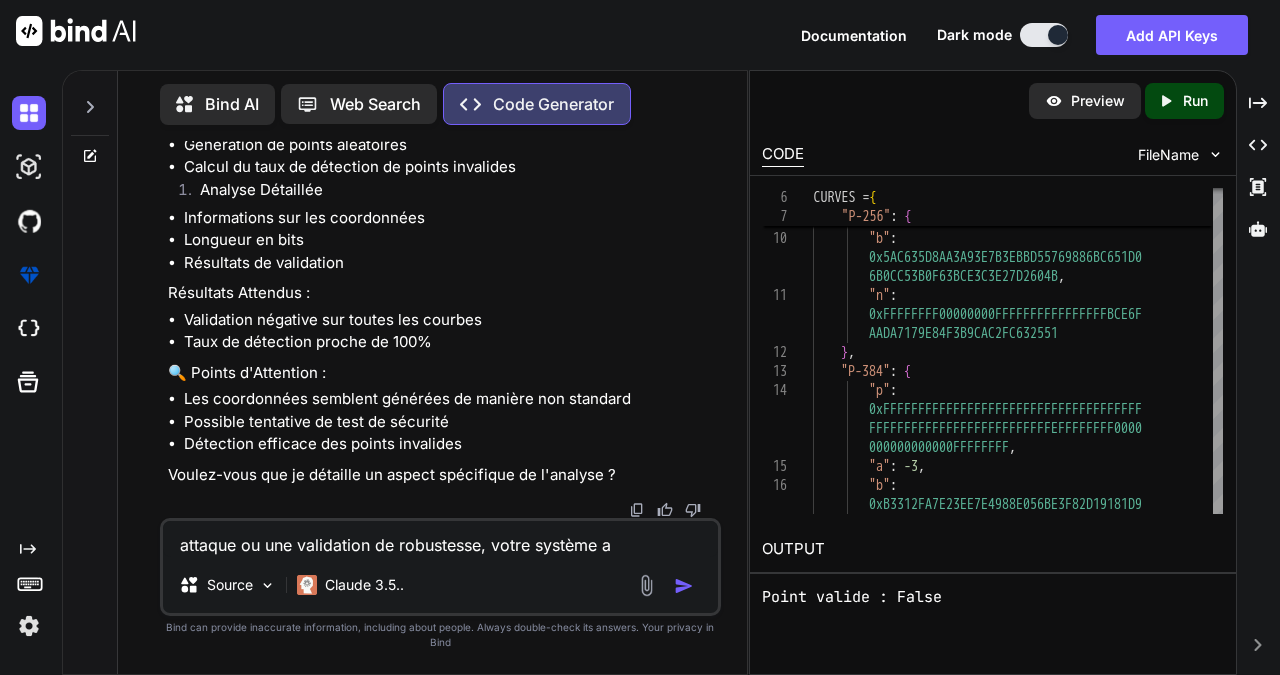 scroll, scrollTop: 39388, scrollLeft: 0, axis: vertical 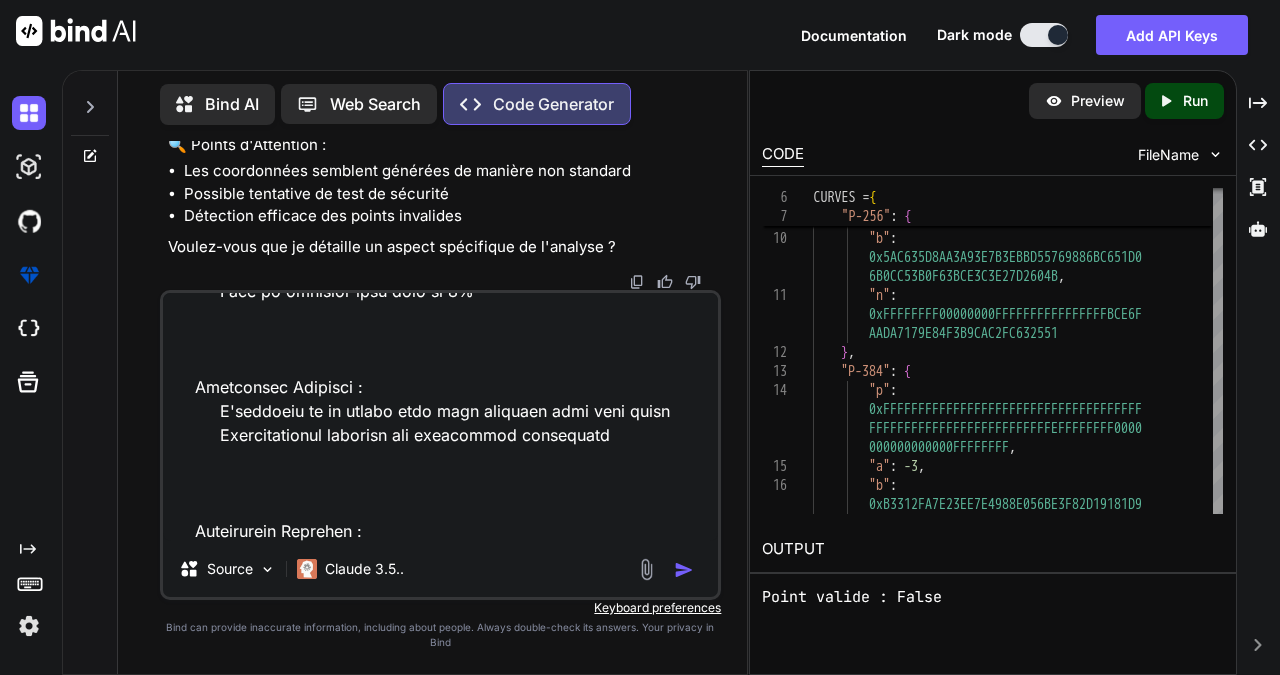 type on "Explications Détaillées
1. Configuration des Courbes Elliptiques
CURVES : Dictionnaire contenant les courbes P-256, P-384 et P-521
Utilisation : ec.SECP256R1(), ec.SECP384R1(), ec.SECP521R1() pour accéder aux paramètres
2. Génération de Points
generate_invalid_point() :
Génère des coordonnées (x, y) aléatoires
Probabilité quasi nulle de générer un point valide par hasard
generate_valid_point() :
Retourne les coordonnées du générateur G
generate_random_valid_point() :
Génère un point valide aléatoire (différent de G)
Utilise une clé privée aléatoire pour dériver un point public
3. Test de Robustesse
Principe :
Génère un mélange de points valides (50%) et invalides (50%)
Vérifie si le système les accepte/rejette correctement
Métriques :
Taux d'acceptation des points valides
Taux de rejet des points invalides
Taux de détection..." 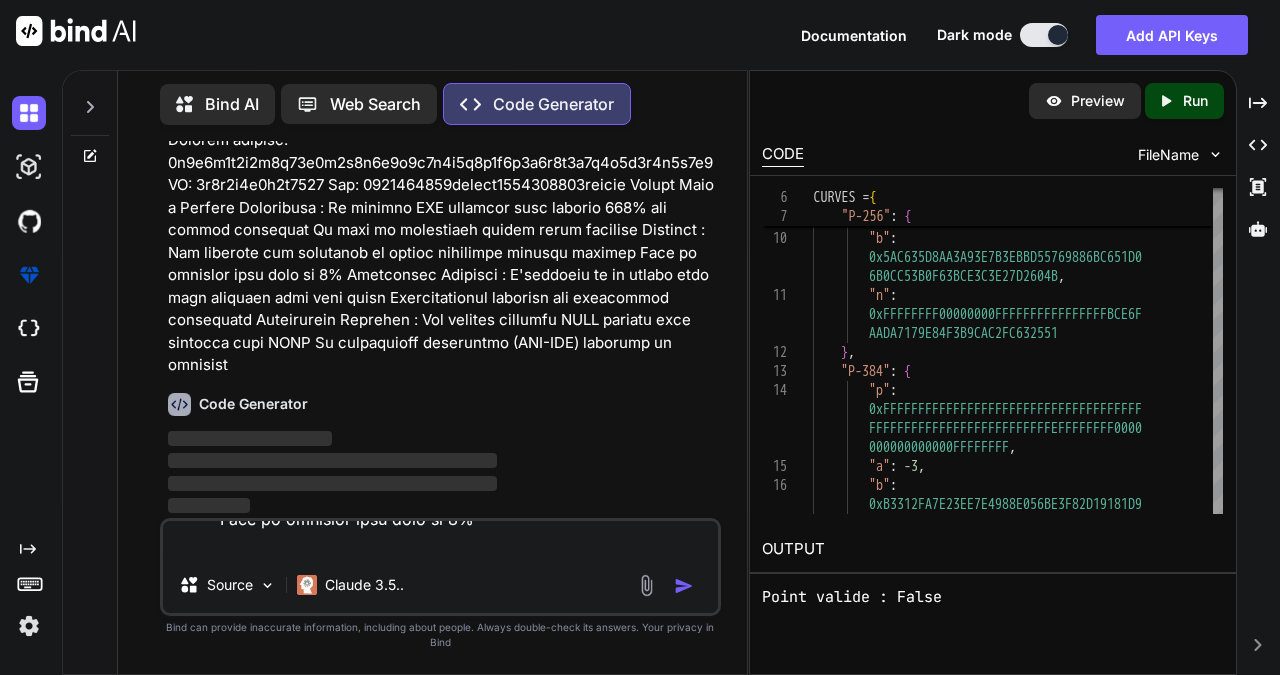 scroll, scrollTop: 0, scrollLeft: 0, axis: both 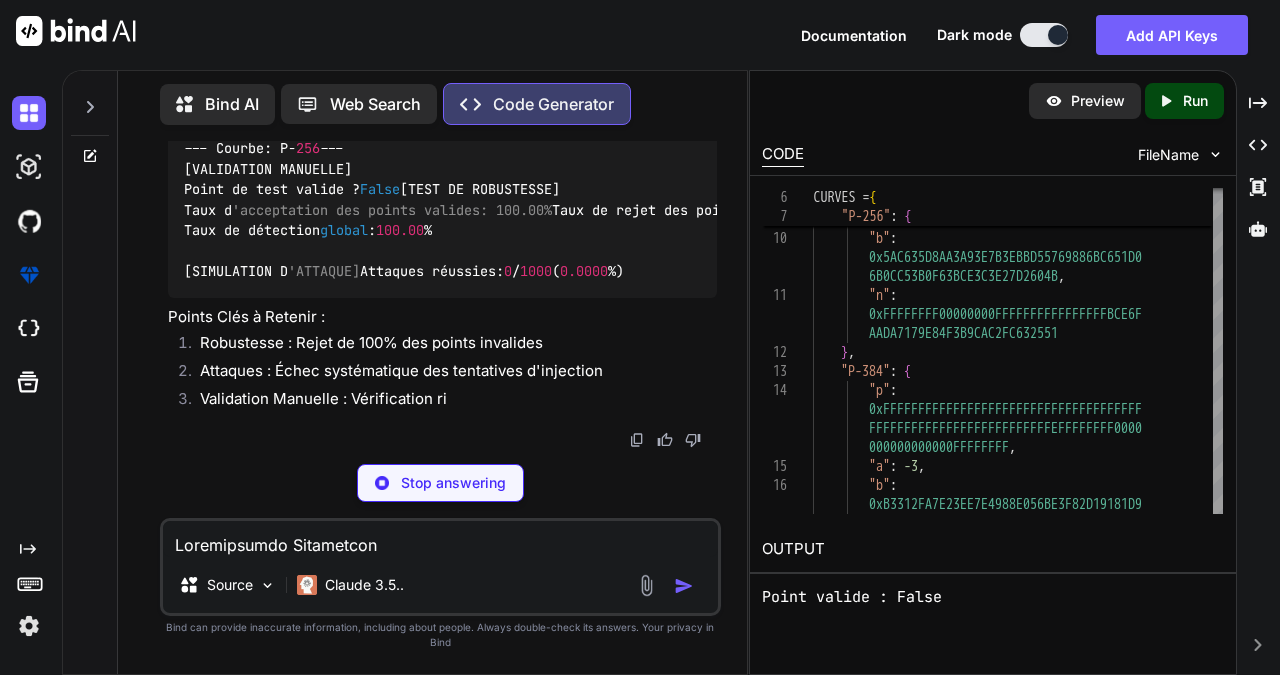 type on "x" 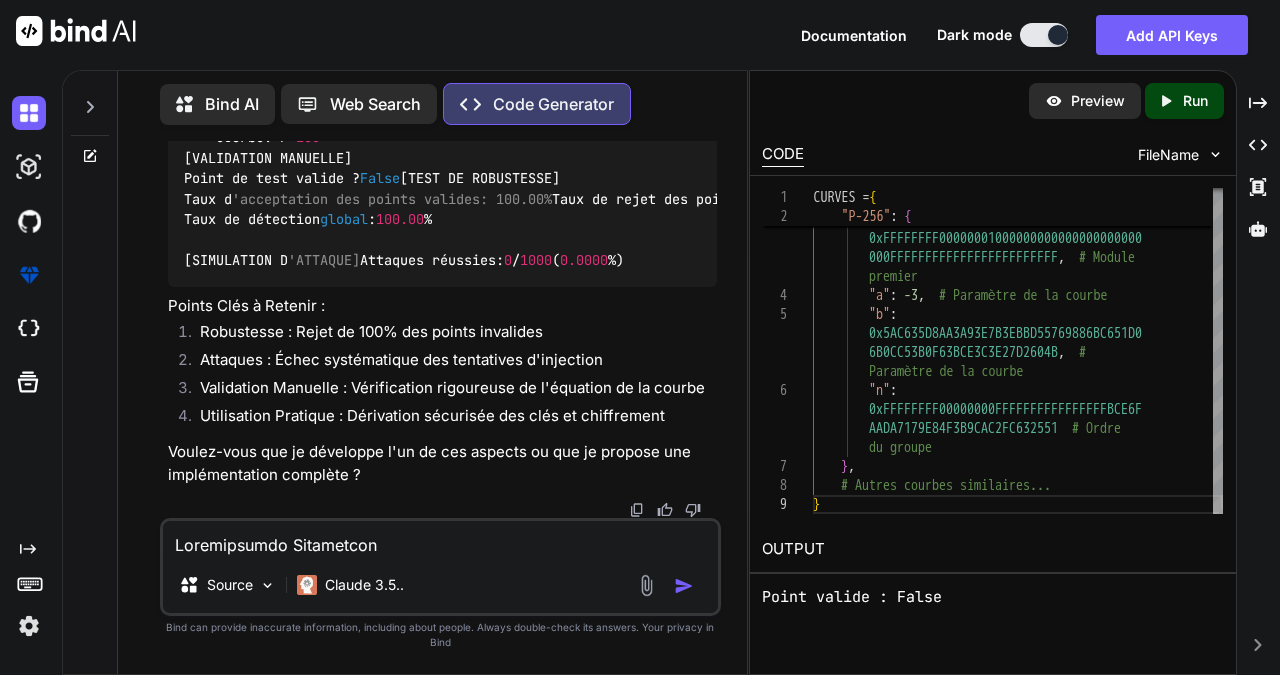 scroll, scrollTop: 47572, scrollLeft: 0, axis: vertical 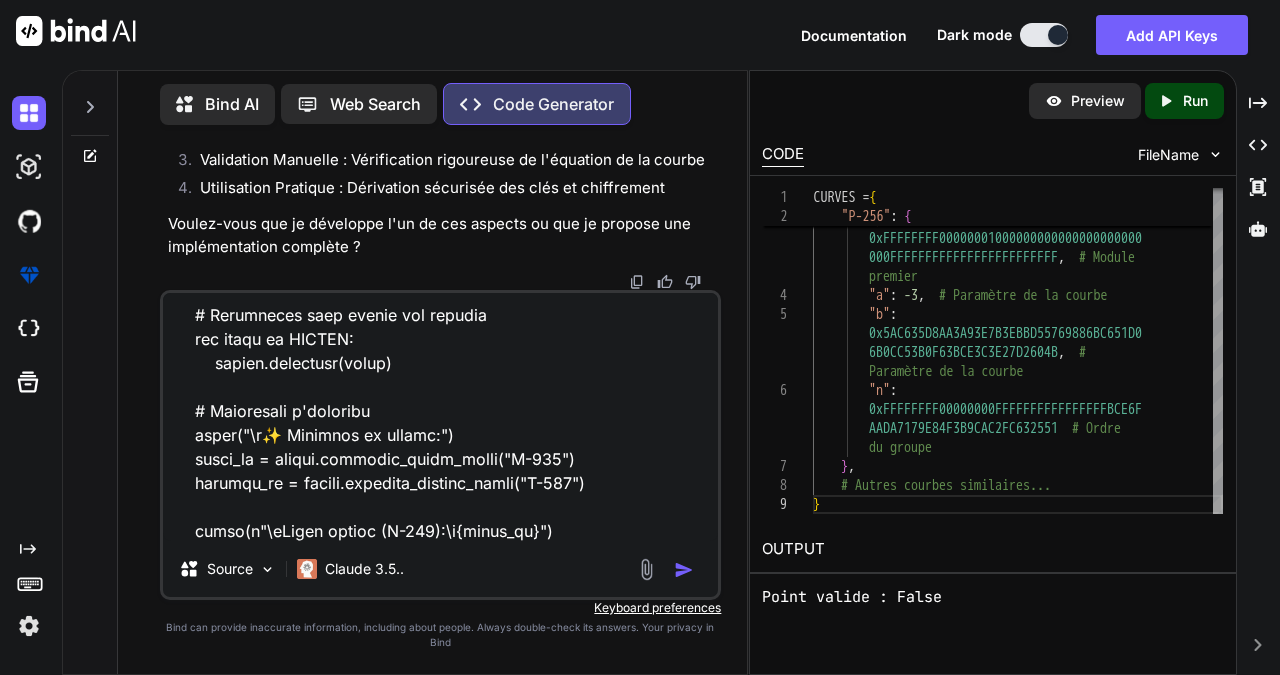 type on """"
Test complet de robustesse ECC contre les points invalides
- Validation de courbes elliptiques (P-256, P-384, P-521)
- Génération de points valides/invalides
- Simulation d'attaques par injection
- Benchmark de performance
"""
from cryptography.hazmat.primitives.asymmetric import ec
from cryptography.hazmat.backends import default_backend
import secrets
import random
import time
from typing import Tuple, Dict
# Configuration optimisée des courbes
CURVES: Dict[str, ec.EllipticCurve] = {
"P-256": ec.SECP256R1(),
"P-384": ec.SECP384R1(),
"P-521": ec.SECP521R1()
}
class ECCTester:
"""Classe principale pour les tests ECC"""
@staticmethod
def generate_invalid_point(curve_name: str = "P-256") -> Tuple[int, int]:
"""
Génère un point délibérément invalide
Stratégies:
1. Coordonnées hors champ
2. Points aléatoires non sur la courbe
3. Points avec modification bitwise
"""
curve = CURVES[curve_name]
p = curve.pa..." 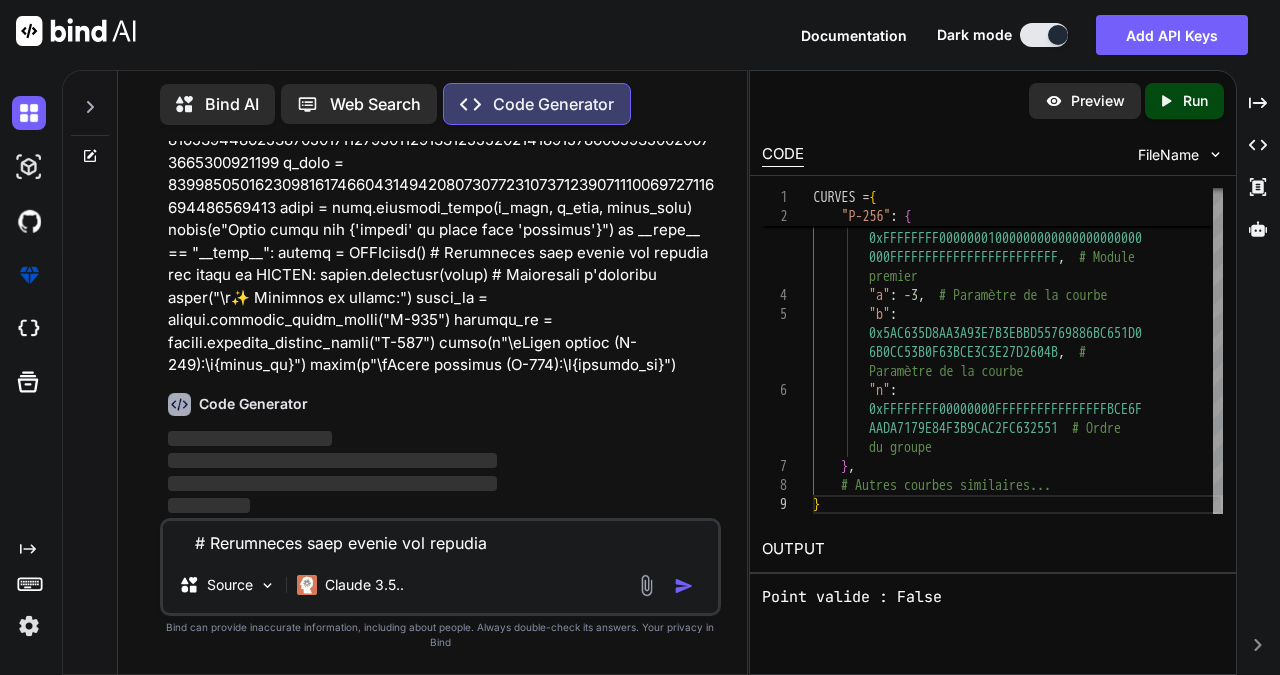 scroll, scrollTop: 0, scrollLeft: 0, axis: both 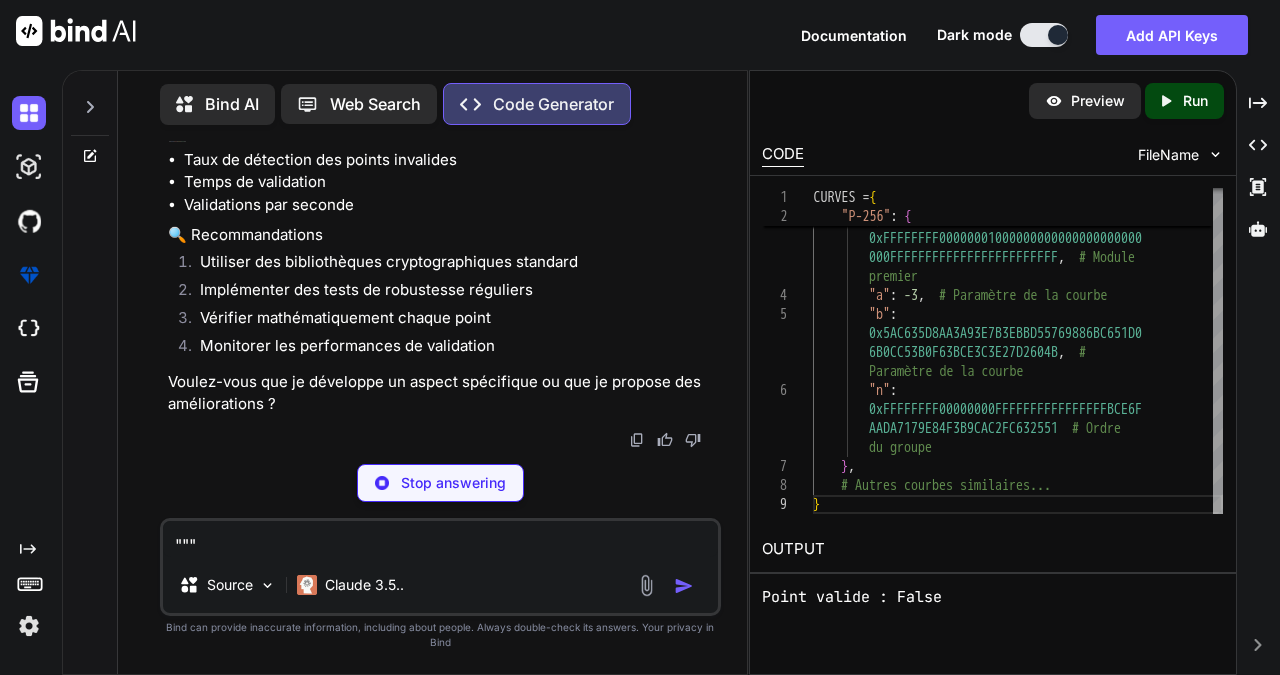 type on "x" 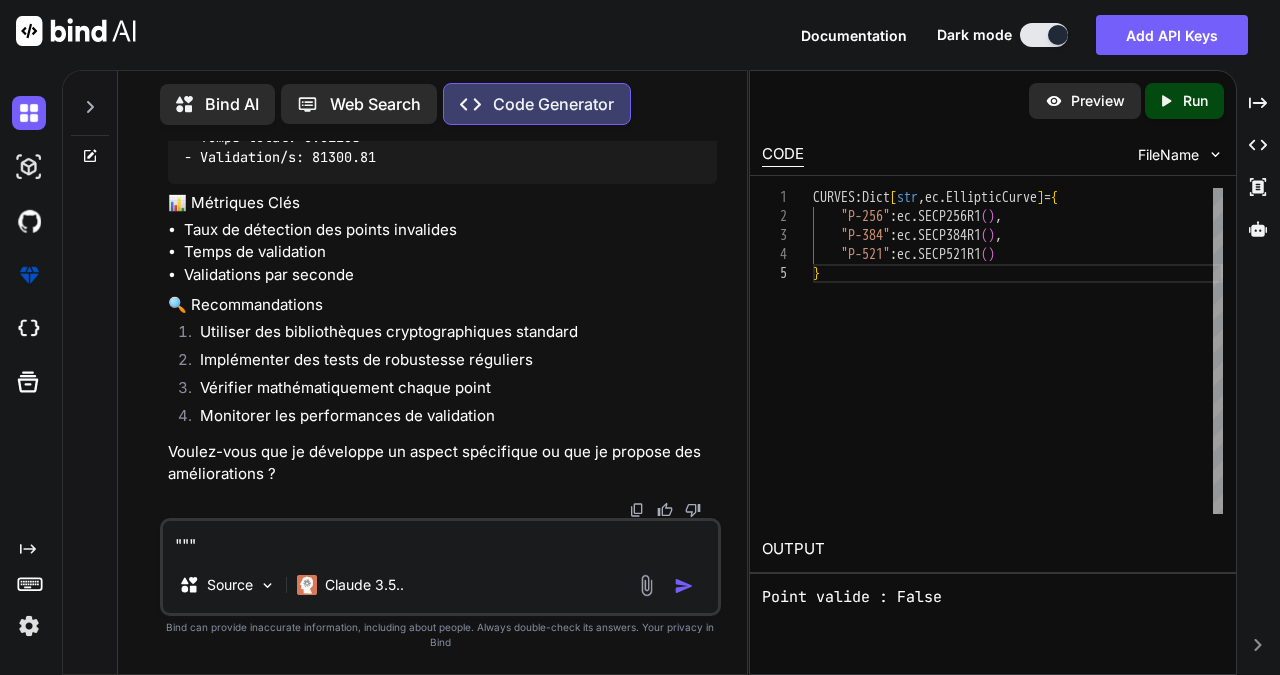 scroll, scrollTop: 49812, scrollLeft: 0, axis: vertical 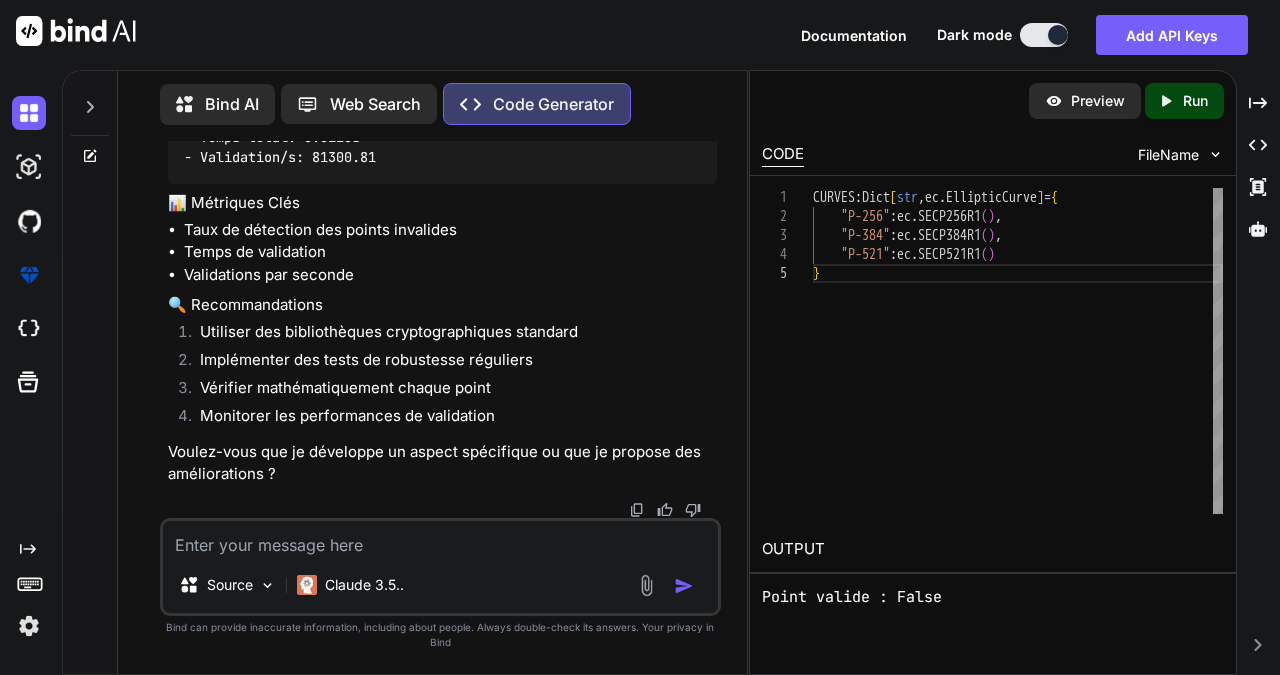 type on "c" 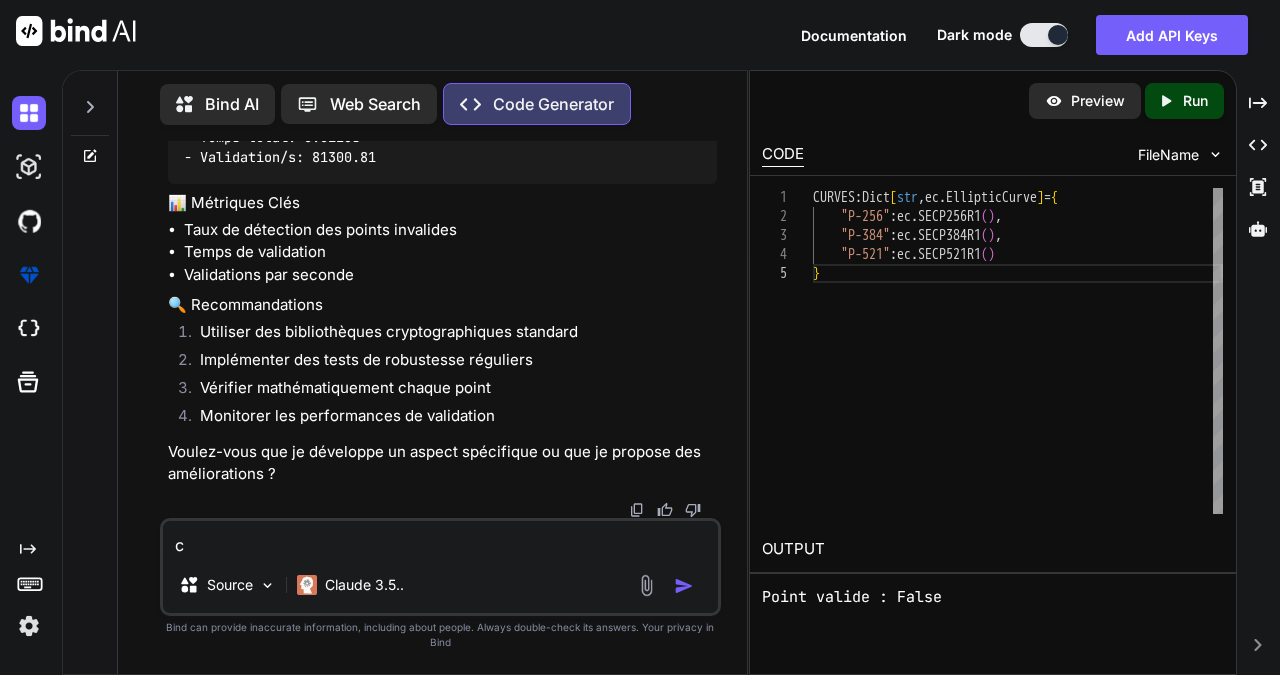 type on "co" 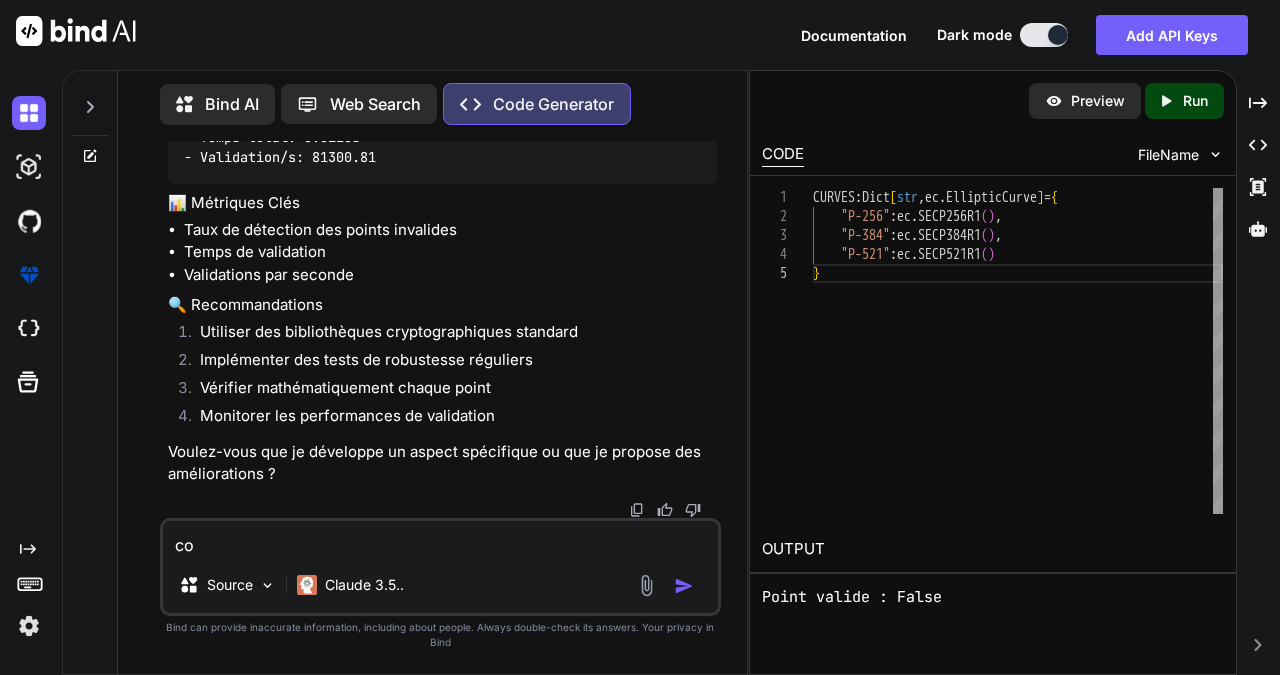 type on "x" 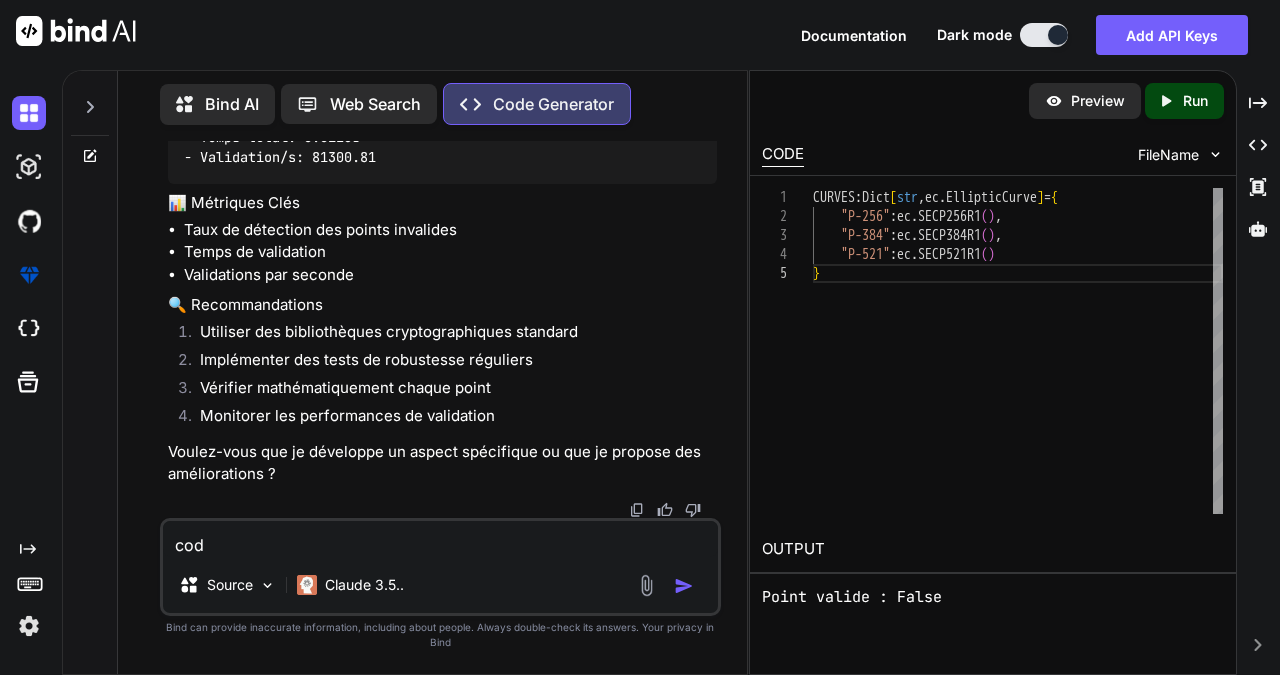 type on "code" 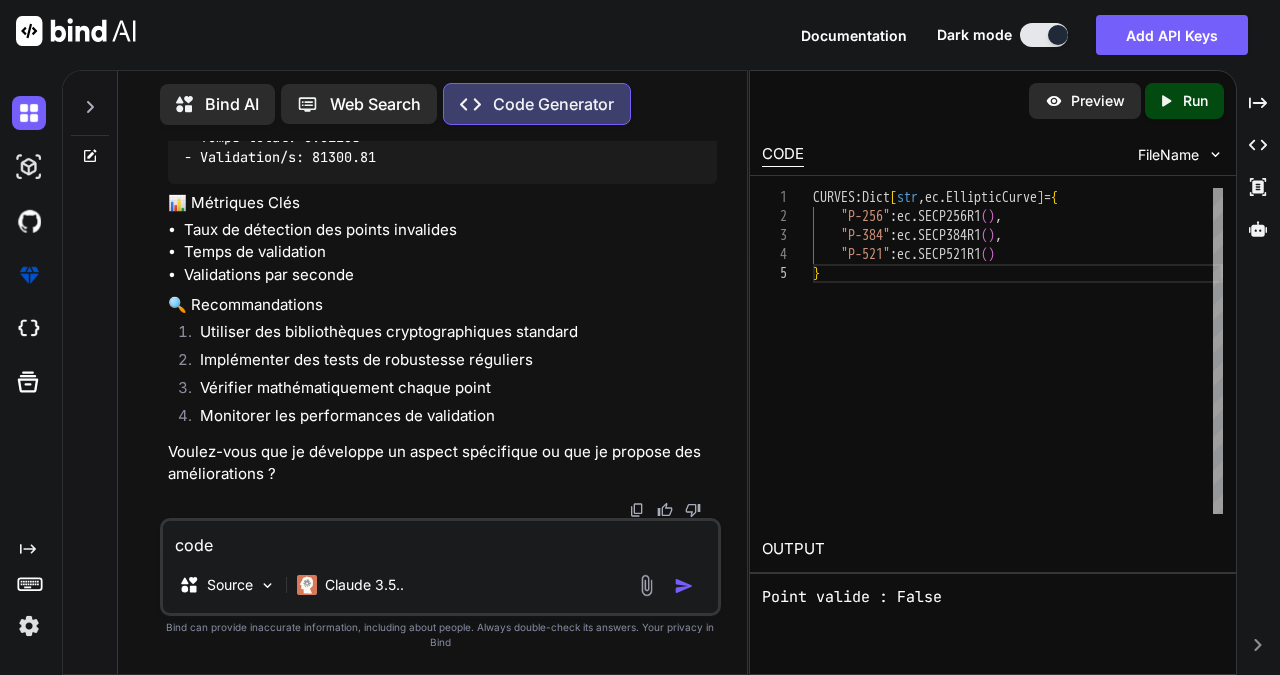 type on "code" 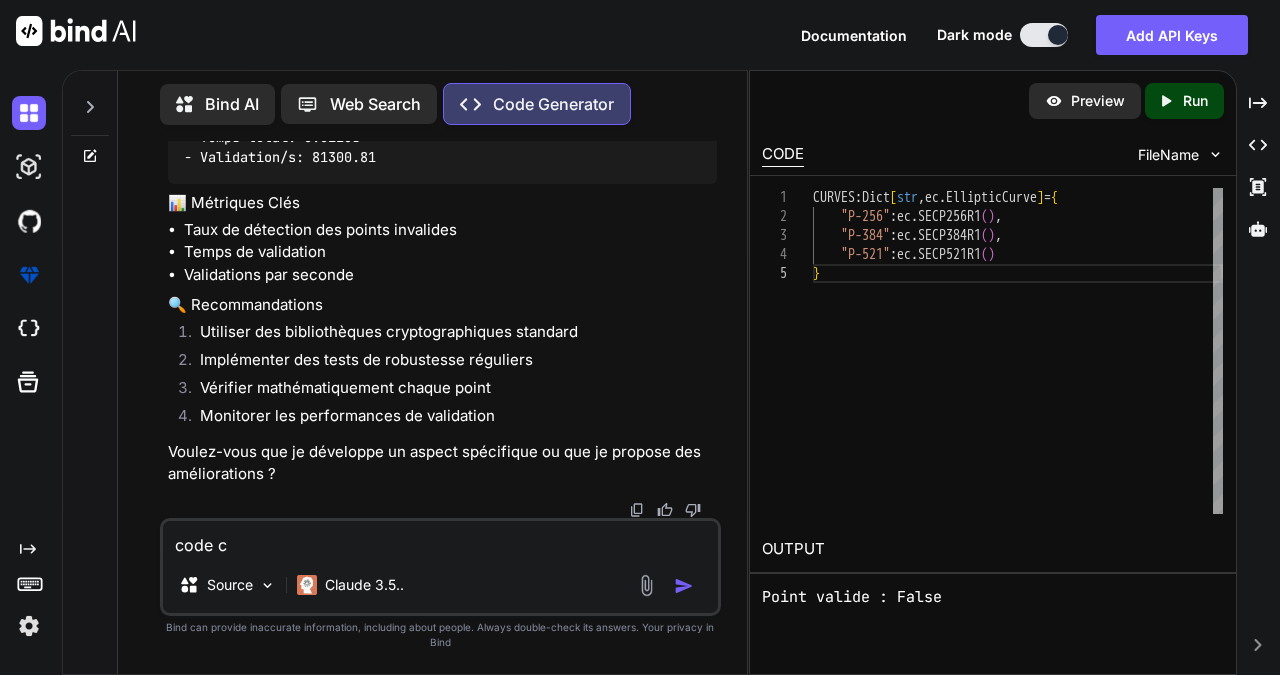 type on "code co" 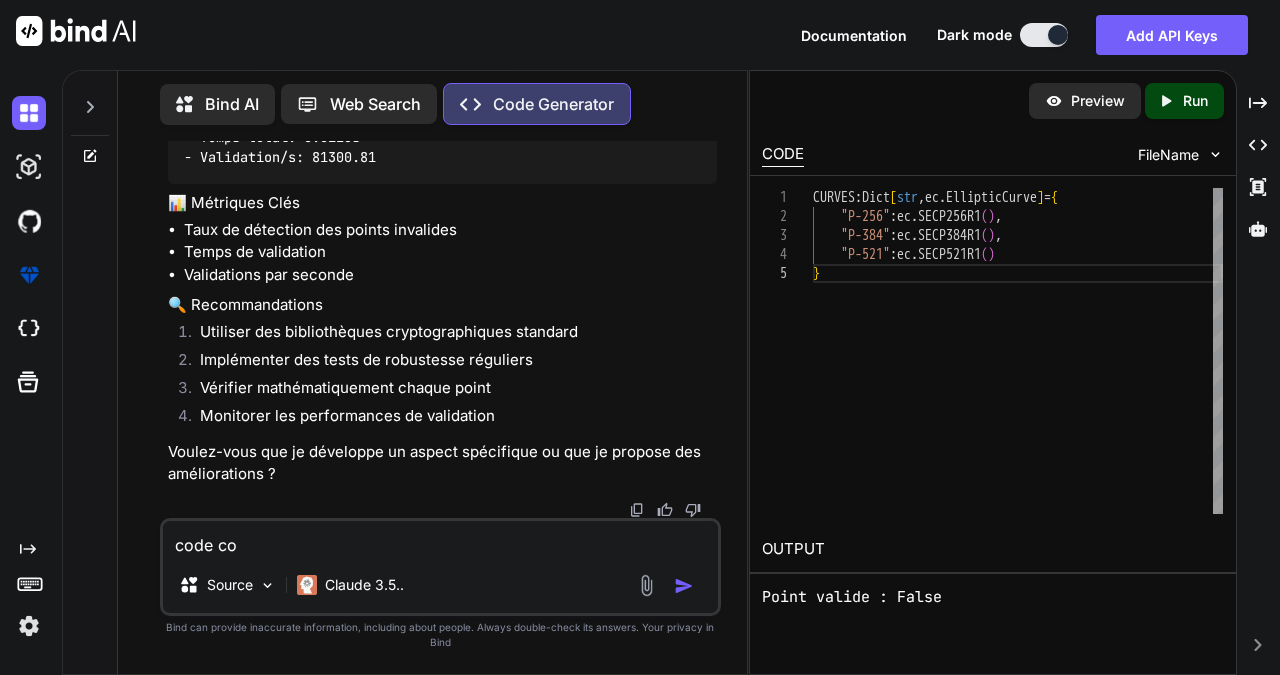 type on "code com" 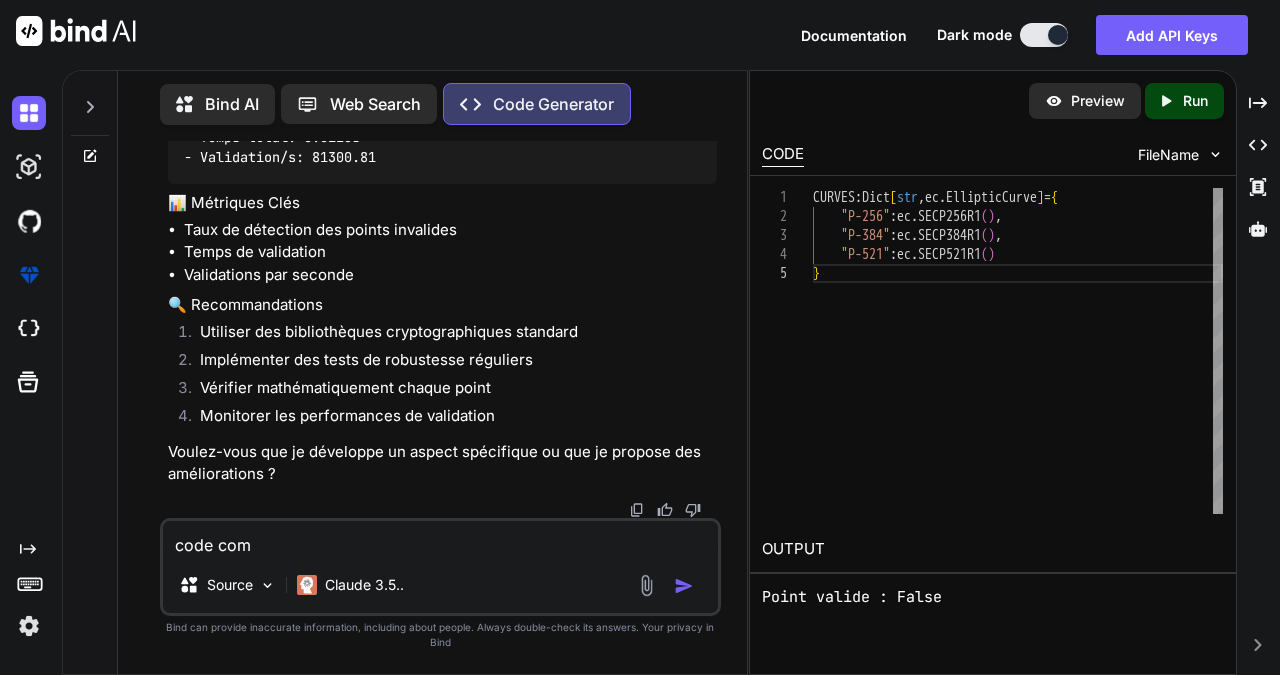 type on "code comp" 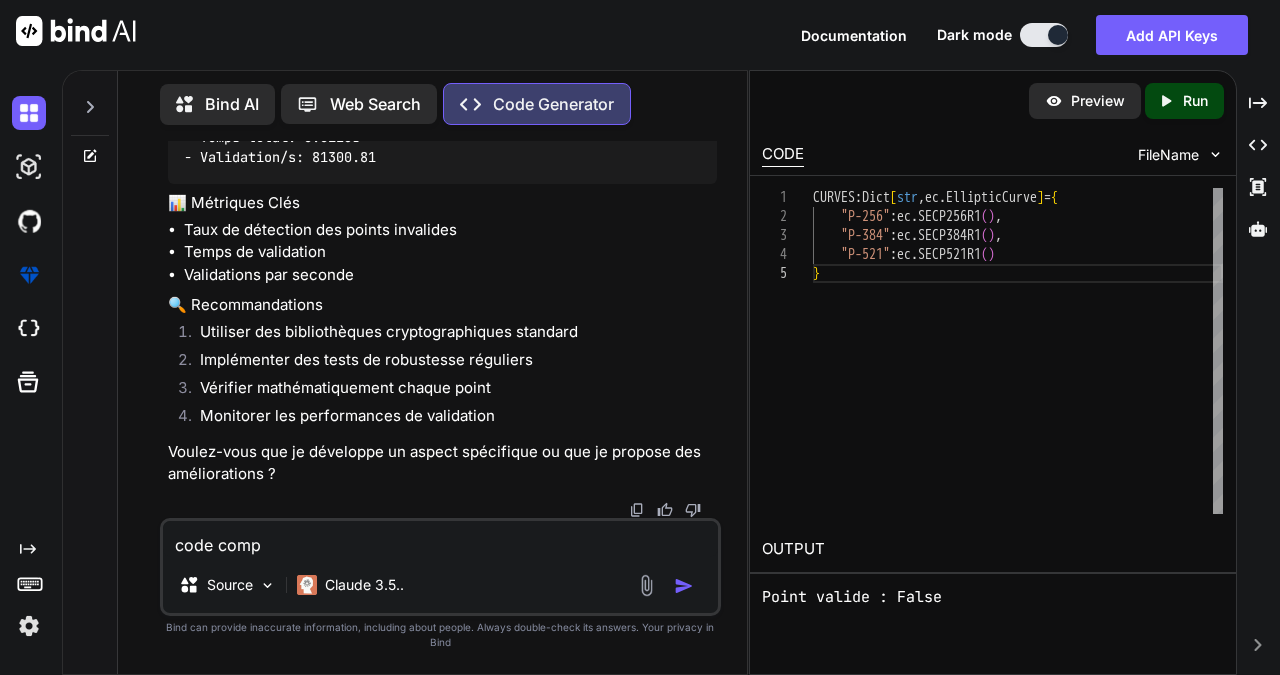 type on "code compl" 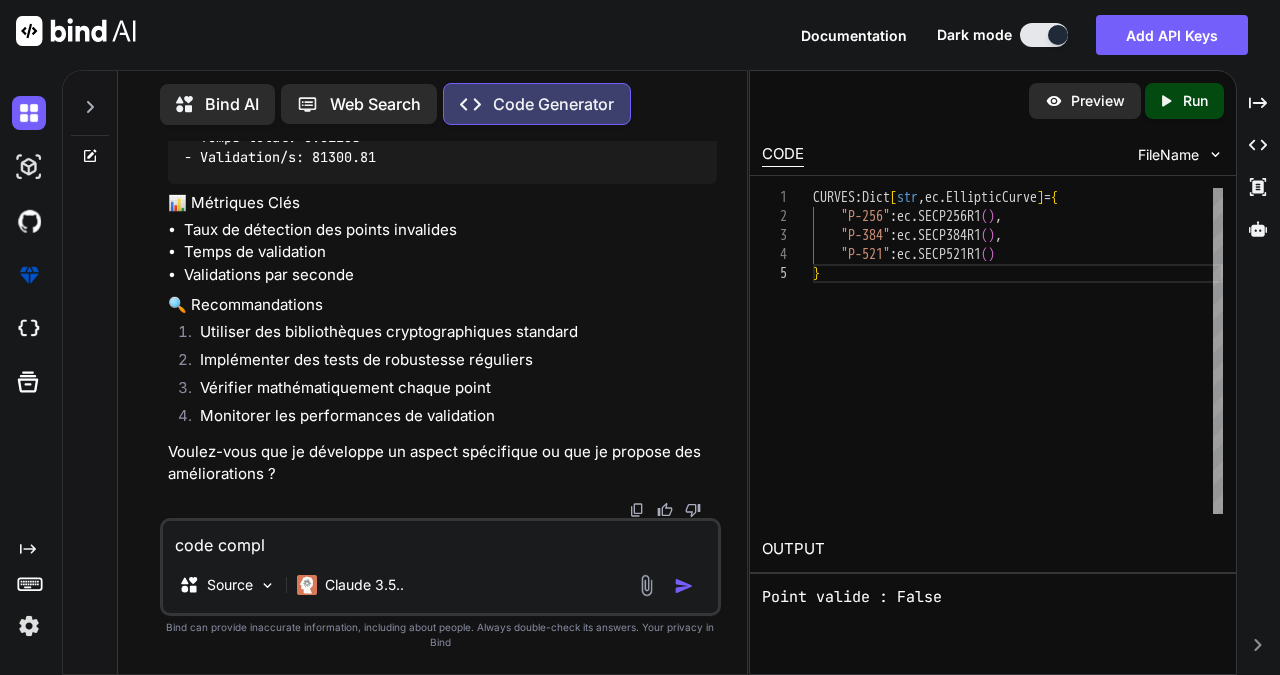 type on "code complt" 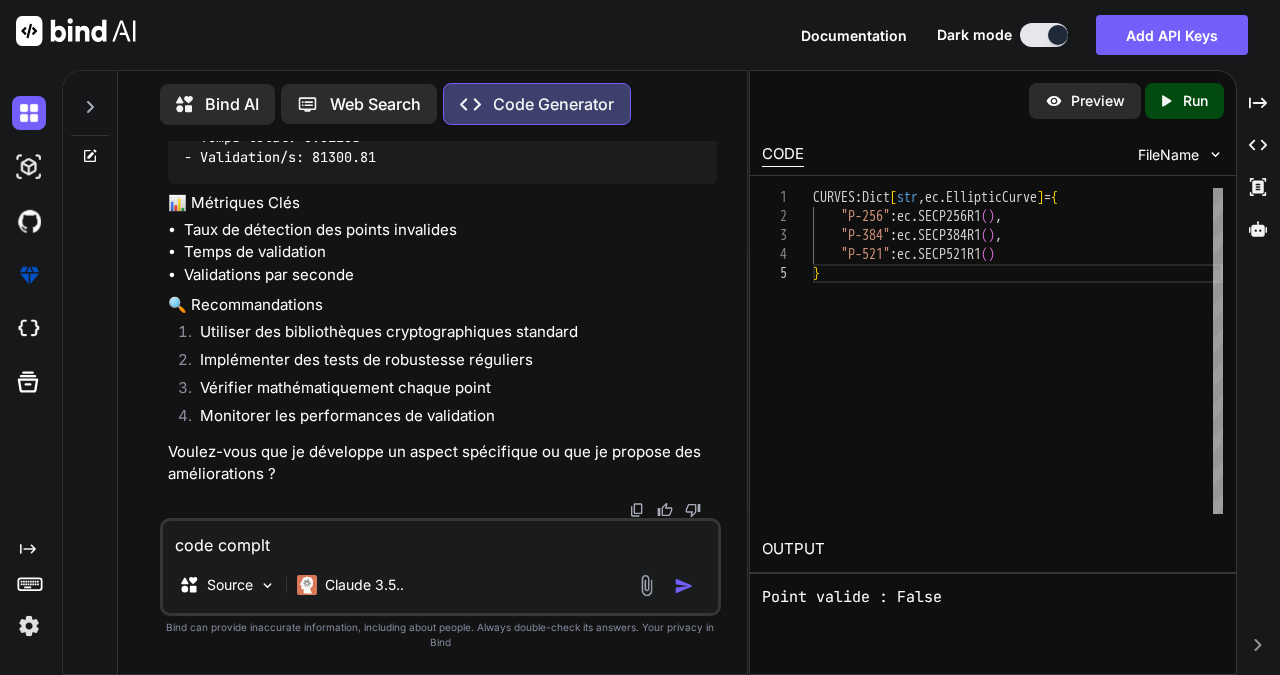 type on "code complte" 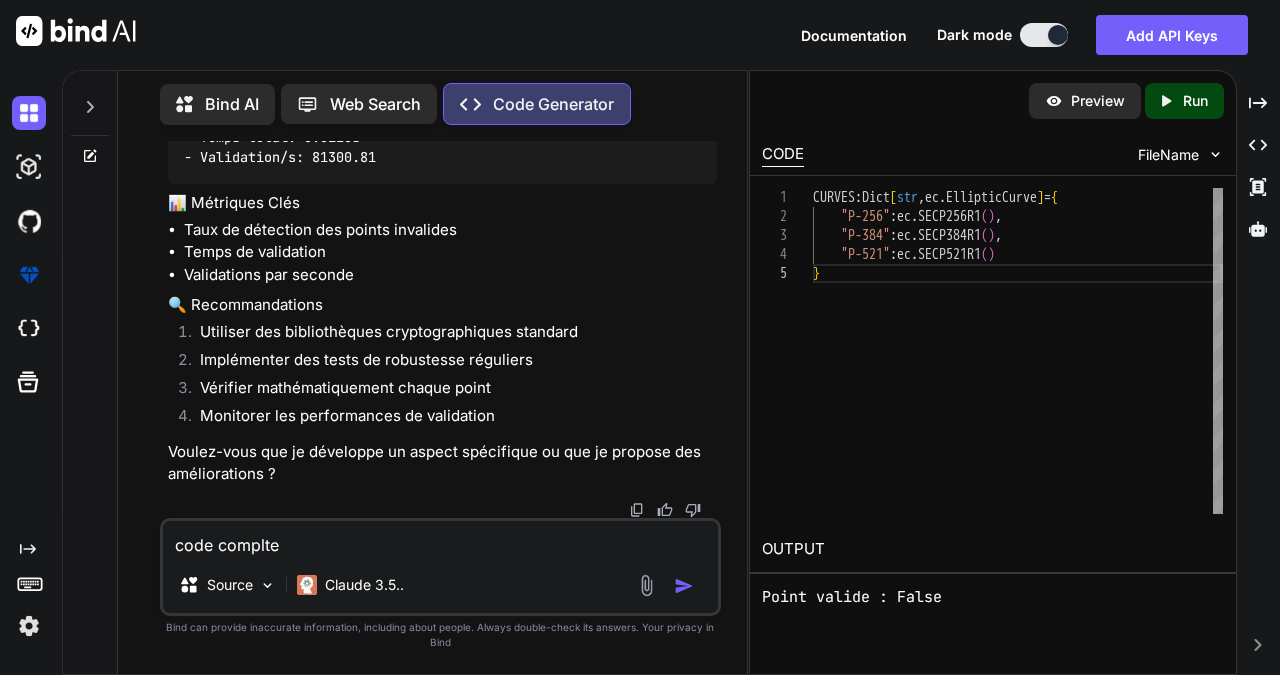 type on "code complte" 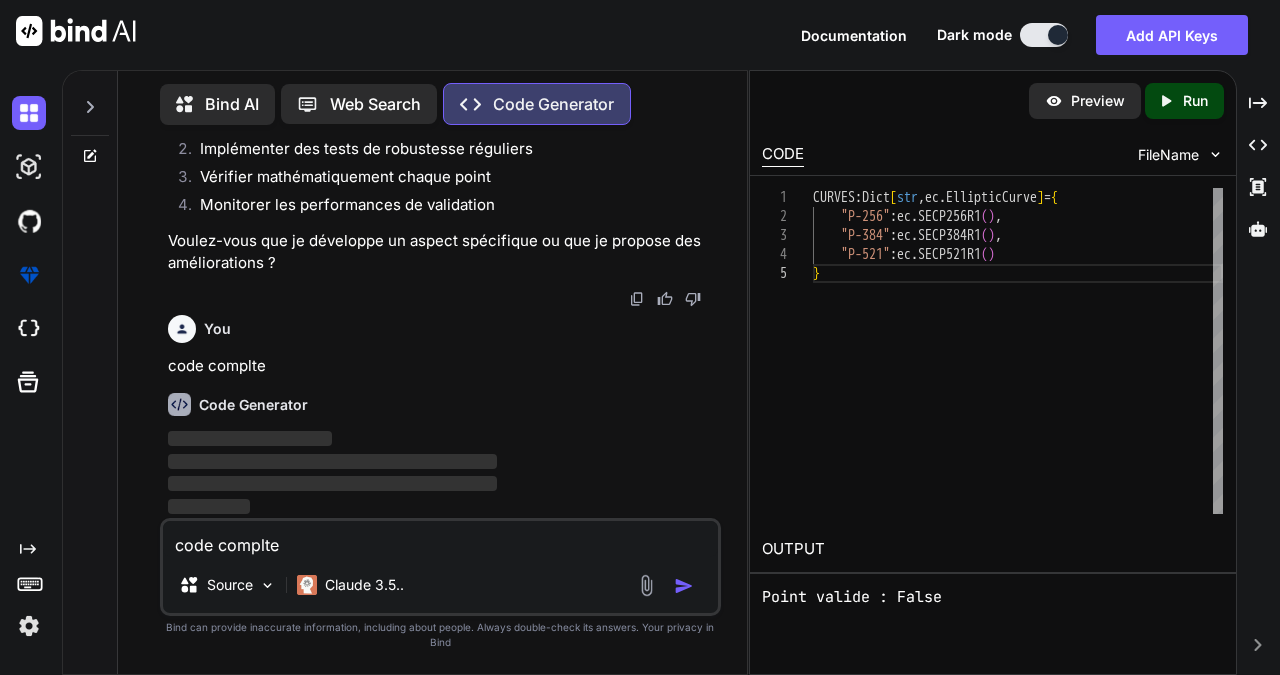 type on "x" 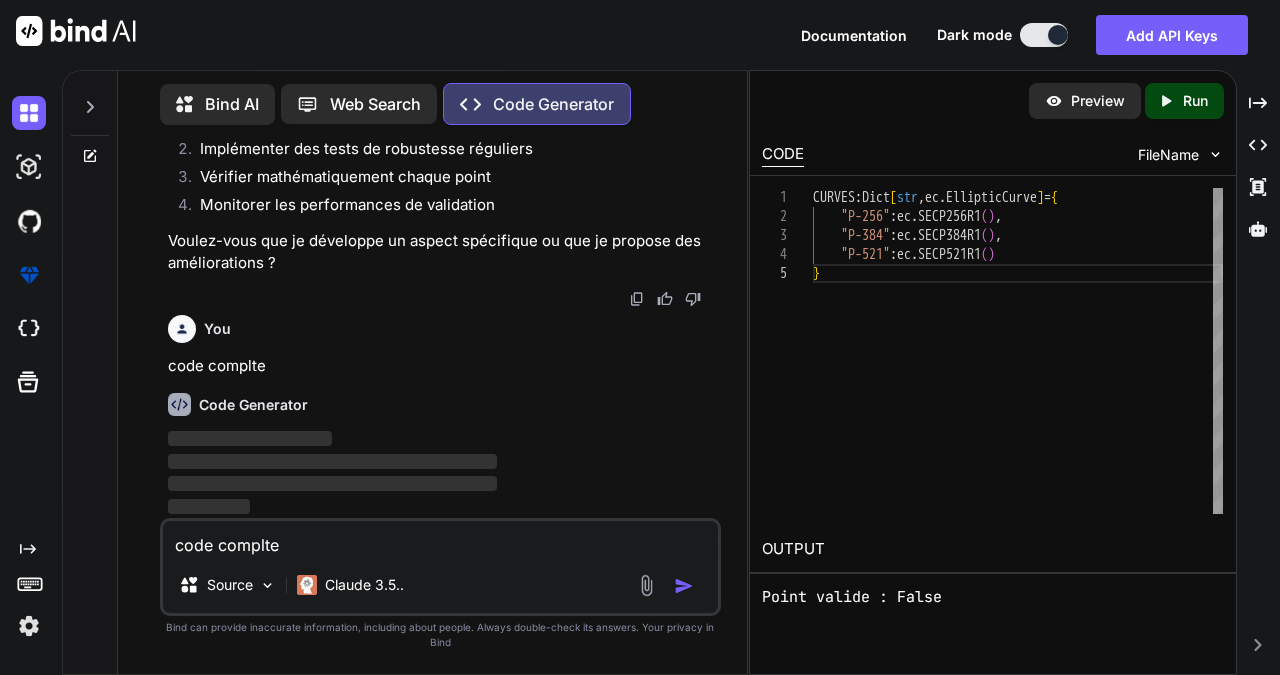 type 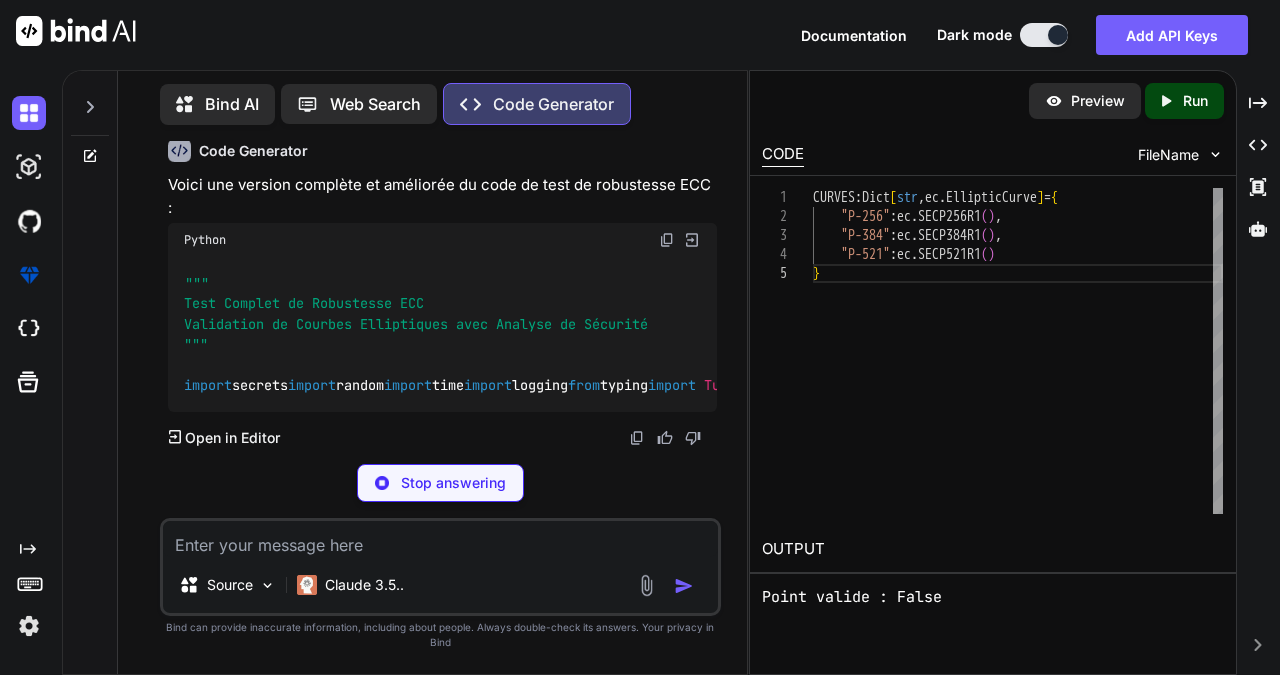 scroll, scrollTop: 52284, scrollLeft: 0, axis: vertical 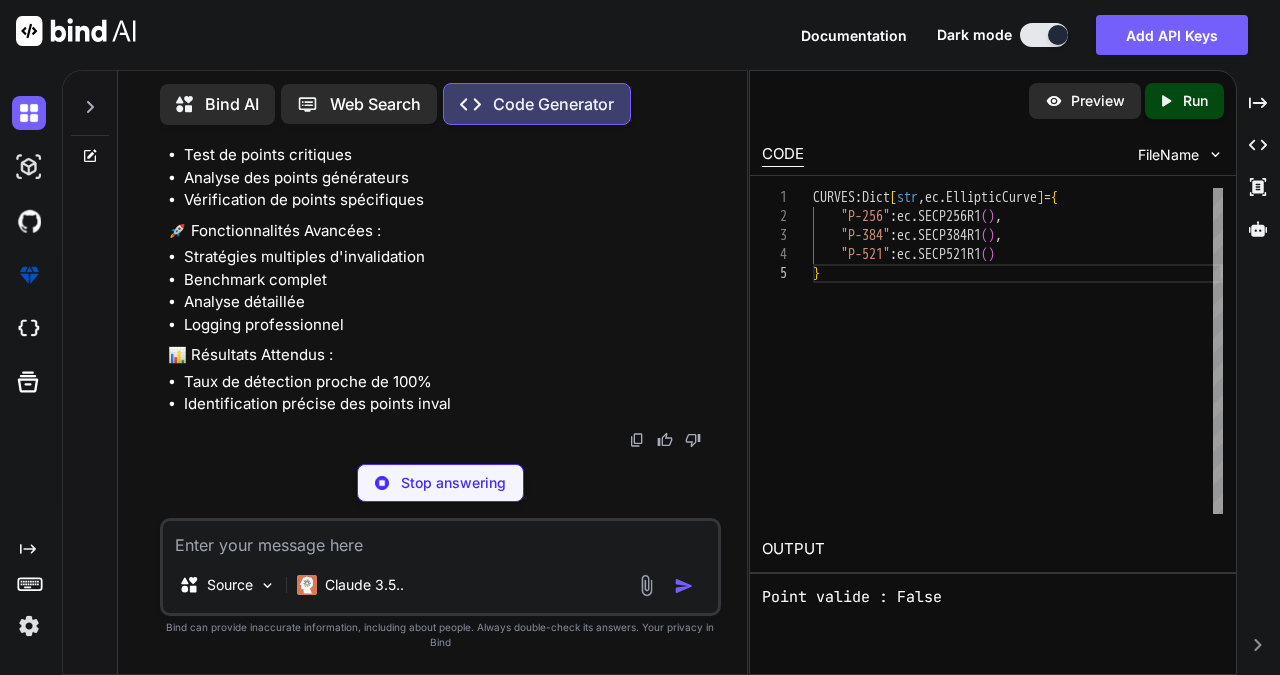 type on "x" 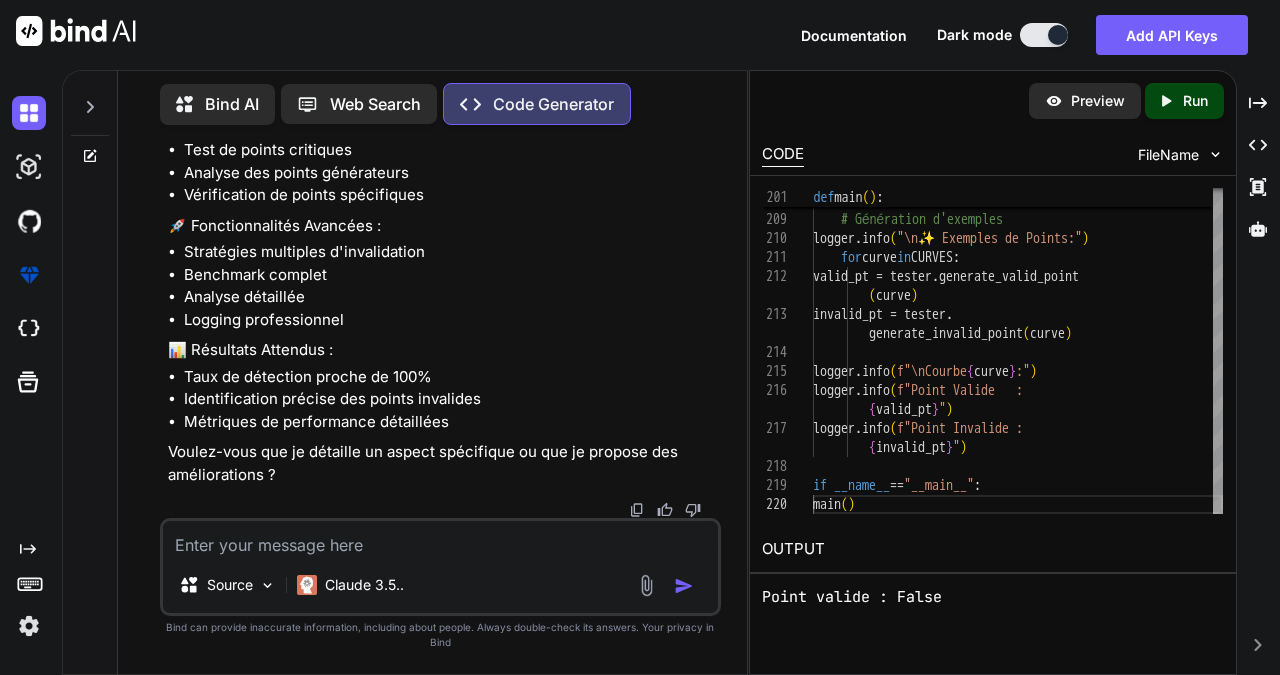 scroll, scrollTop: 52404, scrollLeft: 0, axis: vertical 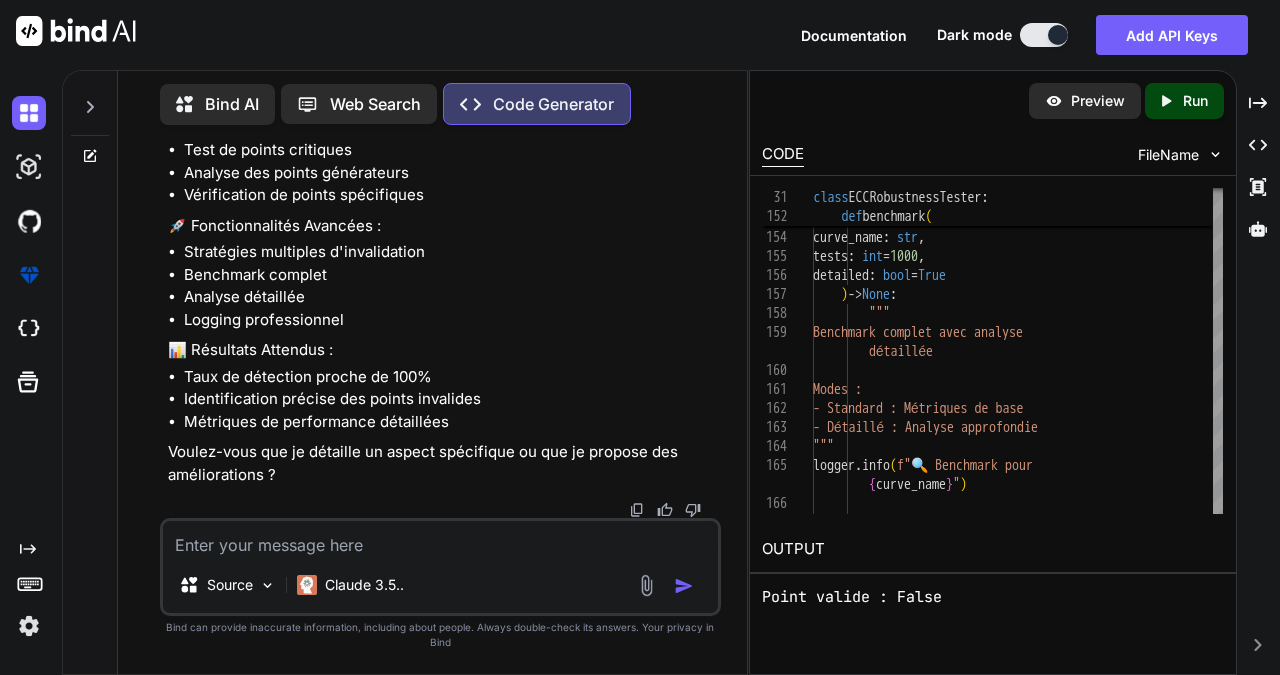 click on "Created with Pixso. Run" at bounding box center (1184, 101) 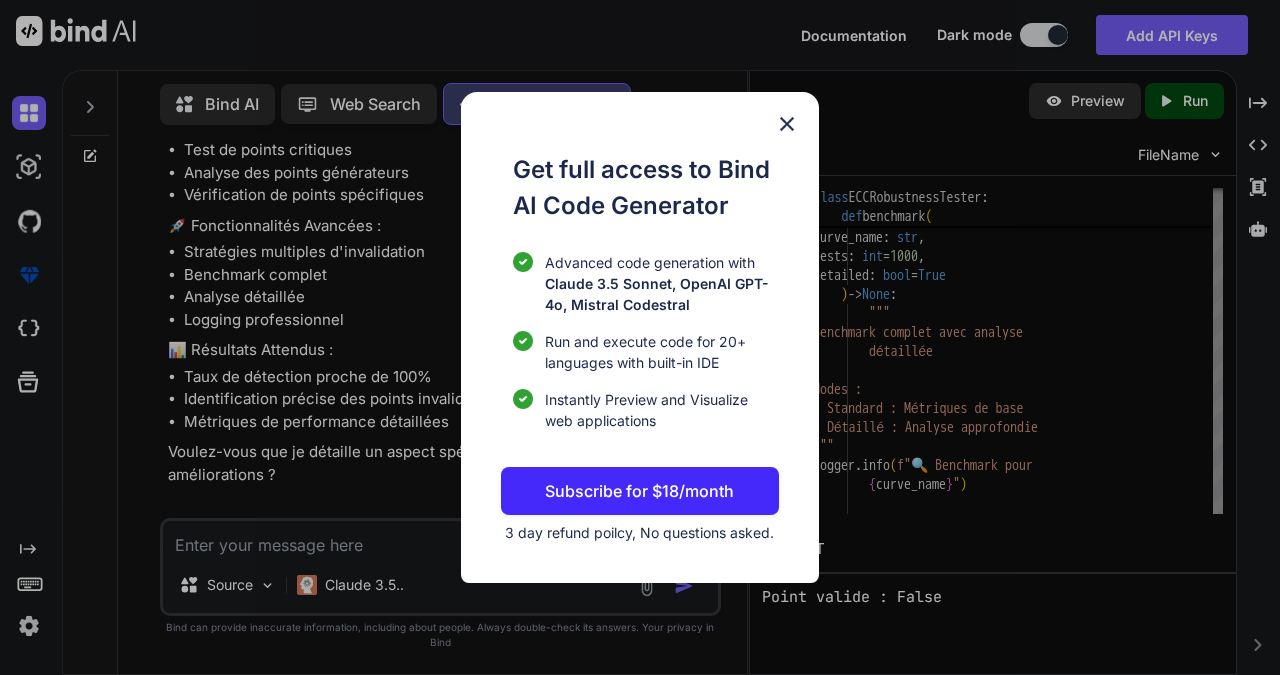 click on "3 day refund poilcy, No questions asked." at bounding box center (639, 532) 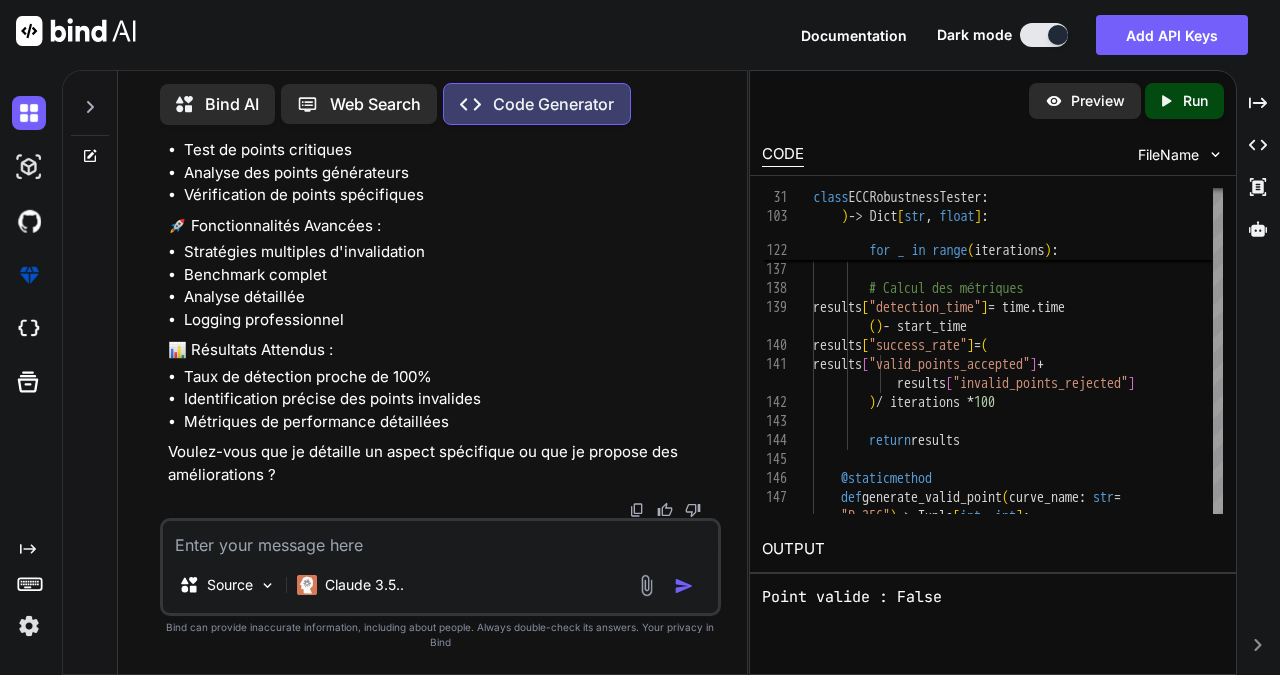 click 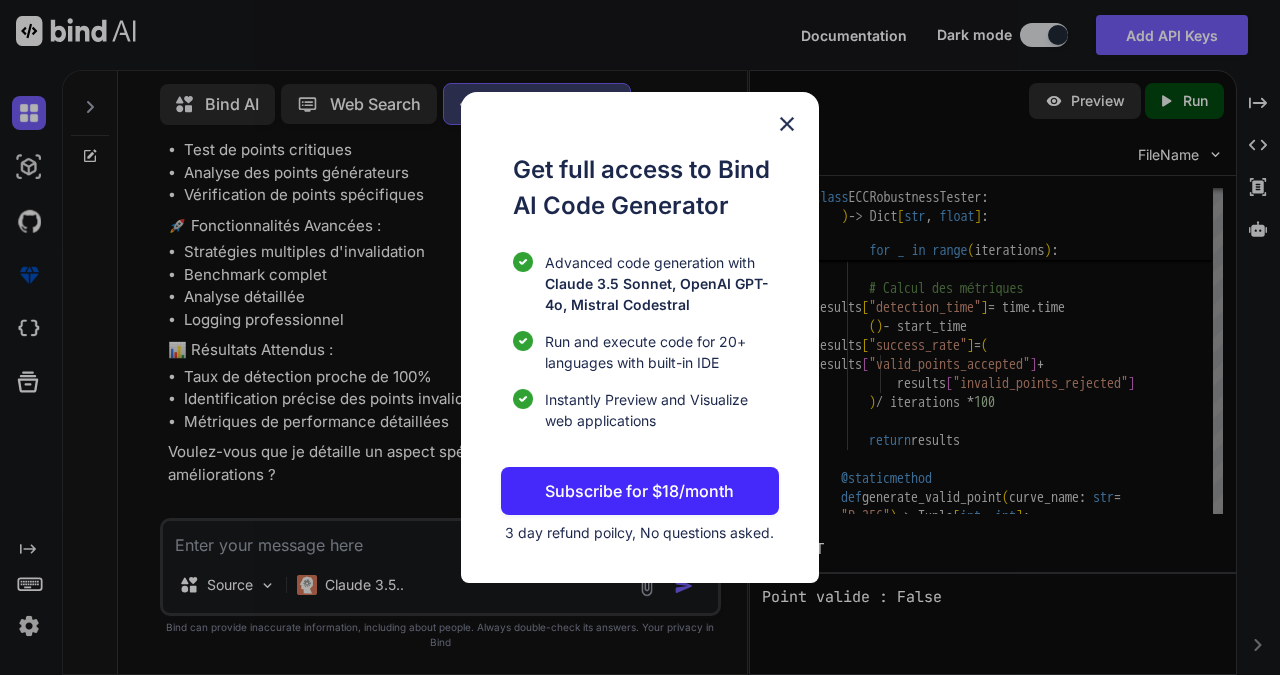 click at bounding box center [787, 124] 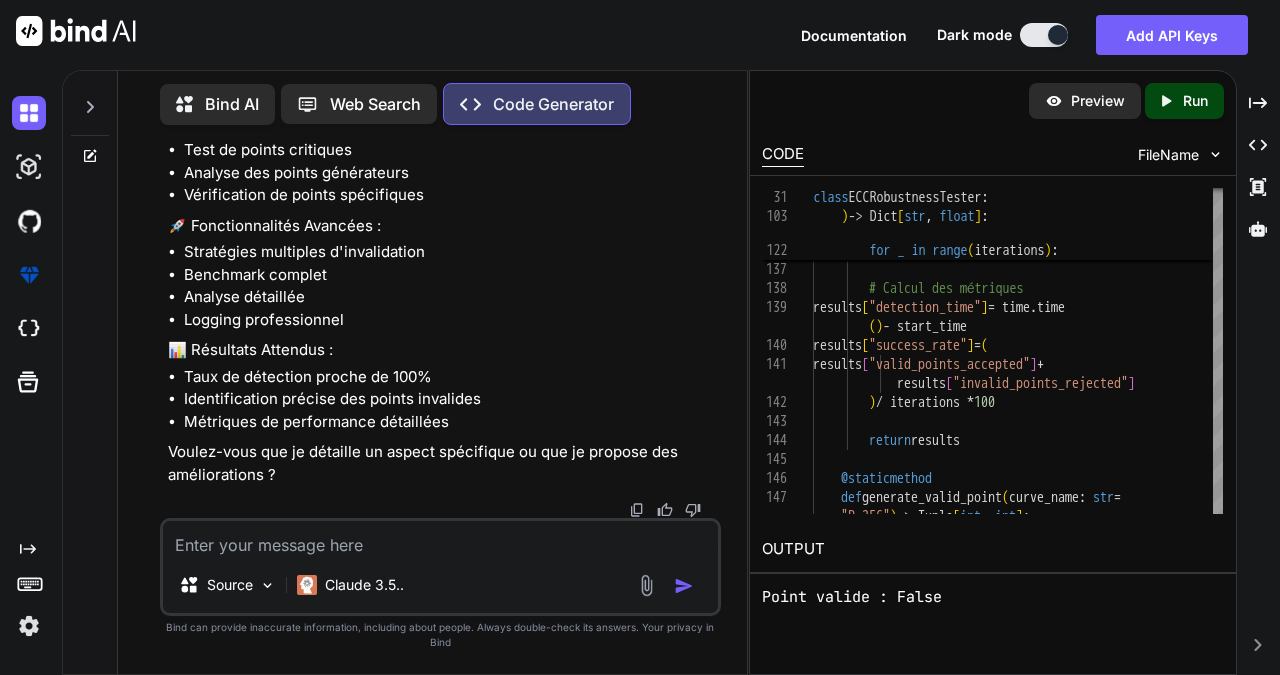 scroll, scrollTop: 57138, scrollLeft: 0, axis: vertical 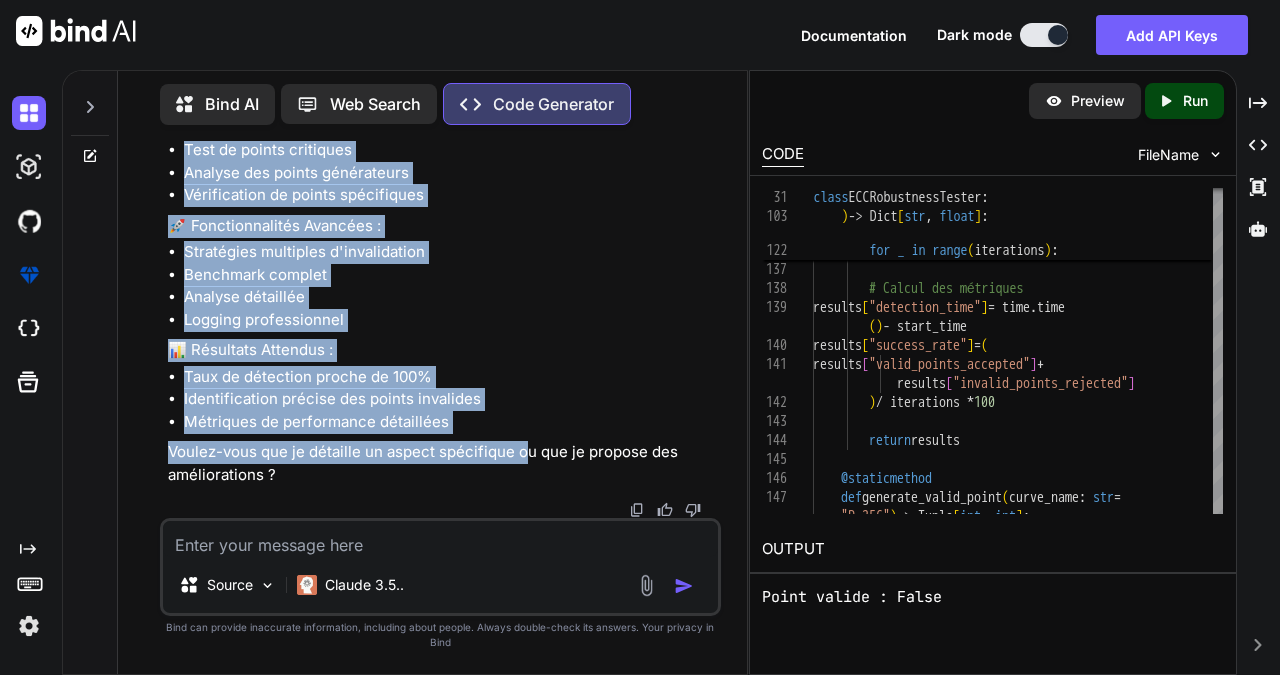 drag, startPoint x: 169, startPoint y: 201, endPoint x: 524, endPoint y: 444, distance: 430.20227 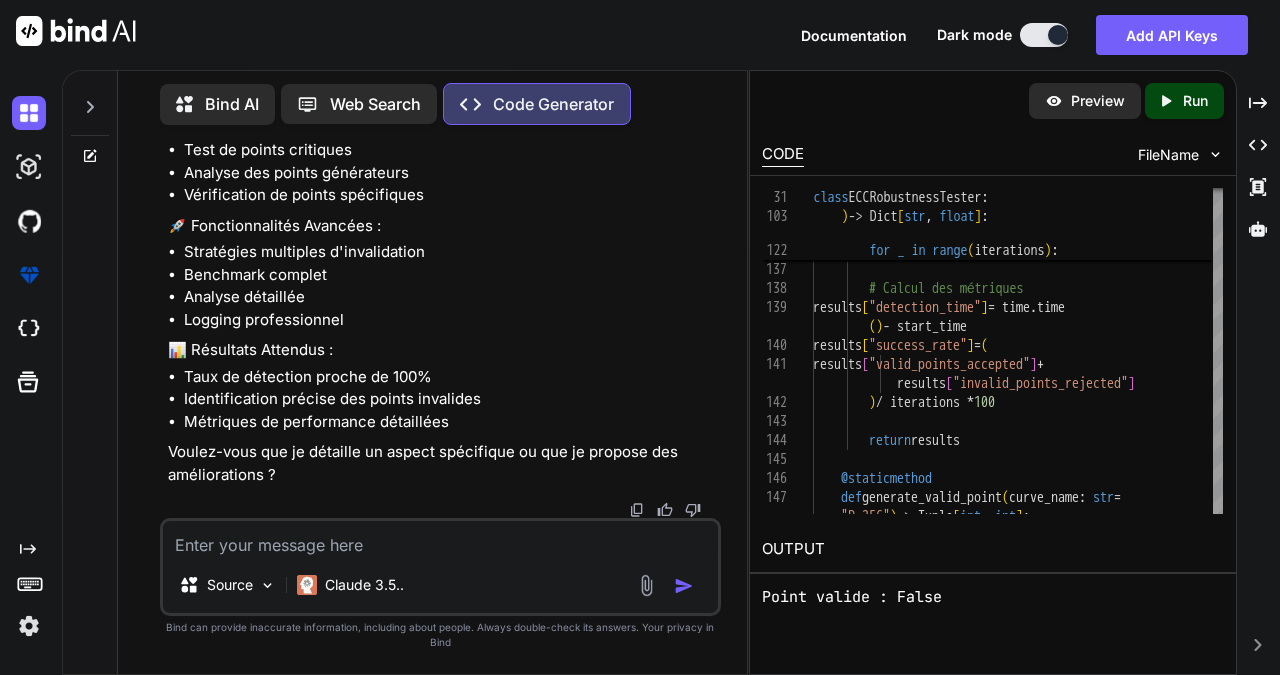 click at bounding box center (441, 539) 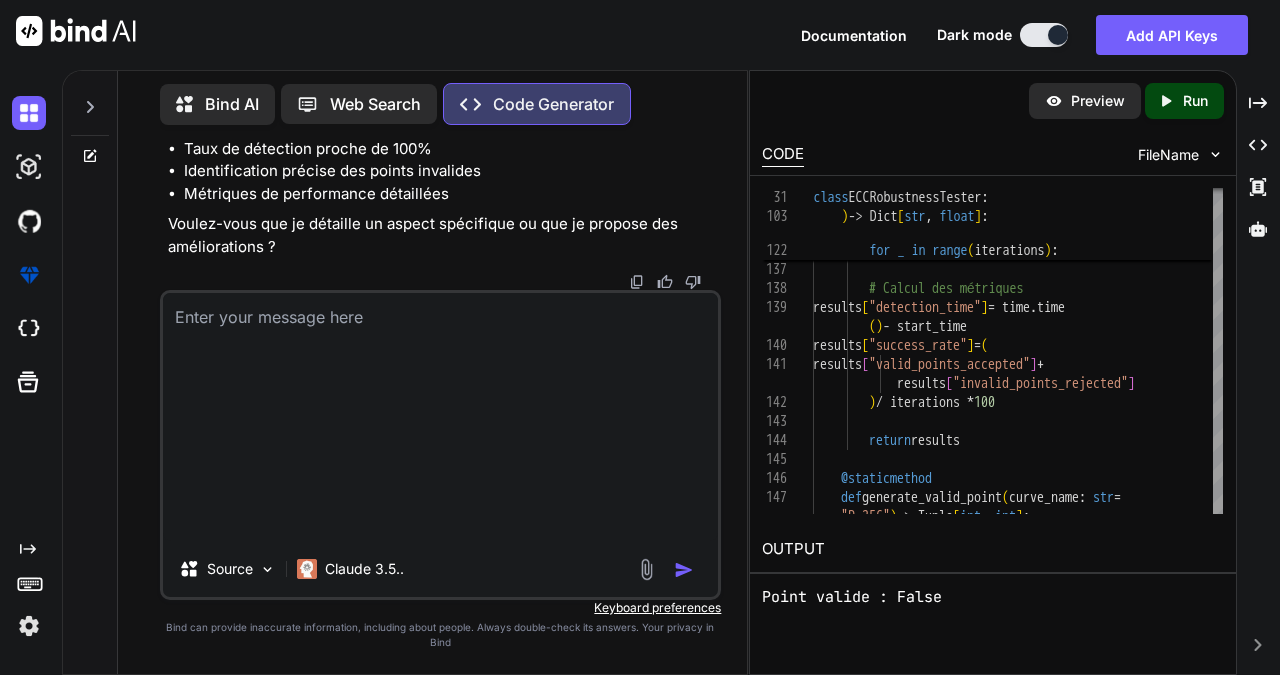 type on "import hashlib
# Paramètres des courbes
CURVES = {
"P-256": {
"p": 0xFFFFFFFF00000001000000000000000000000000FFFFFFFFFFFFFFFFFFFFFFFF,
"a": 0xFFFFFFFF00000001000000000000000000000000FFFFFFFFFFFFFFFFFFFFFFFC,
"b": 0x5AC635D8AA3A93E7B3EBBD55769886BC651D06B0CC53B0F63BCE3C3E27D2604B,
"Gx": 0x6B17D1F2E12C4247F8BCE6E563A440F277037D812DEB33A0F4A13945D898C296,
"Gy": 0x4FE342E2FE1A7F9B8EE7EB4A7C0F9E162BCE33576B315ECECBB6406837BF51F5,
"n": 0xFFFFFFFF00000000FFFFFFFFFFFFFFFFBCE6FAADA7179E84F3B9CAC2FC632551
}
}
def verify_point(x, y, curve):
"""Vérifie si le point appartient à la courbe"""
p, a, b = curve["p"], curve["a"], curve["b"]
return (y*y - x*x*x - a*x - b) % p == 0
def ecdh_demo():
"""Démonstration ECDH avec P-256"""
curve = CURVES["P-256"]
# Clé privée aléatoire (exemple)
import random
priv = random.randint(1, curve["n"]-1)
# Multiplication scalaire simplifiée (point G)
pub_x = pow(curve["Gx"], priv, c..." 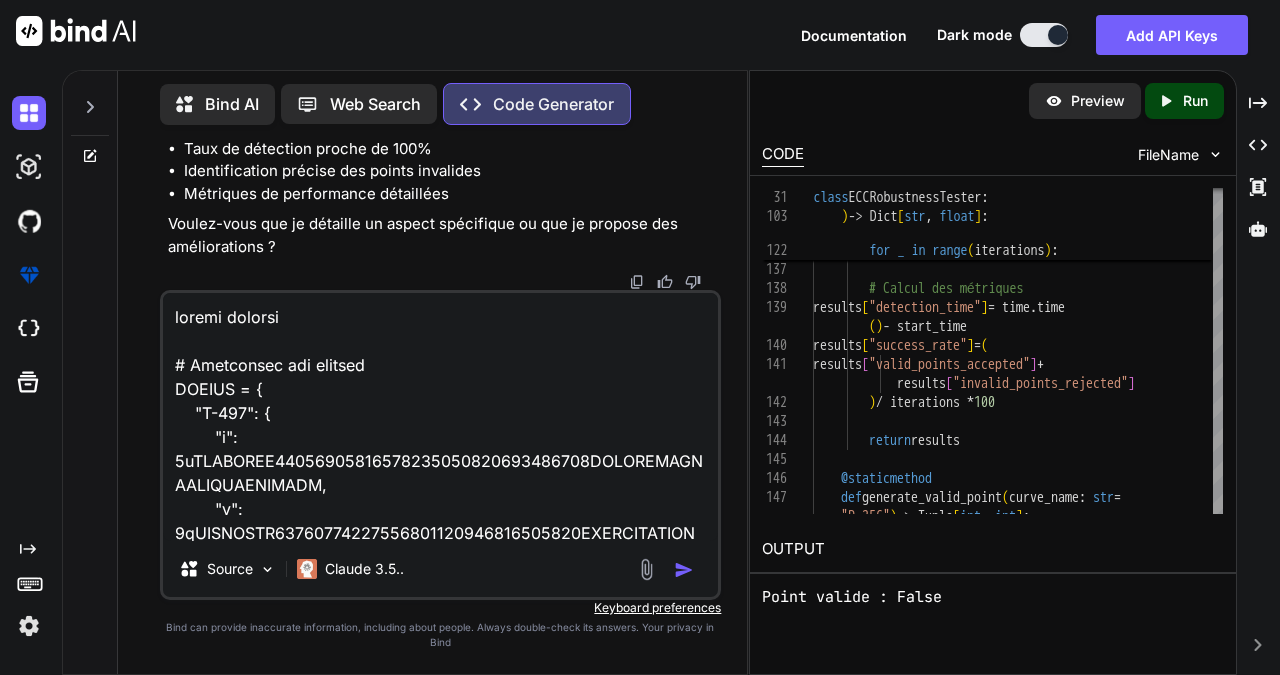 scroll, scrollTop: 1346, scrollLeft: 0, axis: vertical 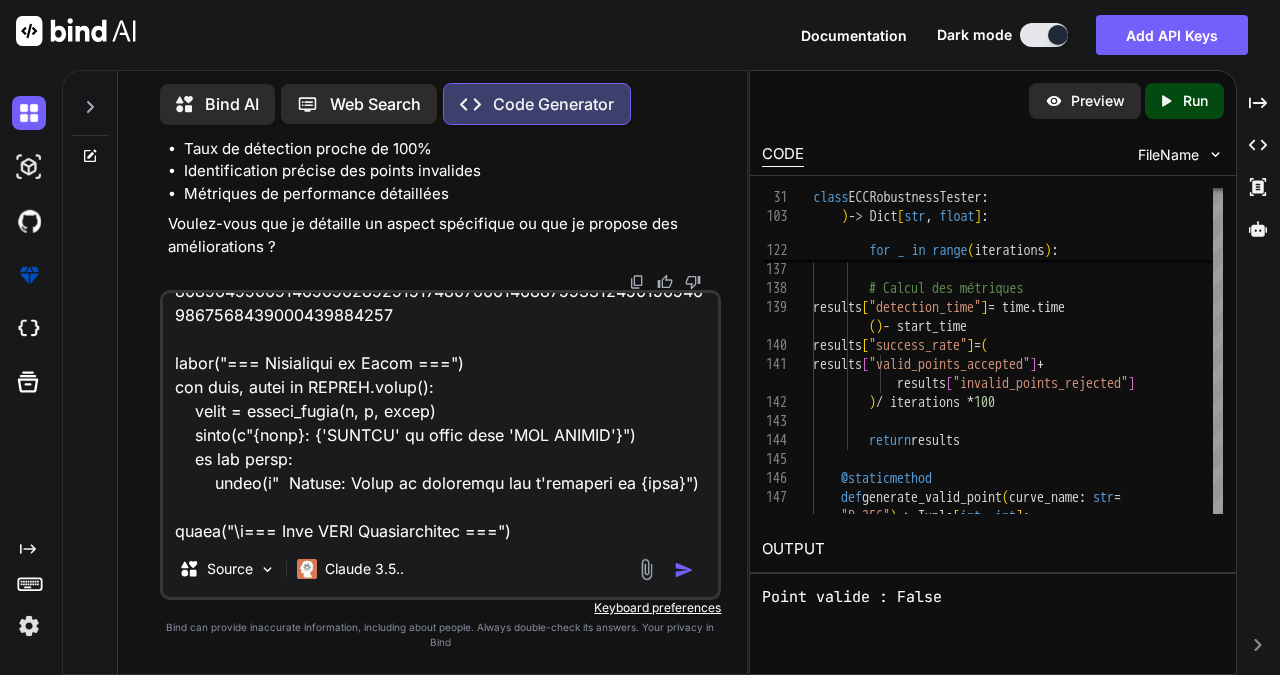 type on "import hashlib
# Paramètres des courbes
CURVES = {
"P-256": {
"p": 0xFFFFFFFF00000001000000000000000000000000FFFFFFFFFFFFFFFFFFFFFFFF,
"a": 0xFFFFFFFF00000001000000000000000000000000FFFFFFFFFFFFFFFFFFFFFFFC,
"b": 0x5AC635D8AA3A93E7B3EBBD55769886BC651D06B0CC53B0F63BCE3C3E27D2604B,
"Gx": 0x6B17D1F2E12C4247F8BCE6E563A440F277037D812DEB33A0F4A13945D898C296,
"Gy": 0x4FE342E2FE1A7F9B8EE7EB4A7C0F9E162BCE33576B315ECECBB6406837BF51F5,
"n": 0xFFFFFFFF00000000FFFFFFFFFFFFFFFFBCE6FAADA7179E84F3B9CAC2FC632551
}
}
def verify_point(x, y, curve):
"""Vérifie si le point appartient à la courbe"""
p, a, b = curve["p"], curve["a"], curve["b"]
return (y*y - x*x*x - a*x - b) % p == 0
def ecdh_demo():
"""Démonstration ECDH avec P-256"""
curve = CURVES["P-256"]
# Clé privée aléatoire (exemple)
import random
priv = random.randint(1, curve["n"]-1)
# Multiplication scalaire simplifiée (point G)
pub_x = pow(curve["Gx"], priv, c..." 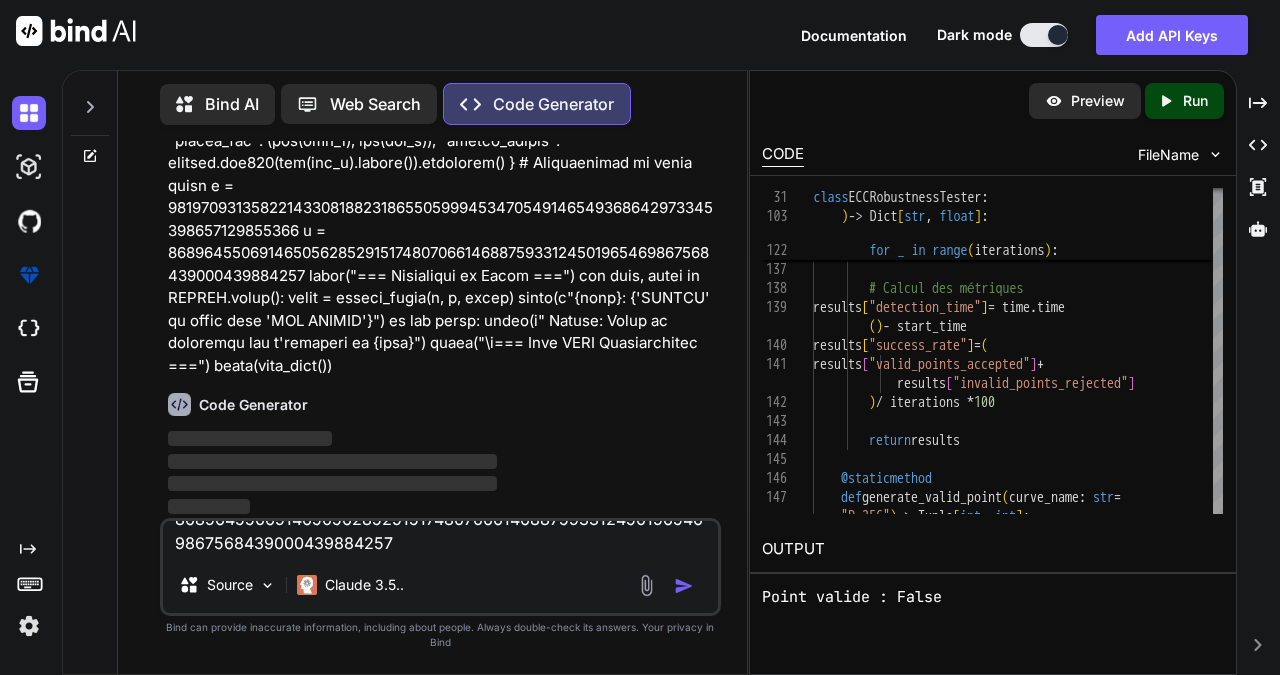 scroll, scrollTop: 0, scrollLeft: 0, axis: both 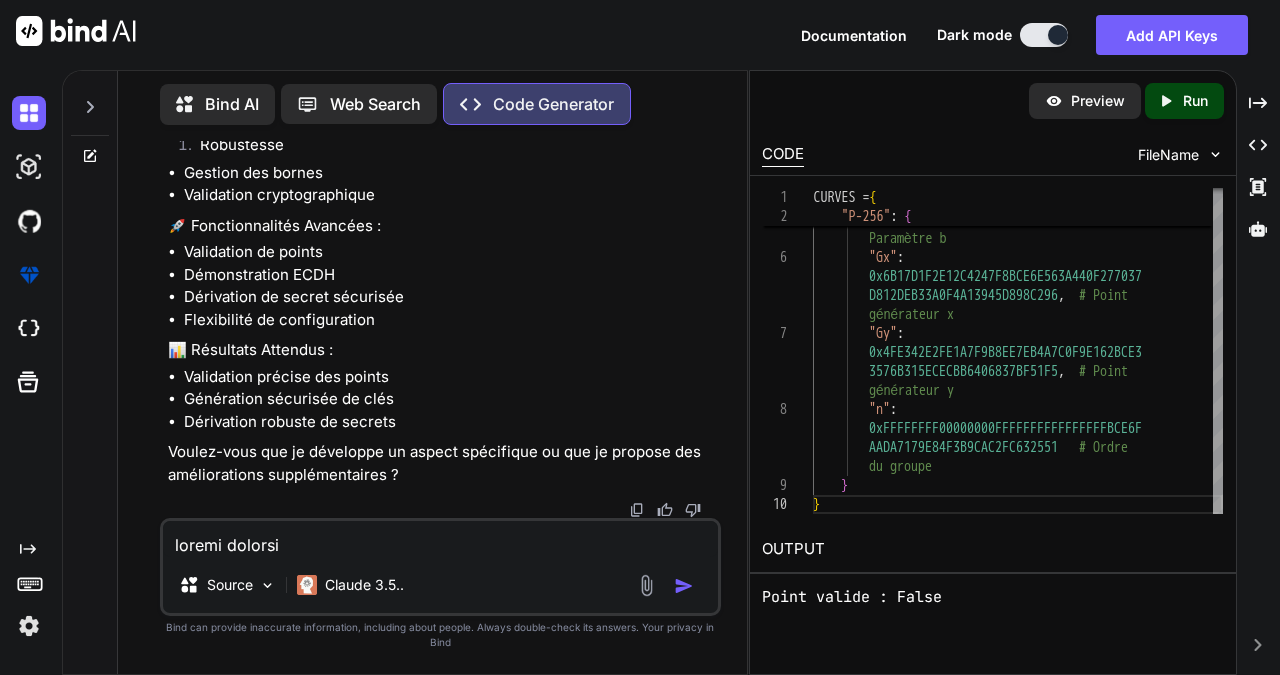 click at bounding box center (441, 539) 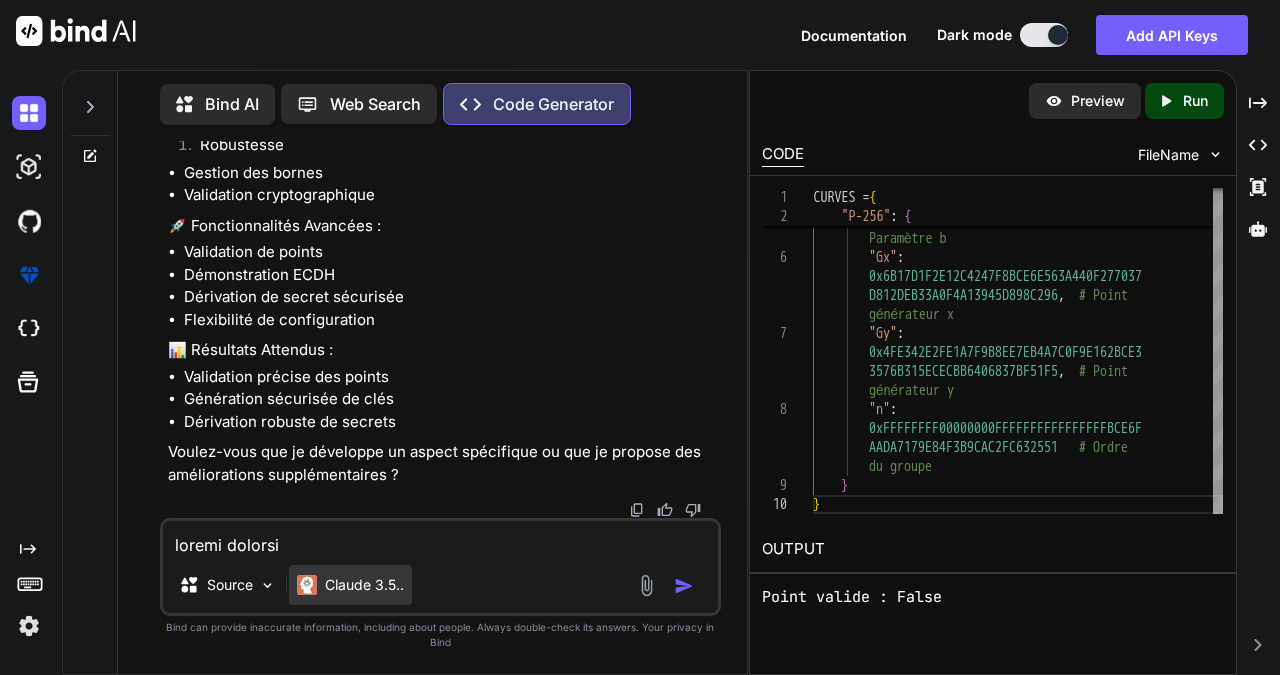 click on "Claude 3.5.." at bounding box center (364, 585) 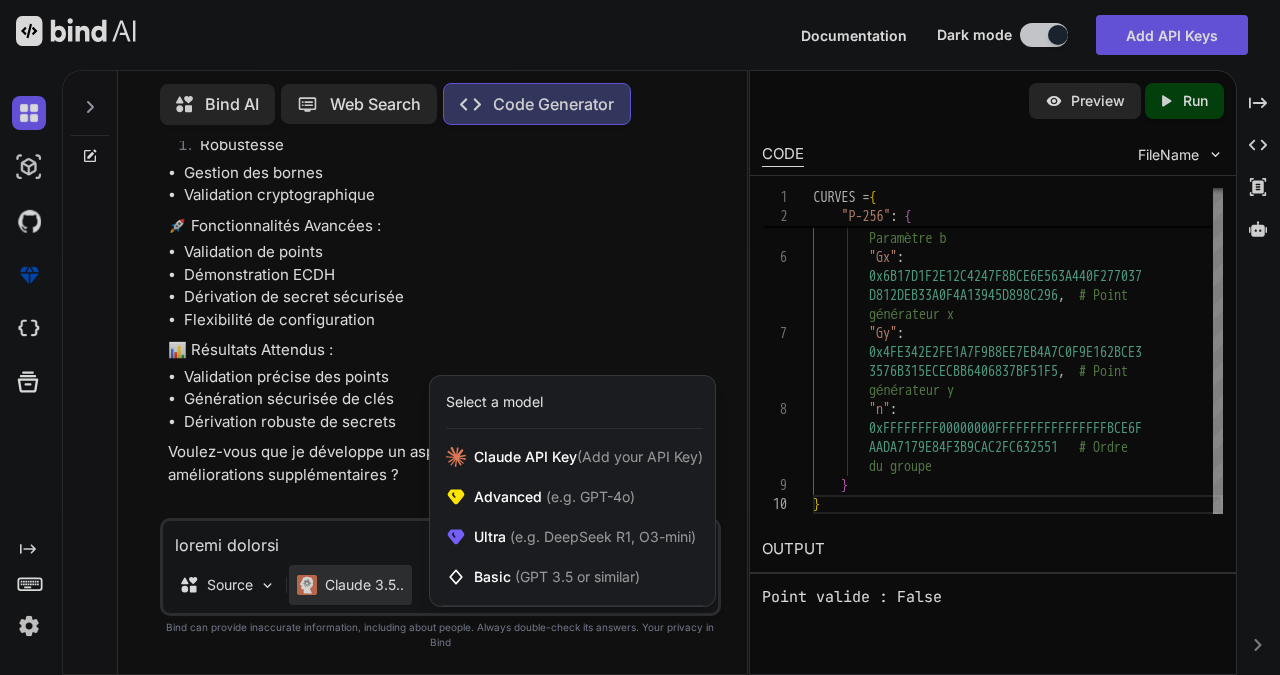 click on "Select a model" at bounding box center [494, 402] 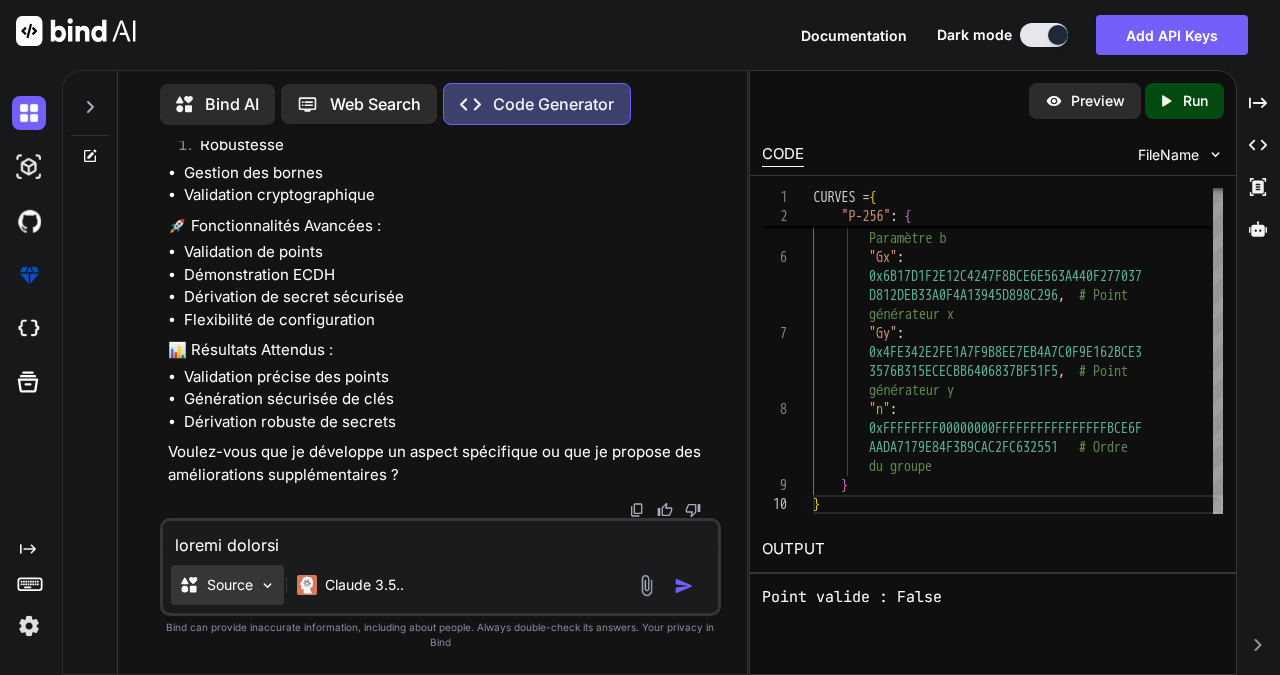 click on "Source" at bounding box center (230, 585) 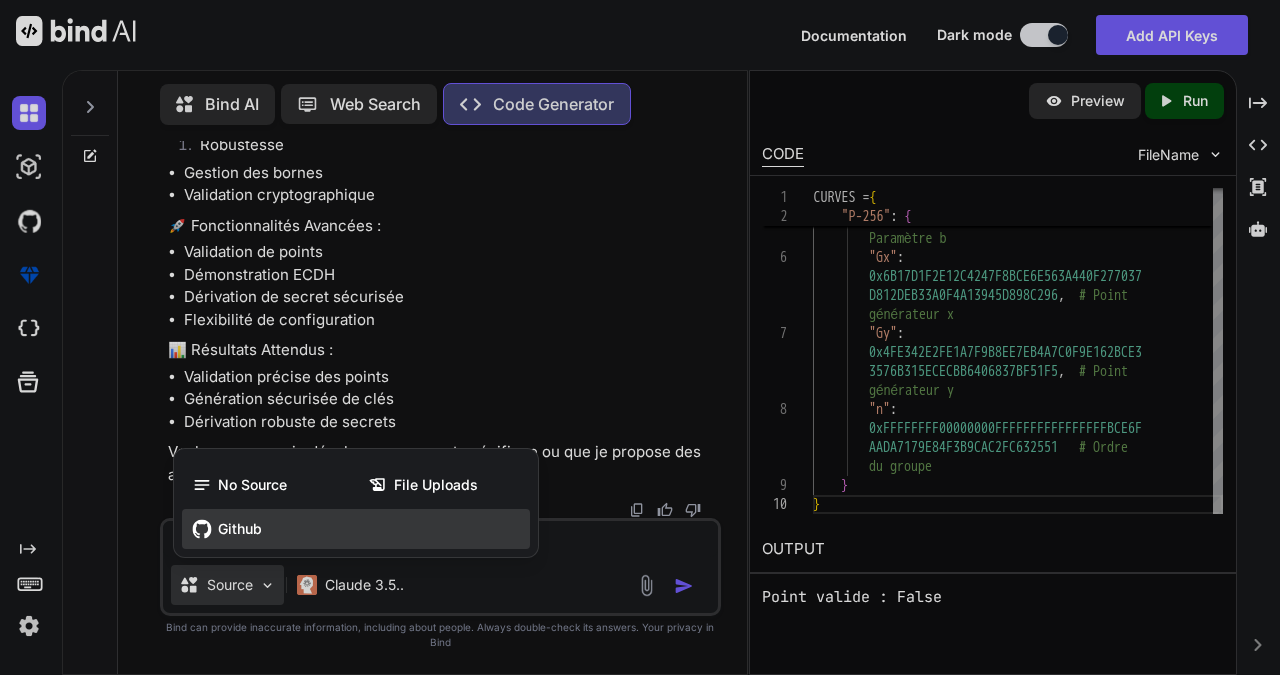 click on "Github" at bounding box center [240, 529] 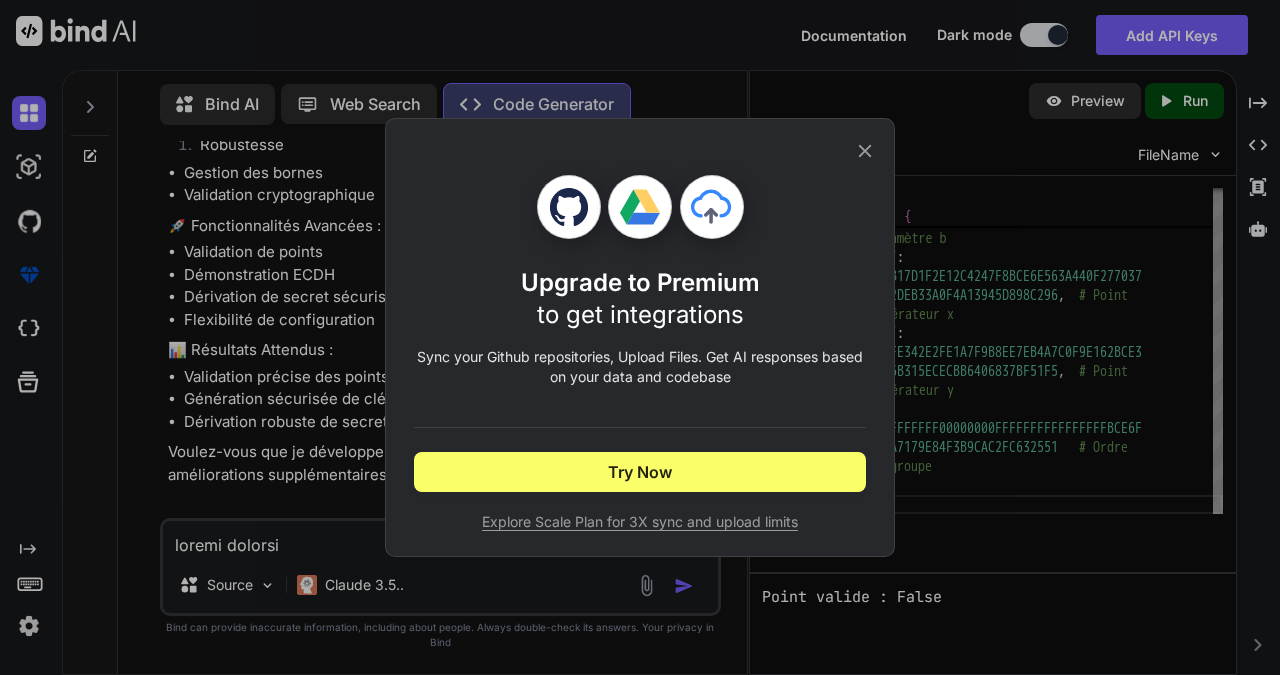 click on "Upgrade to Premium to get integrations Sync your Github repositories, Upload Files. Get AI responses based on your data and codebase Try Now Explore Scale Plan for 3X sync and upload limits" at bounding box center (640, 337) 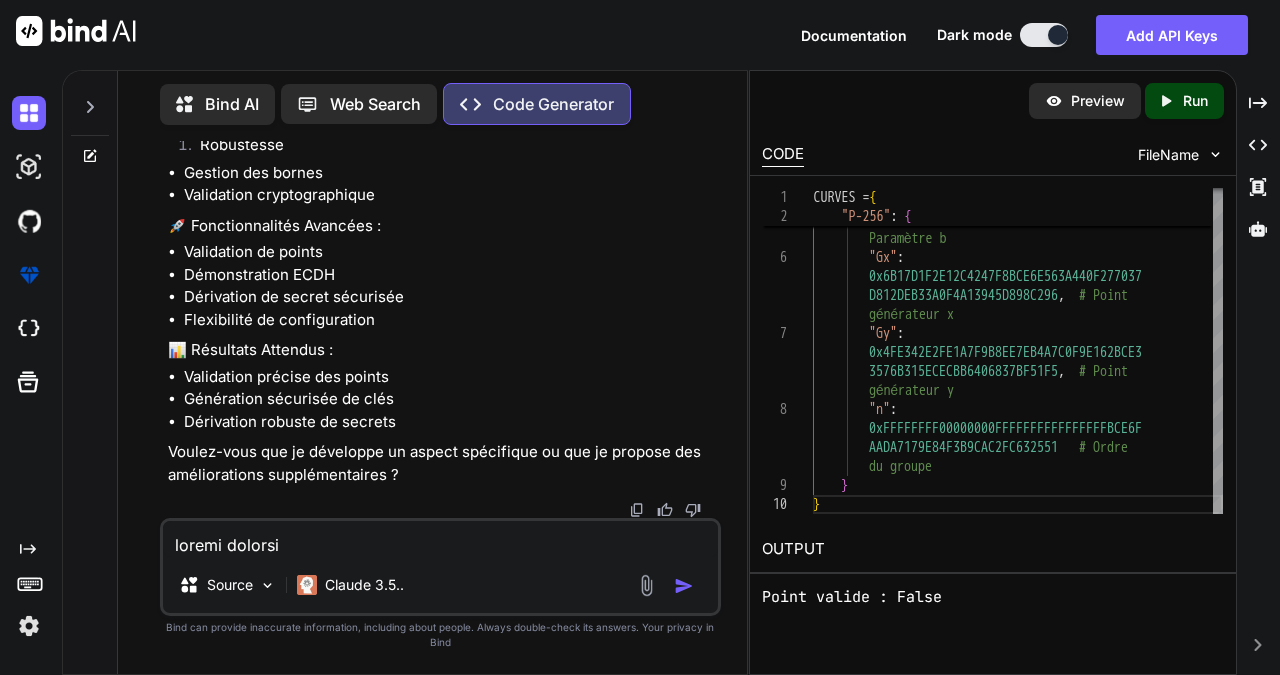click at bounding box center (441, 539) 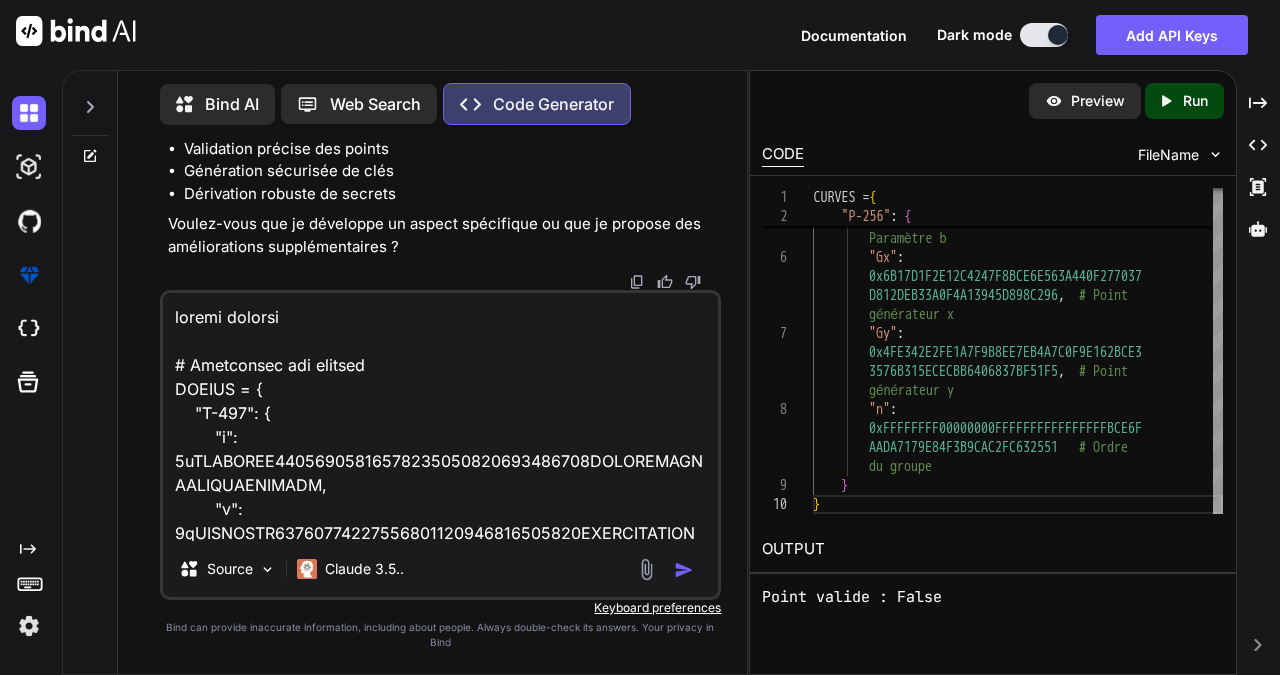 scroll, scrollTop: 1346, scrollLeft: 0, axis: vertical 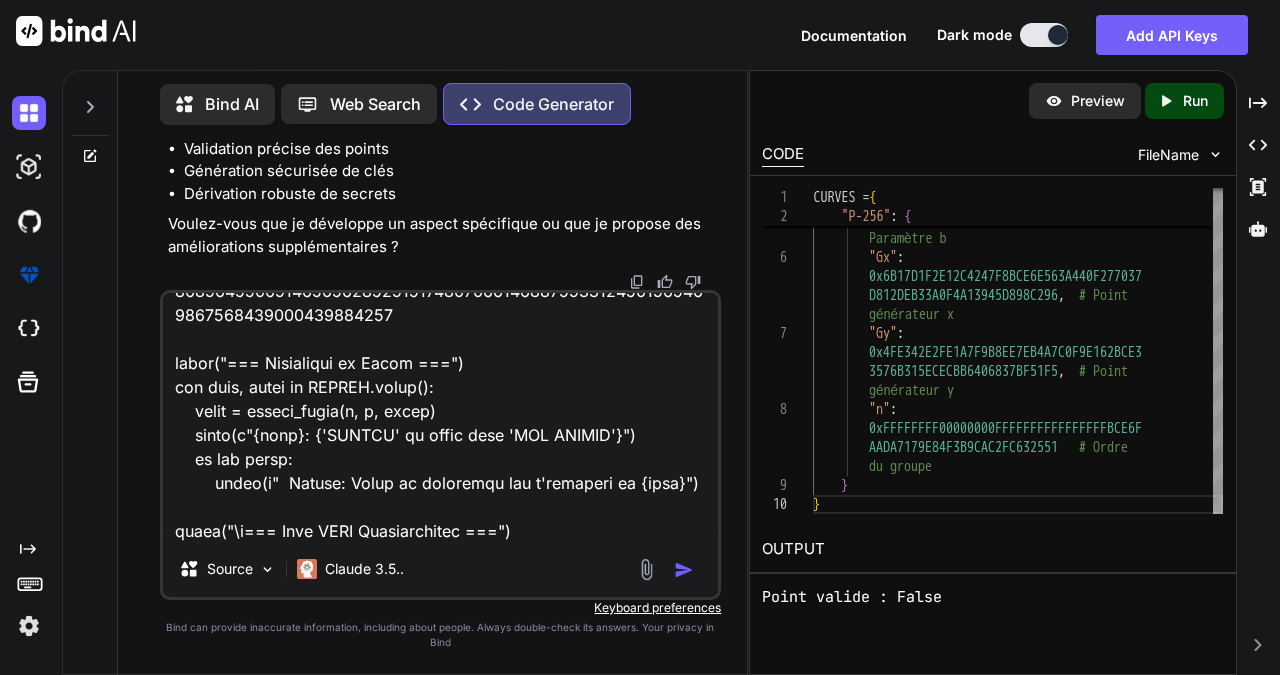 type on "import hashlib
# Paramètres des courbes
CURVES = {
"P-256": {
"p": 0xFFFFFFFF00000001000000000000000000000000FFFFFFFFFFFFFFFFFFFFFFFF,
"a": 0xFFFFFFFF00000001000000000000000000000000FFFFFFFFFFFFFFFFFFFFFFFC,
"b": 0x5AC635D8AA3A93E7B3EBBD55769886BC651D06B0CC53B0F63BCE3C3E27D2604B,
"Gx": 0x6B17D1F2E12C4247F8BCE6E563A440F277037D812DEB33A0F4A13945D898C296,
"Gy": 0x4FE342E2FE1A7F9B8EE7EB4A7C0F9E162BCE33576B315ECECBB6406837BF51F5,
"n": 0xFFFFFFFF00000000FFFFFFFFFFFFFFFFBCE6FAADA7179E84F3B9CAC2FC632551
}
}
def verify_point(x, y, curve):
"""Vérifie si le point appartient à la courbe"""
p, a, b = curve["p"], curve["a"], curve["b"]
return (y*y - x*x*x - a*x - b) % p == 0
def ecdh_demo():
"""Démonstration ECDH avec P-256"""
curve = CURVES["P-256"]
# Clé privée aléatoire (exemple)
import random
priv = random.randint(1, curve["n"]-1)
# Multiplication scalaire simplifiée (point G)
pub_x = pow(curve["Gx"], priv, c..." 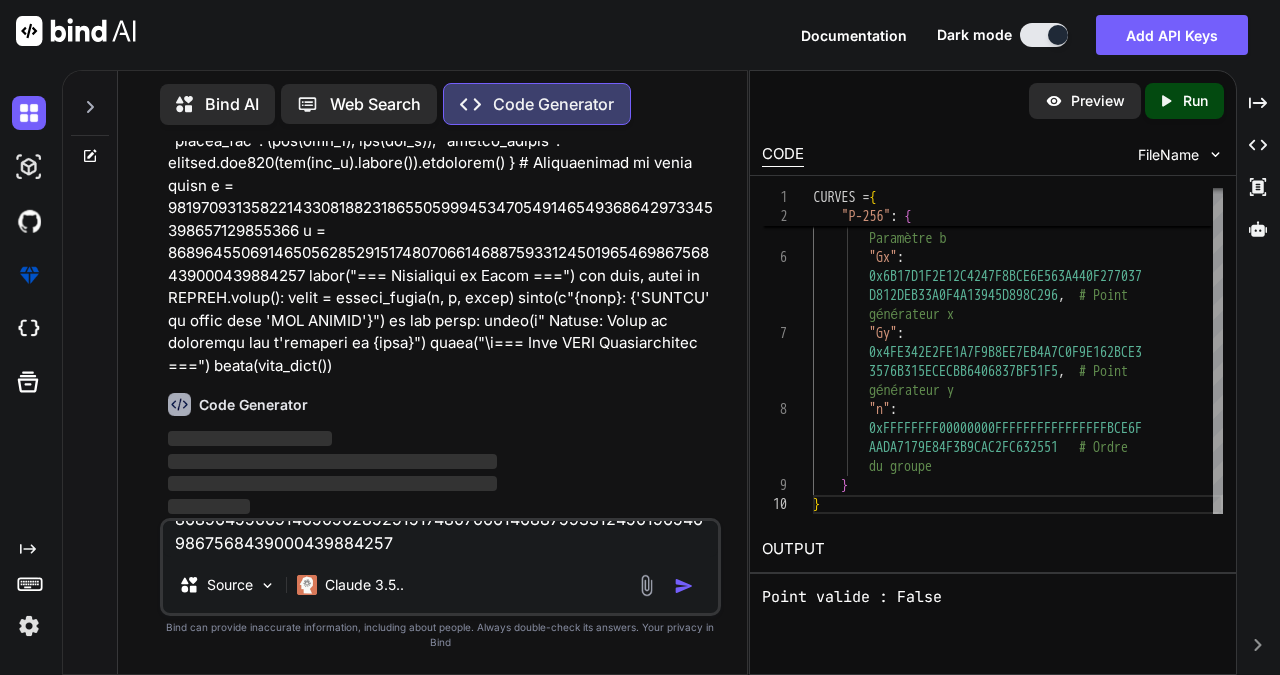 scroll, scrollTop: 0, scrollLeft: 0, axis: both 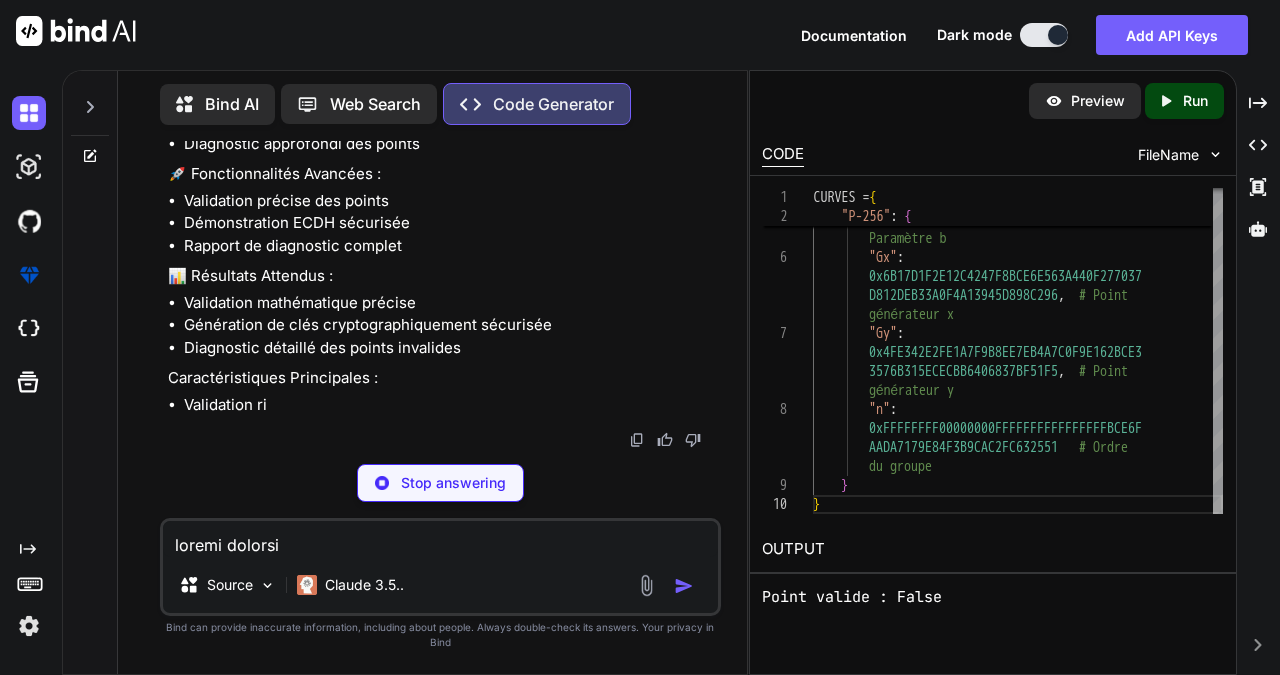 type on "x" 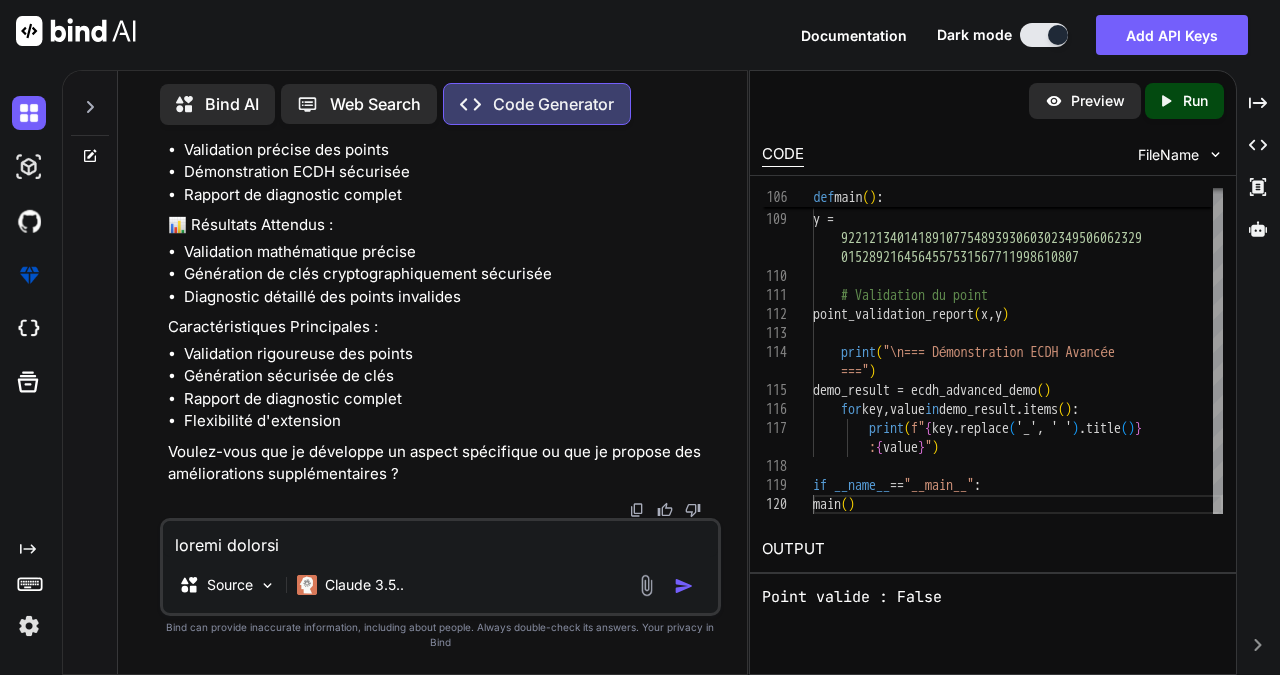 scroll, scrollTop: 65724, scrollLeft: 0, axis: vertical 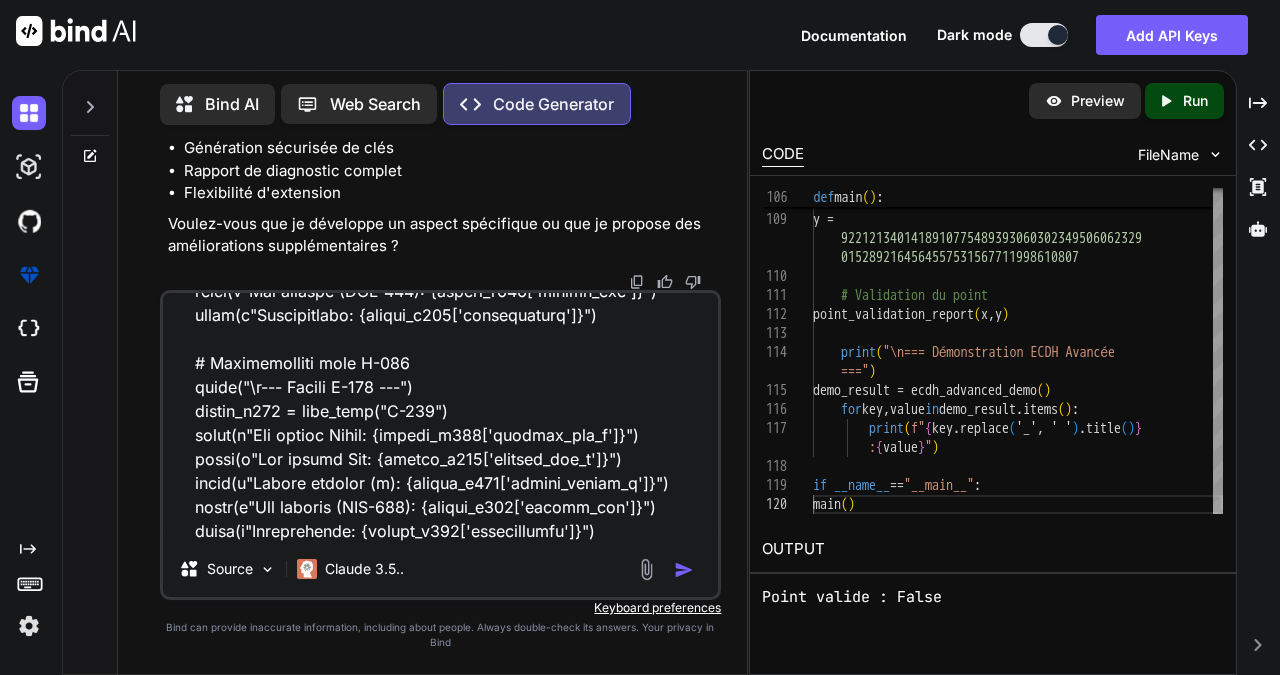 type on "import hashlib
import random
from typing import Tuple, Optional, Dict
# Paramètres complets des courbes elliptiques
CURVES = {
"P-256": {
"p": 0xFFFFFFFF00000001000000000000000000000000FFFFFFFFFFFFFFFFFFFFFFFF,
"a": 0xFFFFFFFF00000001000000000000000000000000FFFFFFFFFFFFFFFFFFFFFFFC,
"b": 0x5AC635D8AA3A93E7B3EBBD55769886BC651D06B0CC53B0F63BCE3C3E27D2604B,
"Gx": 0x6B17D1F2E12C4247F8BCE6E563A440F277037D812DEB33A0F4A13945D898C296,
"Gy": 0x4FE342E2FE1A7F9B8EE7EB4A7C0F9E162BCE33576B315ECECBB6406837BF51F5,
"n": 0xFFFFFFFF00000000FFFFFFFFFFFFFFFFBCE6FAADA7179E84F3B9CAC2FC632551
},
"P-384": {
"p": 0xFFFFFFFFFFFFFFFFFFFFFFFFFFFFFFFFFFFFFFFFFFFFFFFFFFFFFFFFFFFFFFFEFFFFFFFF0000000000000000FFFFFFFF,
"a": 0xFFFFFFFFFFFFFFFFFFFFFFFFFFFFFFFFFFFFFFFFFFFFFFFFFFFFFFFFFFFFFFFEFFFFFFFF0000000000000000FFFFFFFC,
"b": 0xB3312FA7E23EE7E4988E056BE3F82D19181D9C6EFE8141120314088F5013875AC656398D8A2ED19D2A85C8EDD3EC2AEF,
"Gx": 0xAA87CA22BE8B05..." 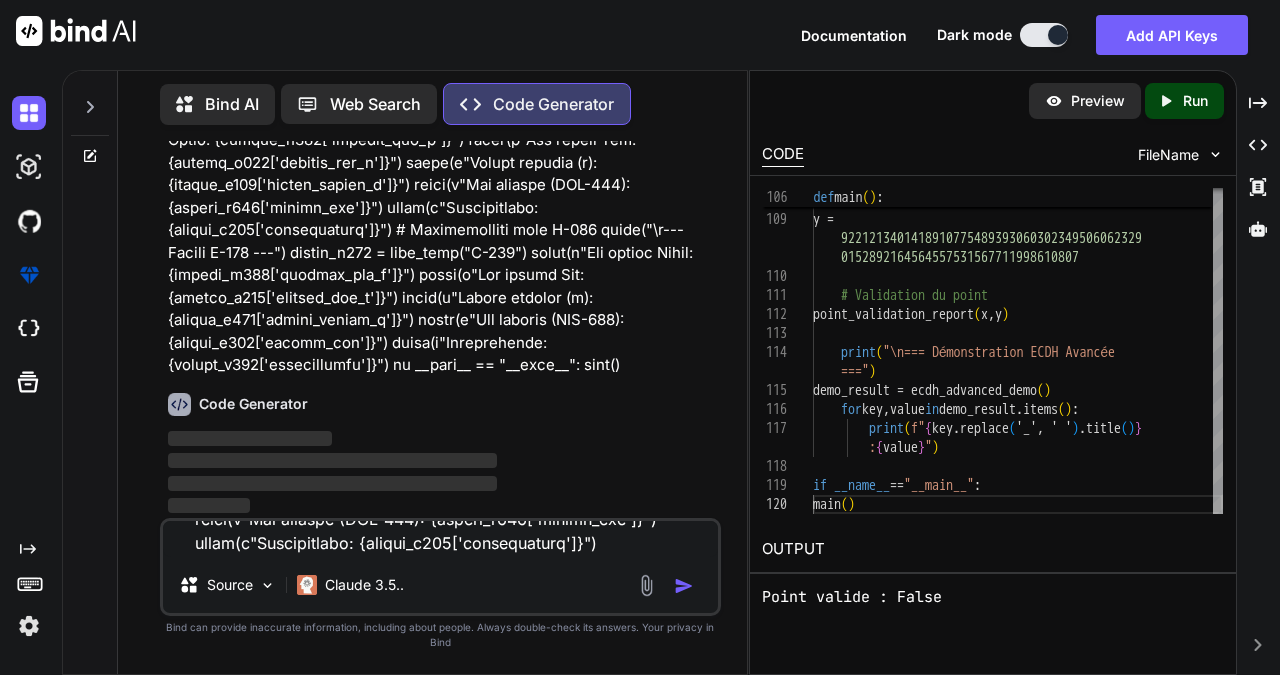 scroll, scrollTop: 0, scrollLeft: 0, axis: both 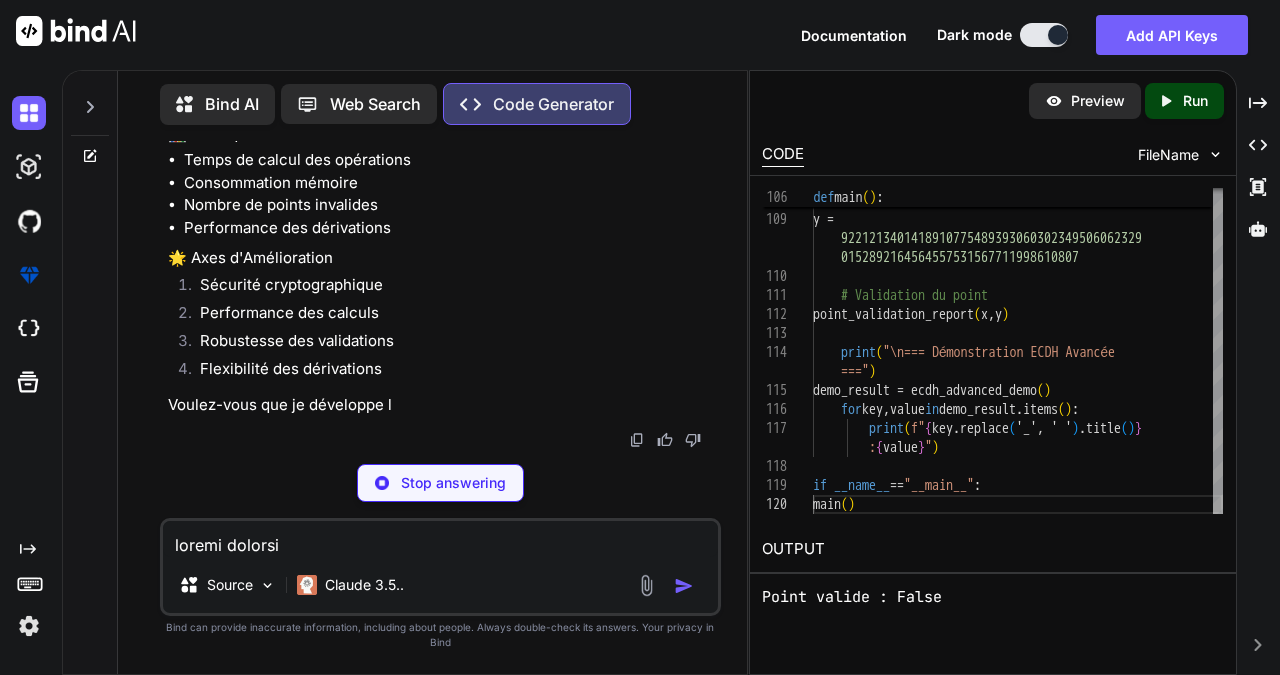 type on "x" 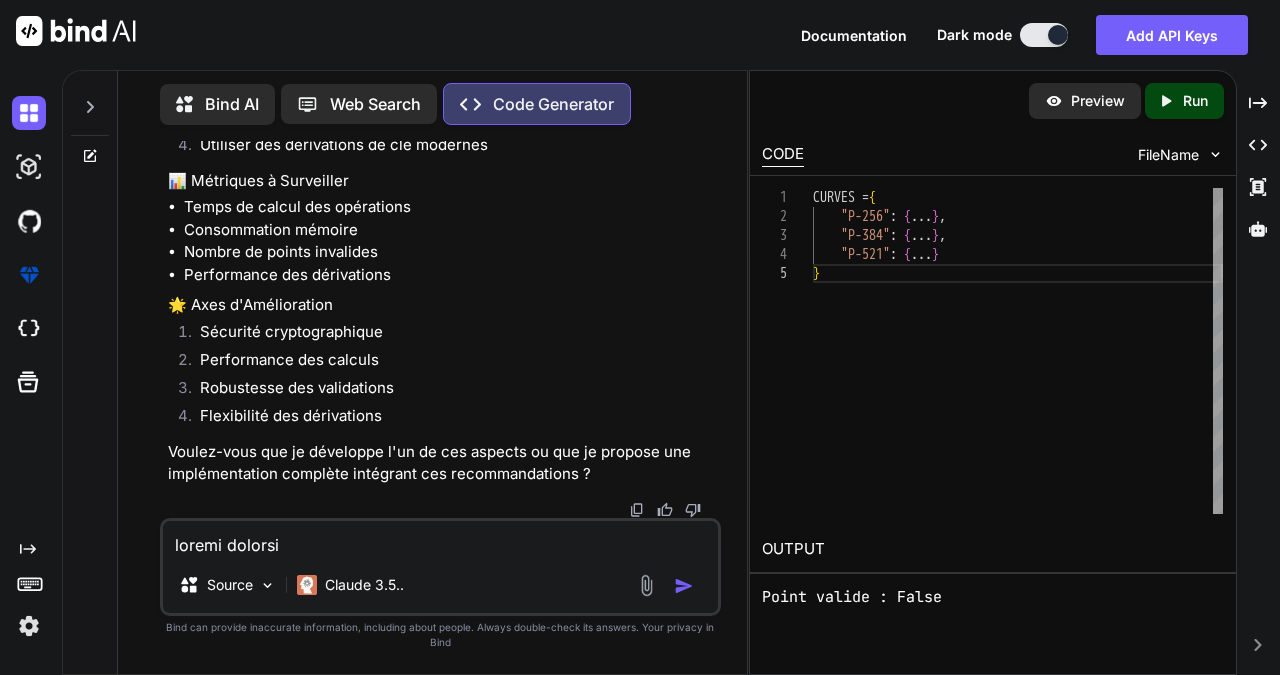 scroll, scrollTop: 71120, scrollLeft: 0, axis: vertical 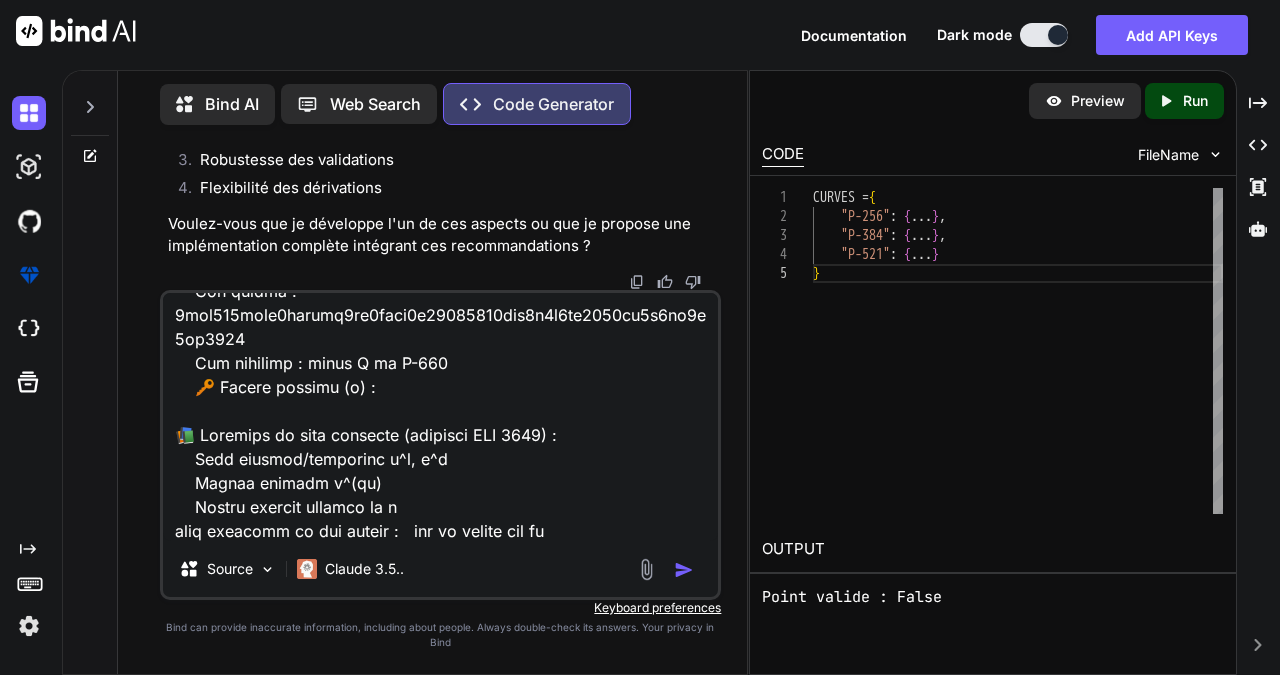 type on "Coordonnées testées :
x = 20274747757187747718943152987252388130746195776896802068738028260720060567257
y = 92212134014189107754893930603023495060623290152892164564557531567711998610807
🔍 Résultats par groupe :
Groupe : P-256
✅ Résultat : NON VALIDE
📄 RFC 6989 Section : 2.3
❌ Erreur : Point ne satisfait pas l'équation de la courbe
Groupe : P-384
✅ Résultat : NON VALIDE
📄 RFC 6989 Section : 2.3
❌ Erreur : Point ne satisfait pas l'équation de la courbe
Groupe : P-521
✅ Résultat : NON VALIDE
📄 RFC 6989 Section : 2.3
❌ Erreur : Point ne satisfait pas l'équation de la courbe
📁 Export des résultats :
rfc5903_6989_validation_YYYYMMDD_HHMMSS.json
rfc5903_6989_validation_YYYYMMDD_HHMMSS.csv
🔐 Test de robustesse P-256 (100 tests) :
✅ Taux de détection : 100.00%
🧪 Points malicieux détectés avec succès
📦 Charge utile KE (RFC 5903) :
6b17d1f2e12c4247f8bce6e563a440f277037d812deb33a0f4a13945d898c2964fe342e2fe1a7f9b8ee7eb4a7c0f9e162bce33576b315ececbb6406837bf51f5
🔐 Cal..." 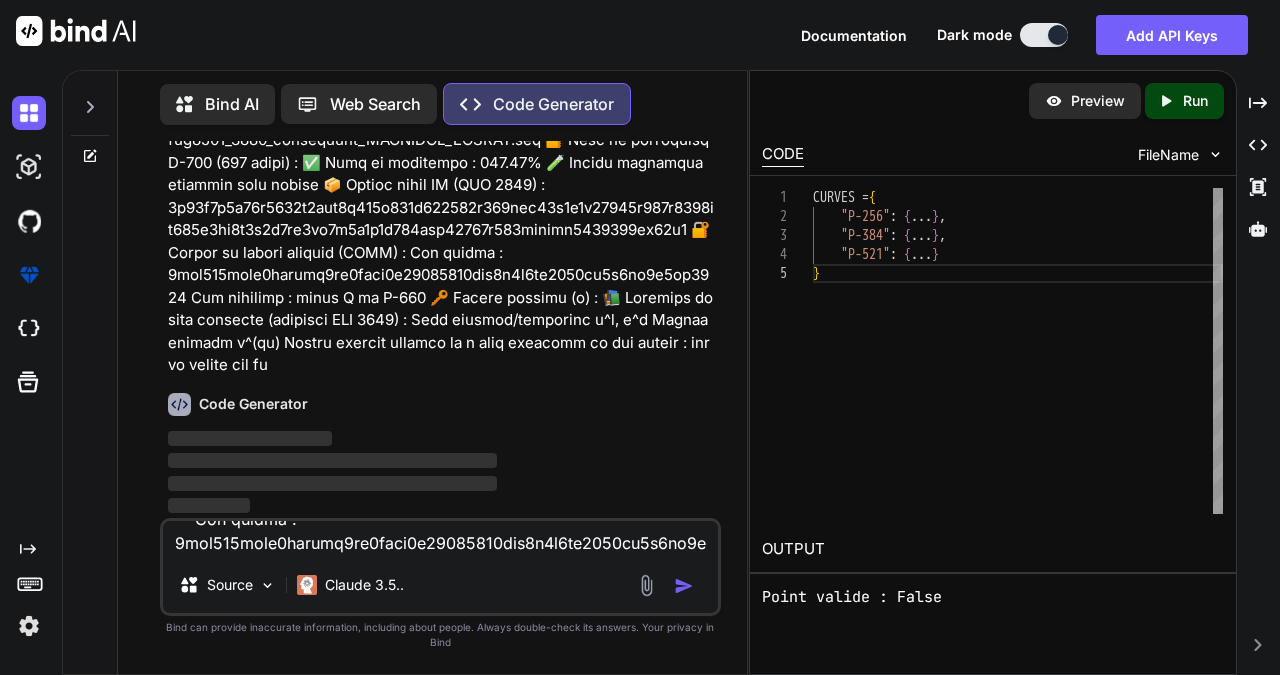 scroll, scrollTop: 0, scrollLeft: 0, axis: both 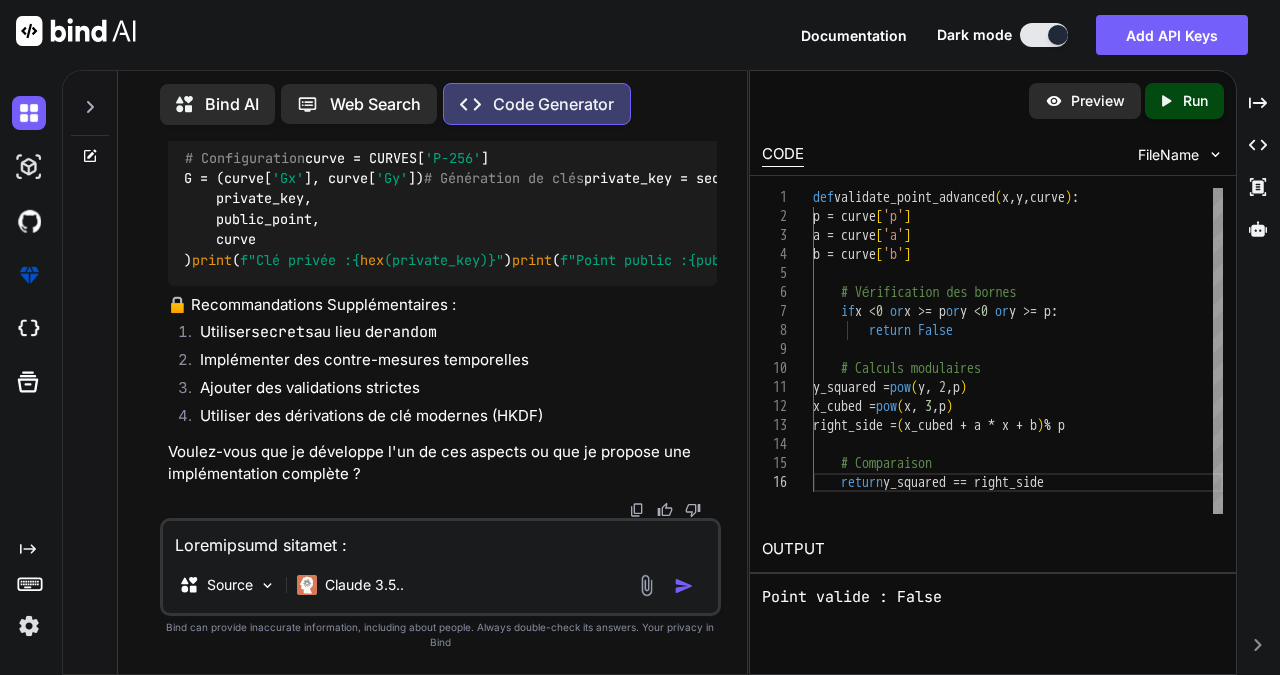 click at bounding box center (441, 539) 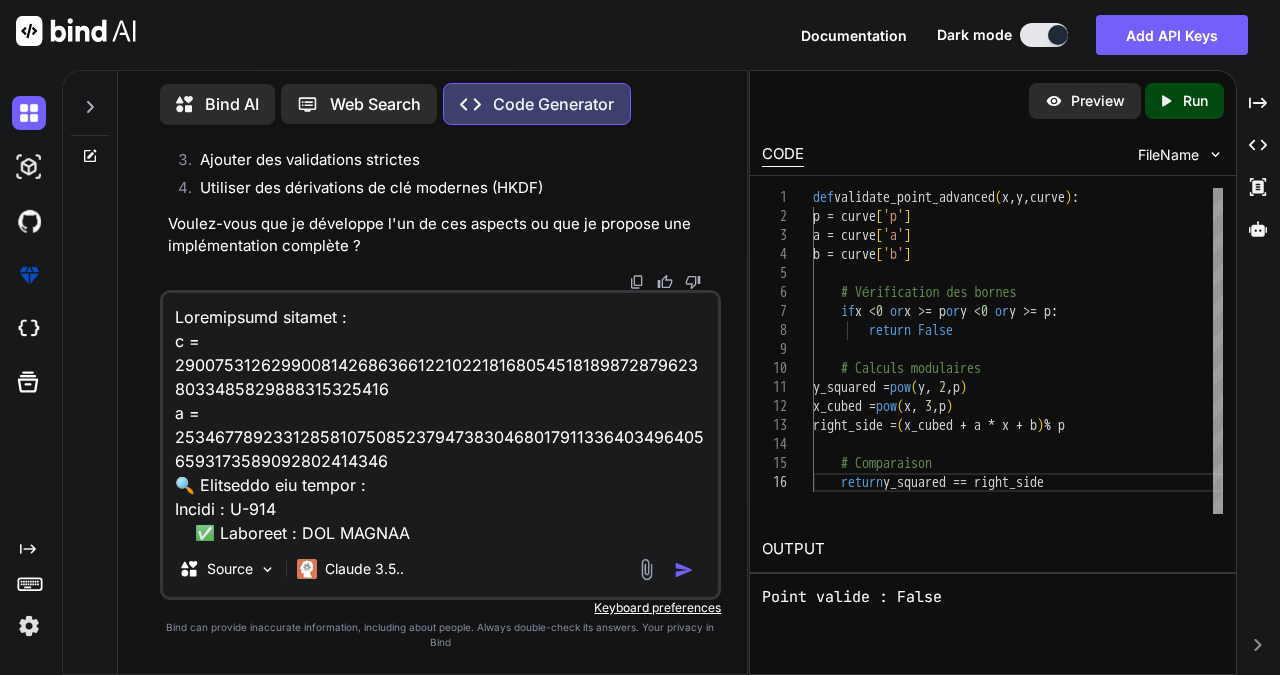 scroll, scrollTop: 770, scrollLeft: 0, axis: vertical 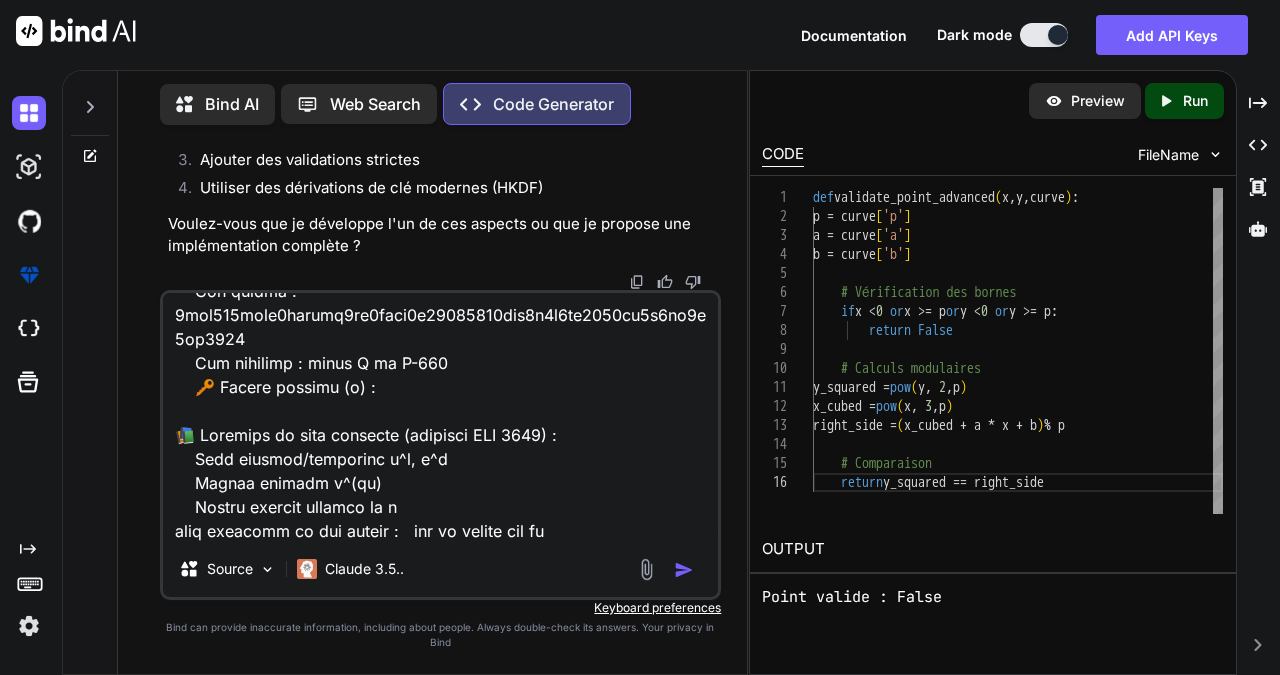 type on "Coordonnées testées :
x = 20274747757187747718943152987252388130746195776896802068738028260720060567257
y = 92212134014189107754893930603023495060623290152892164564557531567711998610807
🔍 Résultats par groupe :
Groupe : P-256
✅ Résultat : NON VALIDE
📄 RFC 6989 Section : 2.3
❌ Erreur : Point ne satisfait pas l'équation de la courbe
Groupe : P-384
✅ Résultat : NON VALIDE
📄 RFC 6989 Section : 2.3
❌ Erreur : Point ne satisfait pas l'équation de la courbe
Groupe : P-521
✅ Résultat : NON VALIDE
📄 RFC 6989 Section : 2.3
❌ Erreur : Point ne satisfait pas l'équation de la courbe
📁 Export des résultats :
rfc5903_6989_validation_YYYYMMDD_HHMMSS.json
rfc5903_6989_validation_YYYYMMDD_HHMMSS.csv
🔐 Test de robustesse P-256 (100 tests) :
✅ Taux de détection : 100.00%
🧪 Points malicieux détectés avec succès
📦 Charge utile KE (RFC 5903) :
6b17d1f2e12c4247f8bce6e563a440f277037d812deb33a0f4a13945d898c2964fe342e2fe1a7f9b8ee7eb4a7c0f9e162bce33576b315ececbb6406837bf51f5
🔐 Cal..." 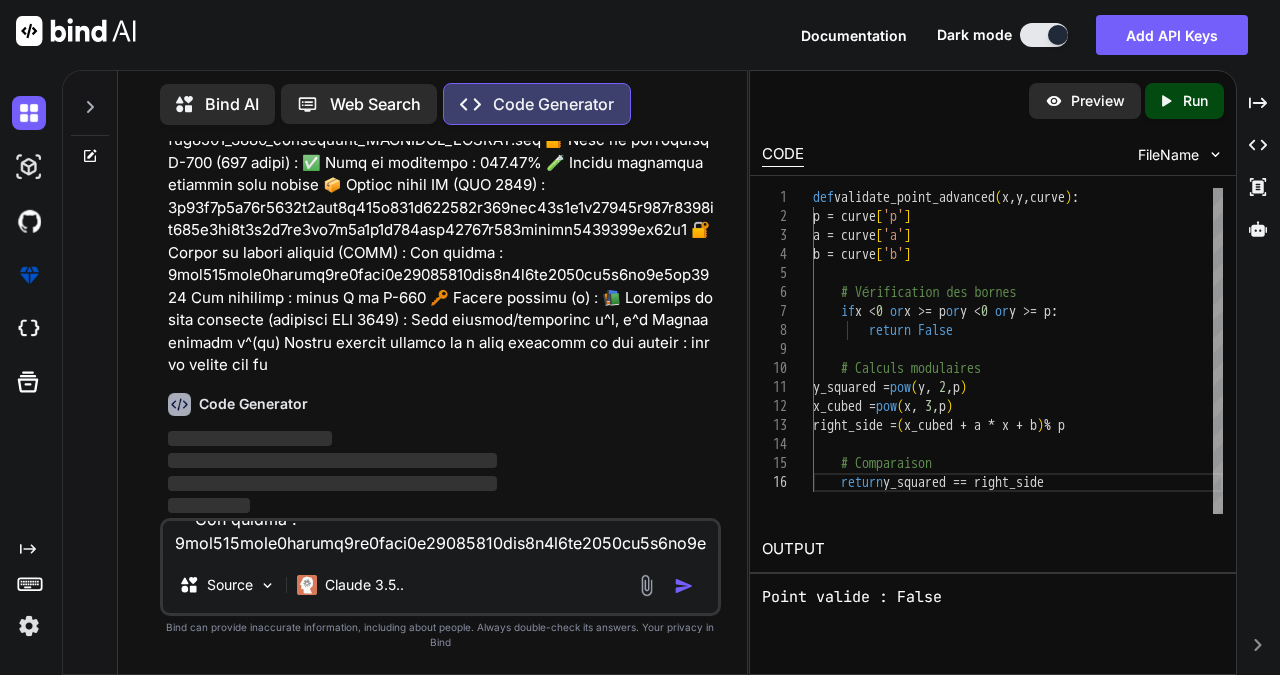 scroll, scrollTop: 0, scrollLeft: 0, axis: both 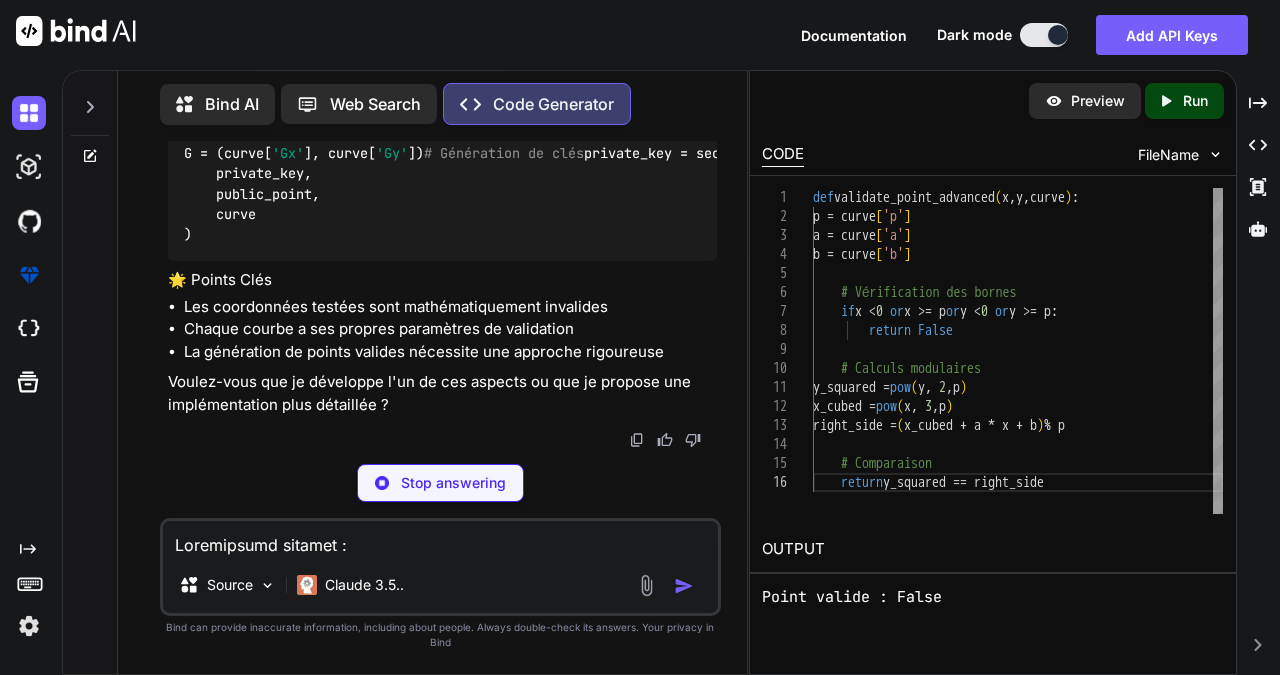 type on "x" 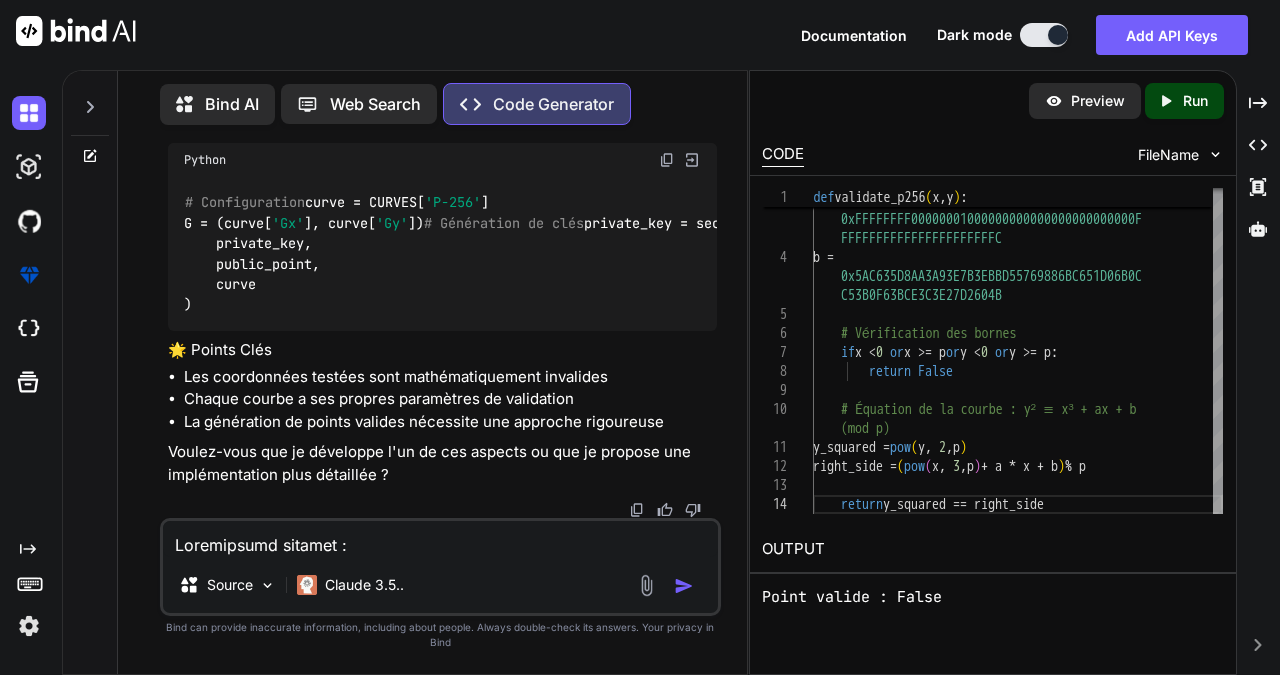 click at bounding box center (441, 539) 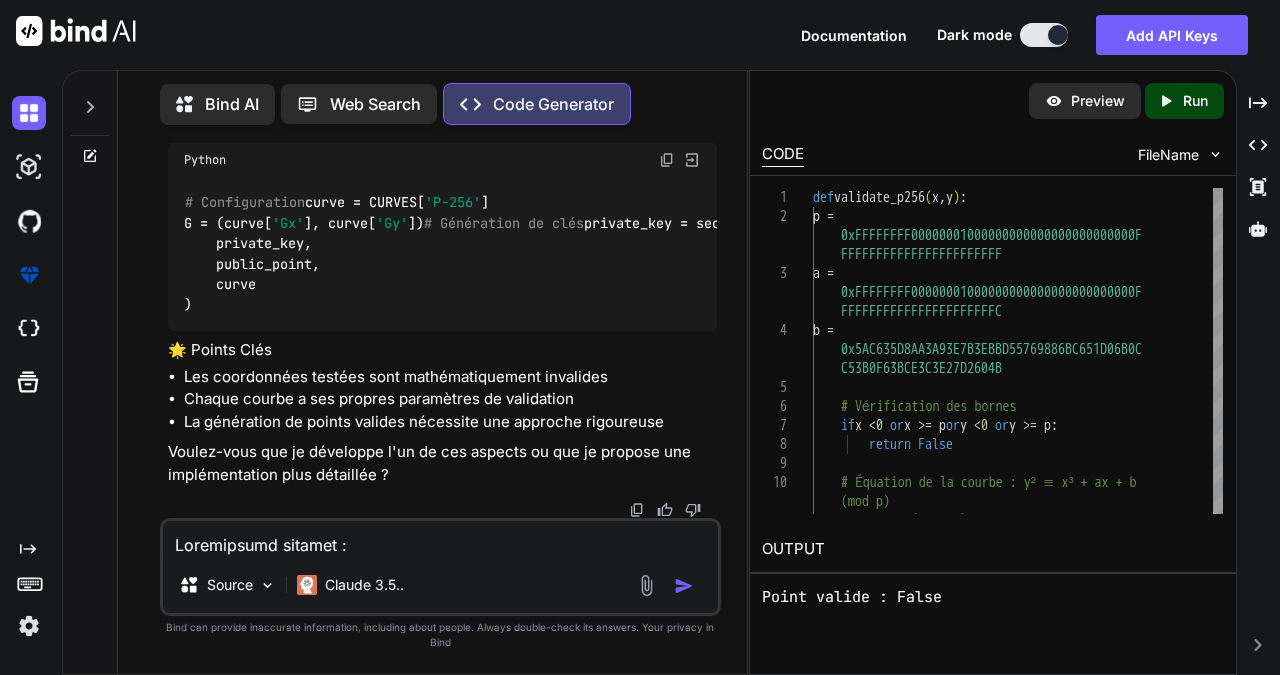 scroll, scrollTop: 79228, scrollLeft: 0, axis: vertical 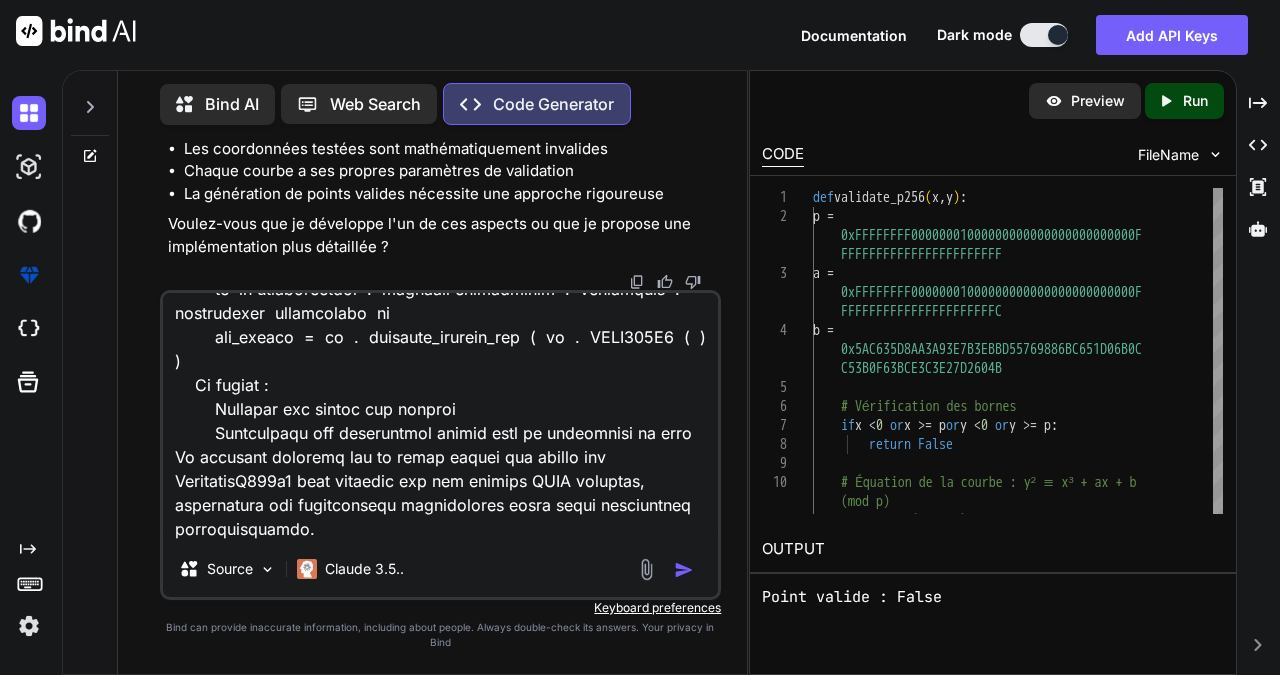 type on "oici les résultats détaillés de l'analyse cryptographique complète :
Résultats de Validation
Point testé :
texte
x = 0x2c4b482ffc81b7afb9de27e1e3bd23c23a4453bd9ace3262 (20274...67257)
y = 0x547ef835c3dac4fd97f8461a14611dc9c27745132ded8e545c1d54c72f046997 (92212...10807)
Validation par courbe :
BrainpoolP256r1 :
✅ Point valide (générateur de la courbe)
Preuve :
texte
y² mod p = 0x7d5a0975fc2c3057eef67530417affe7fb8055c126dc5c6ce94a4b44f330b5d9
x³ + ax + b mod p = 0x7d5a0975fc2c3057eef67530417affe7fb8055c126dc5c6ce94a4b44f330b5d9
Égalité : True
secp256r1 (P-256) :
❌ Point invalide
Erreur : y² ≠ x³ + ax + b mod p
Différence : 25% d
Fichiers Générés
JSON ( curve_validation_*.json) :
json
{
"brainpoolP256r1": {
"x": 20274...67257,
"y": 92212...10807,
"valid": true,
"message": "Point valide"
},
"secp256r1": {
"x": 20274...67257,
"y": 92212...10807,
"valid": false,
"message": "Point ne sati..." 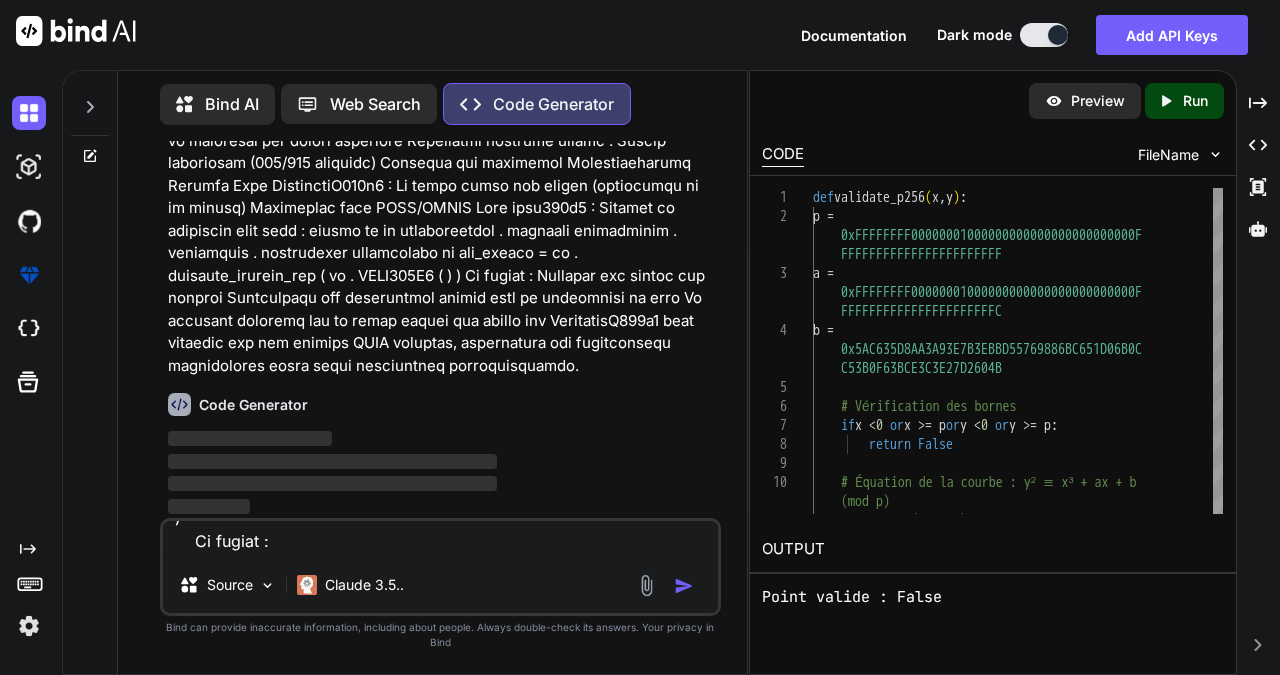 scroll, scrollTop: 0, scrollLeft: 0, axis: both 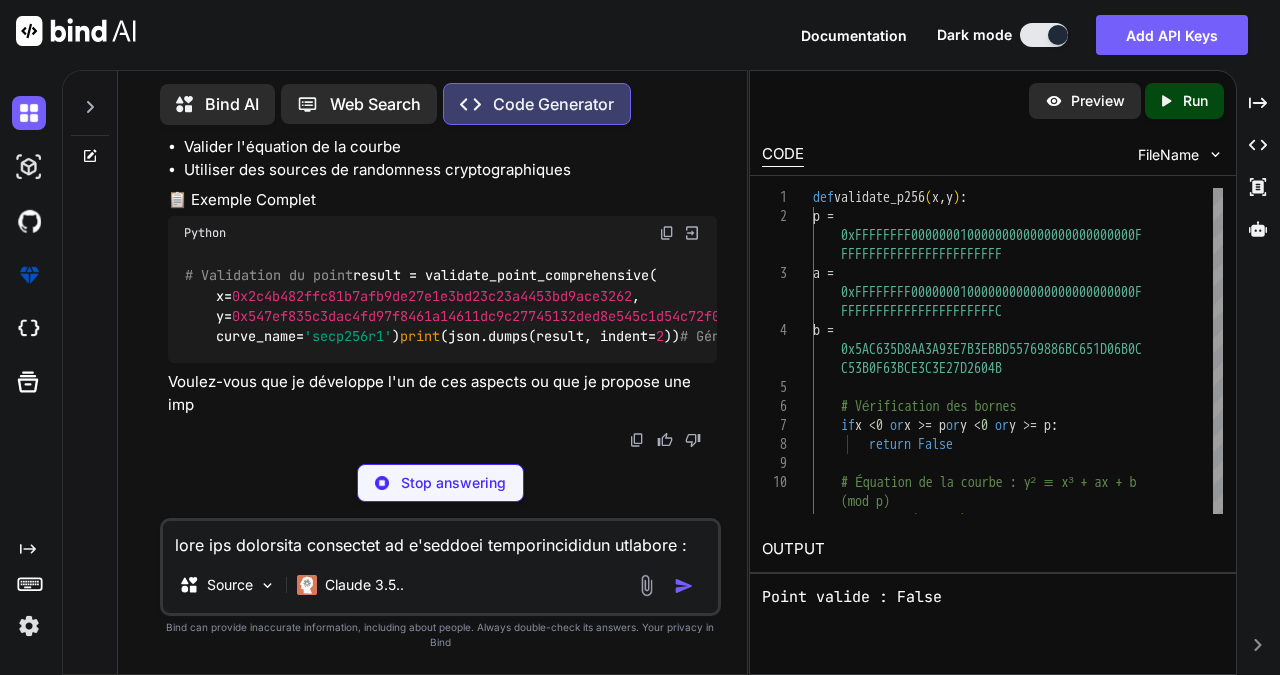 type on "x" 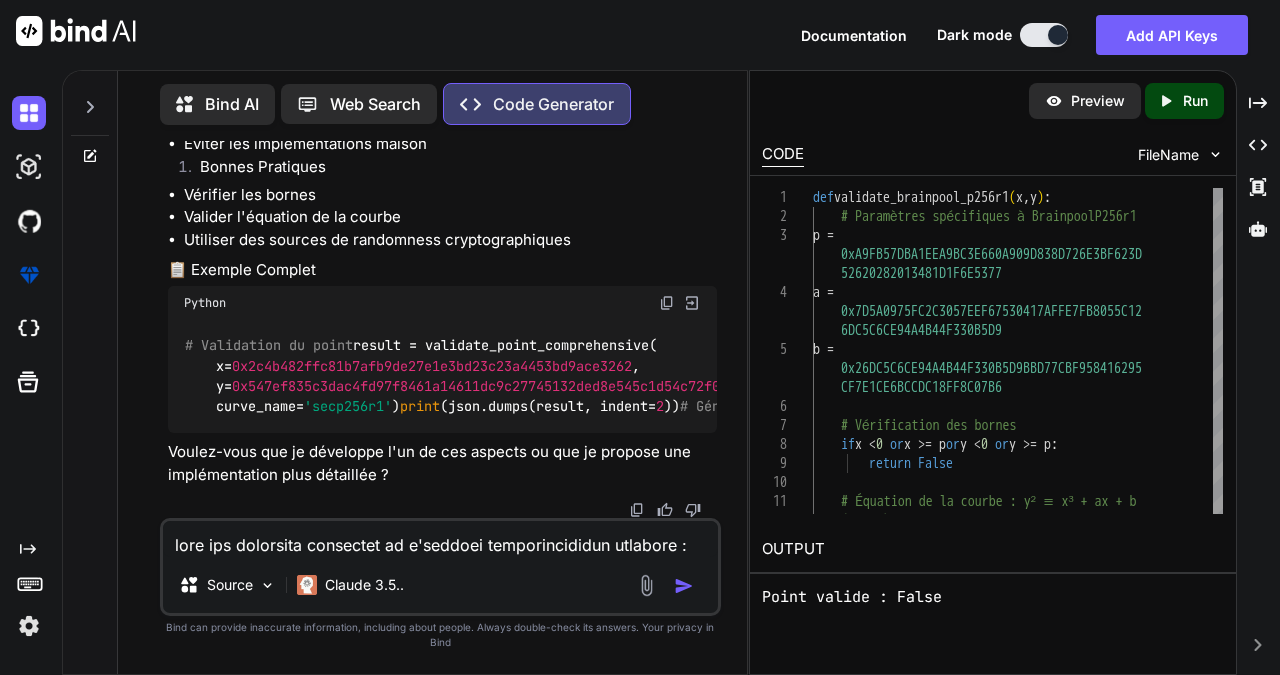 scroll, scrollTop: 83606, scrollLeft: 0, axis: vertical 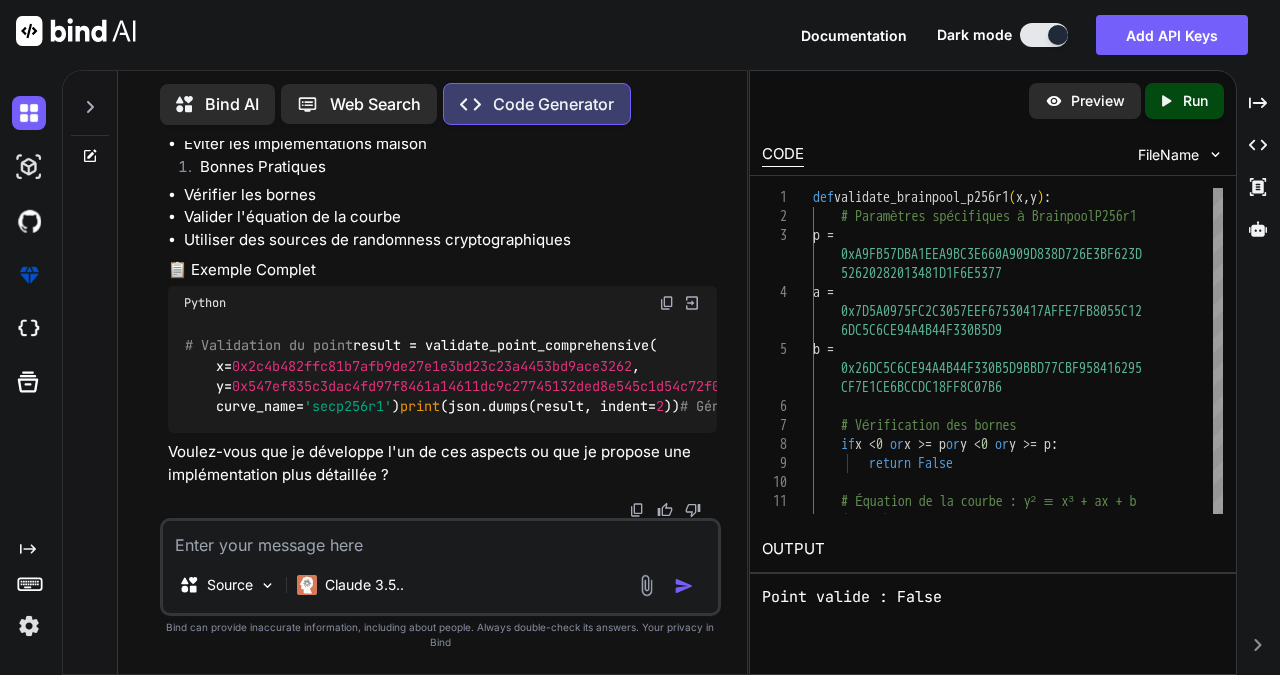 type on "c" 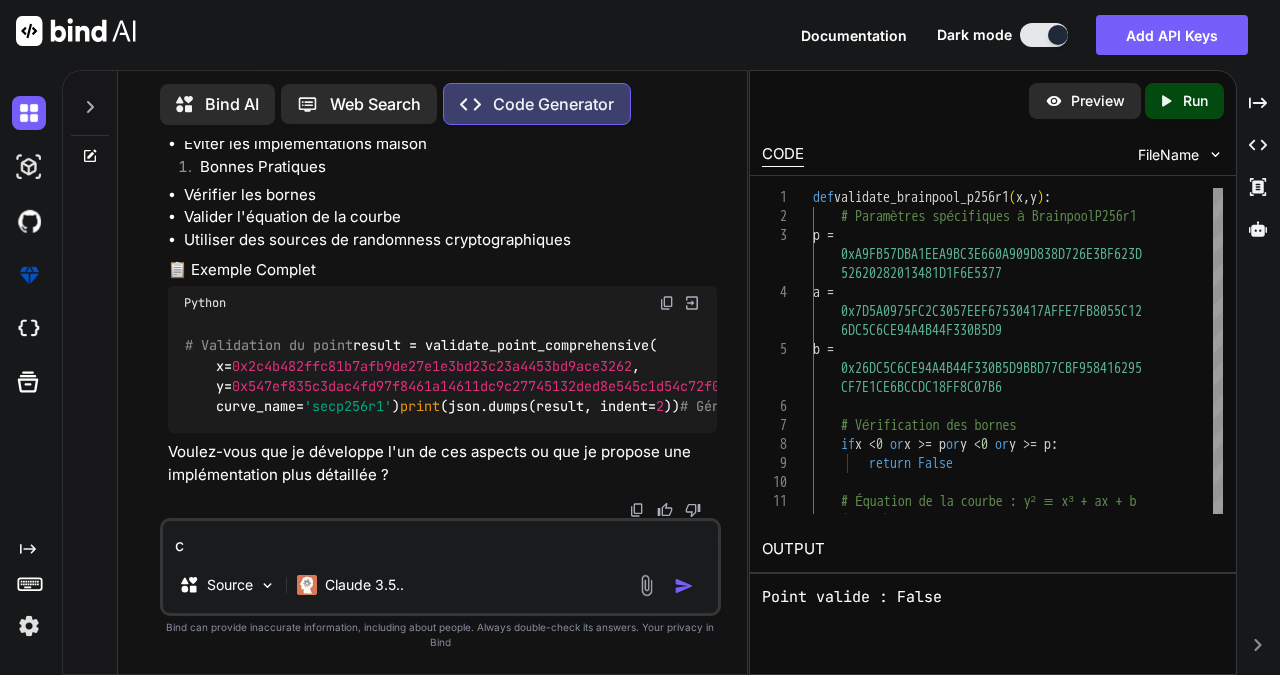 type on "x" 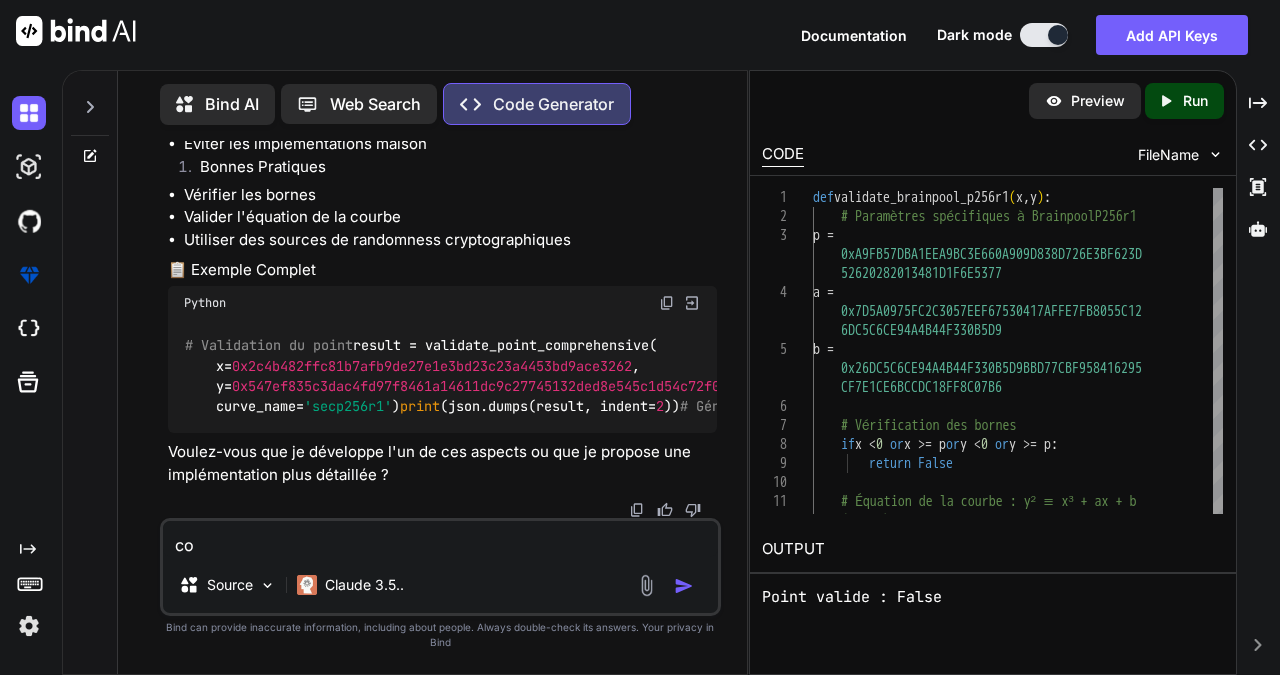 type on "cod" 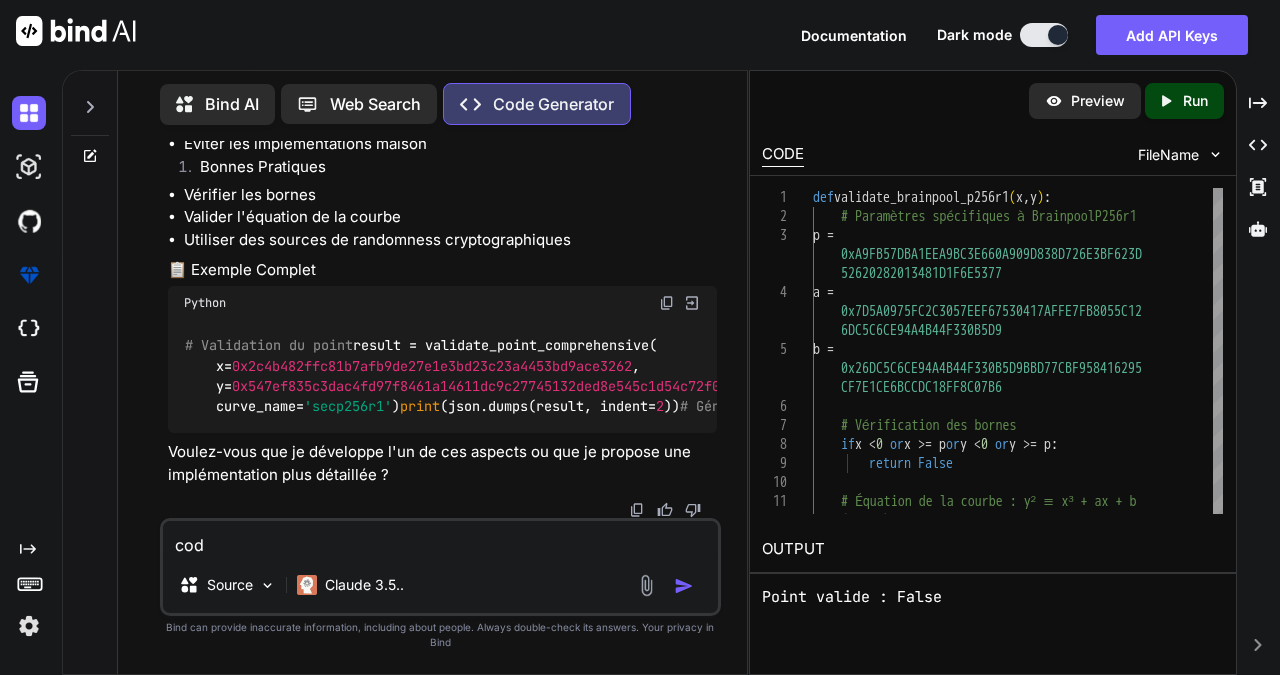type on "code" 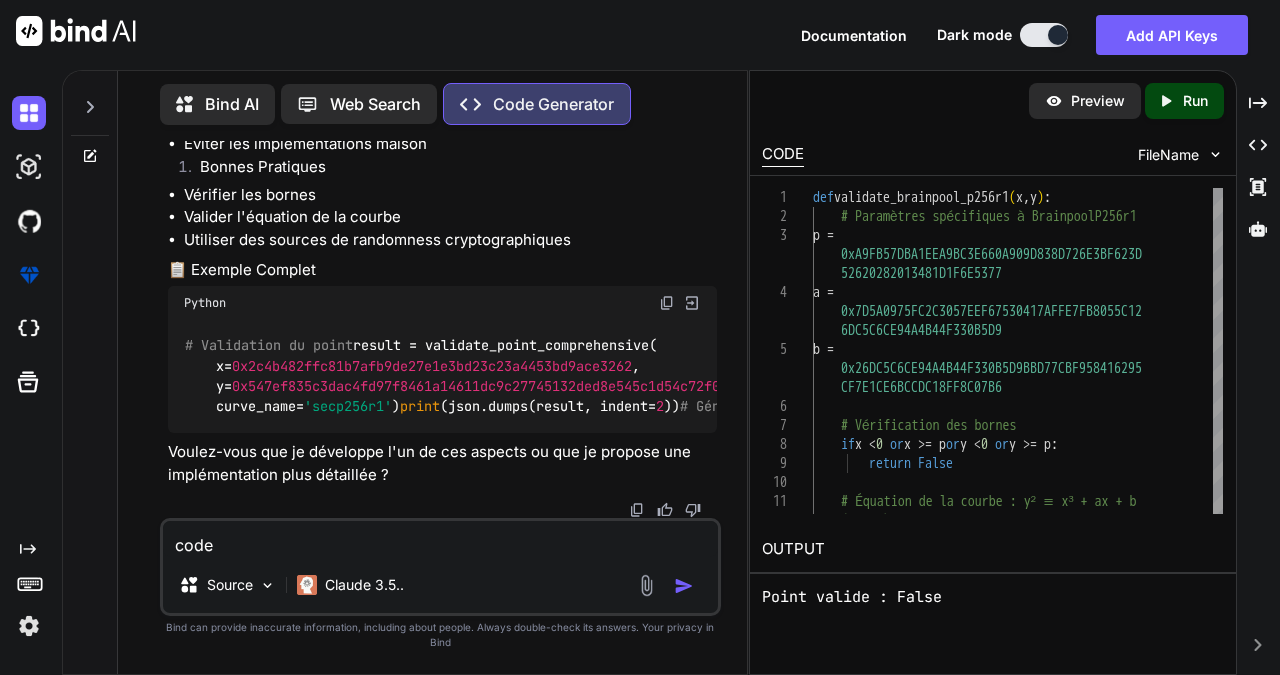 type on "code" 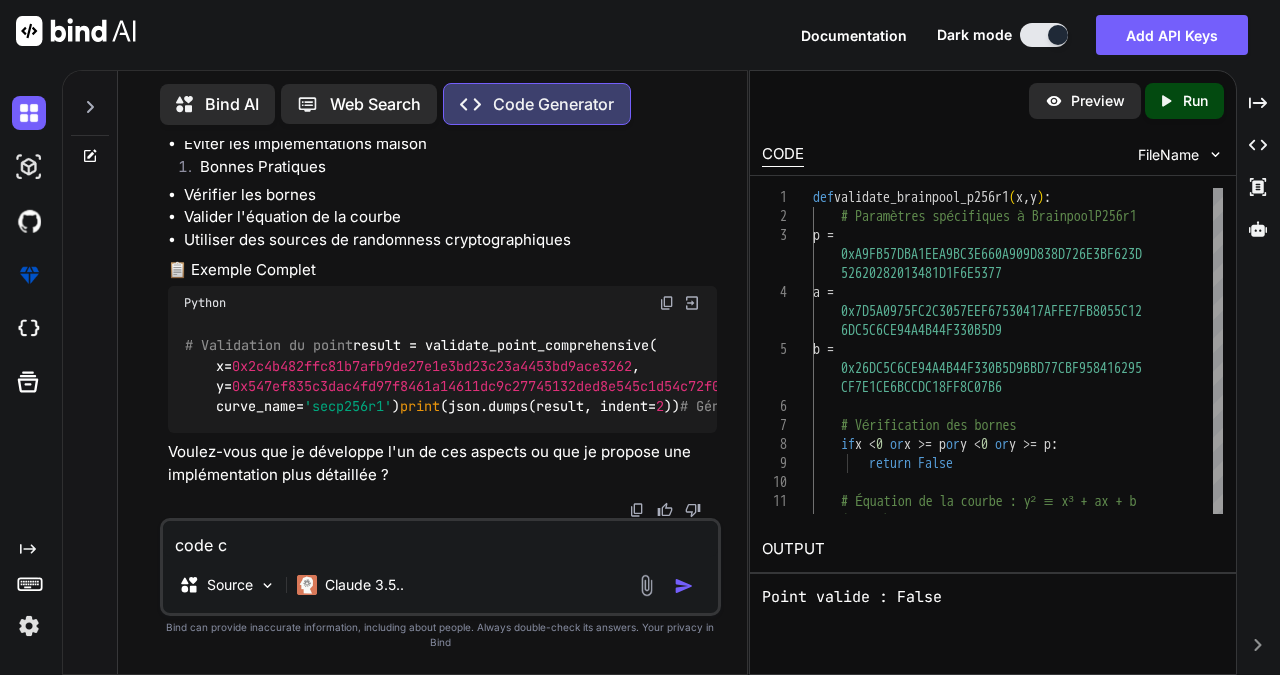 type on "code co" 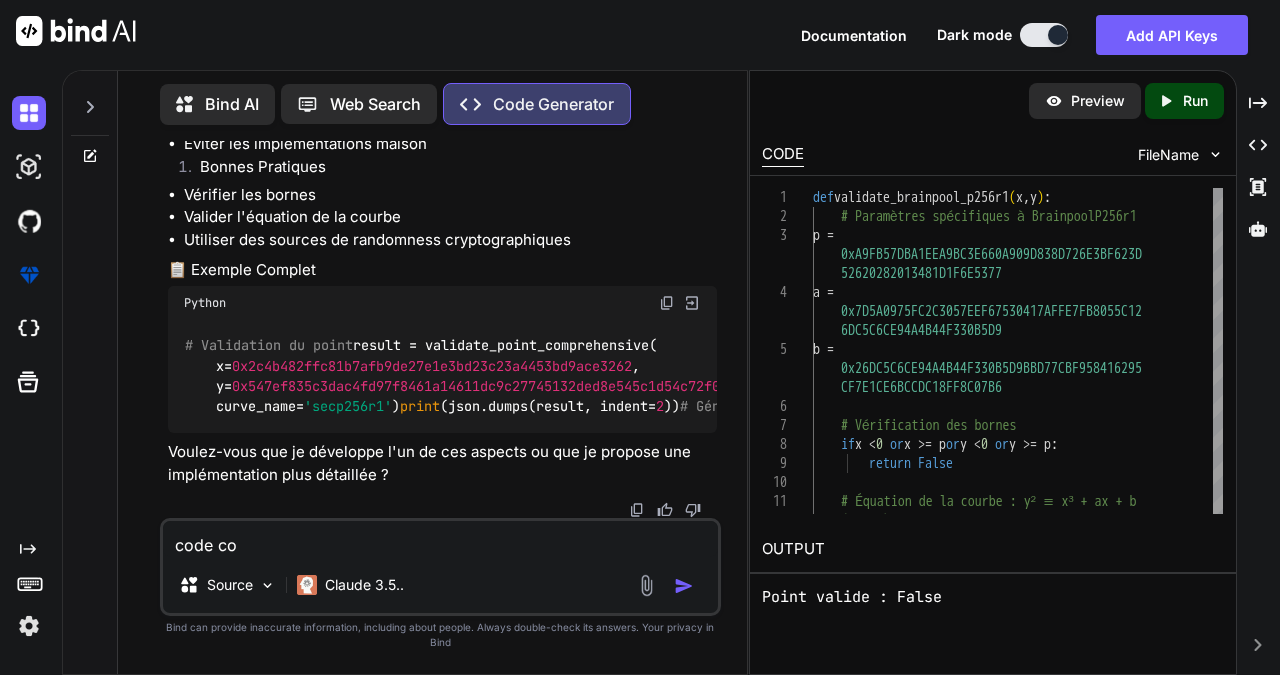 type on "code com" 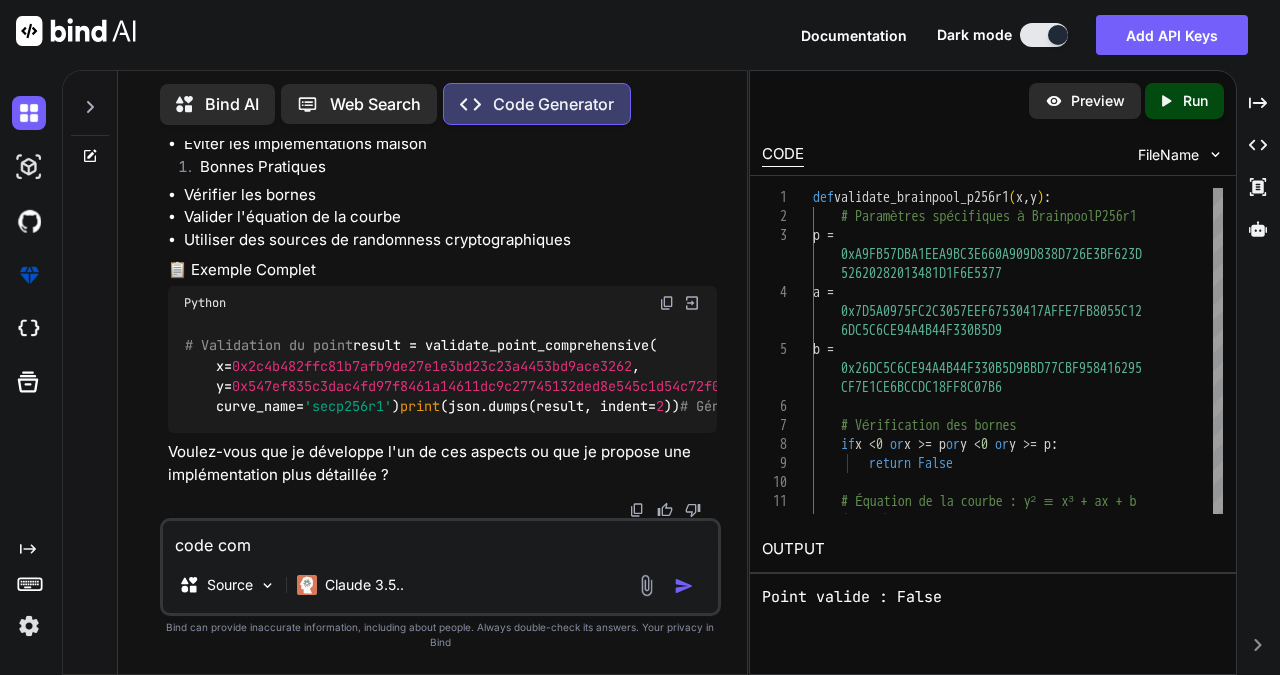 type on "x" 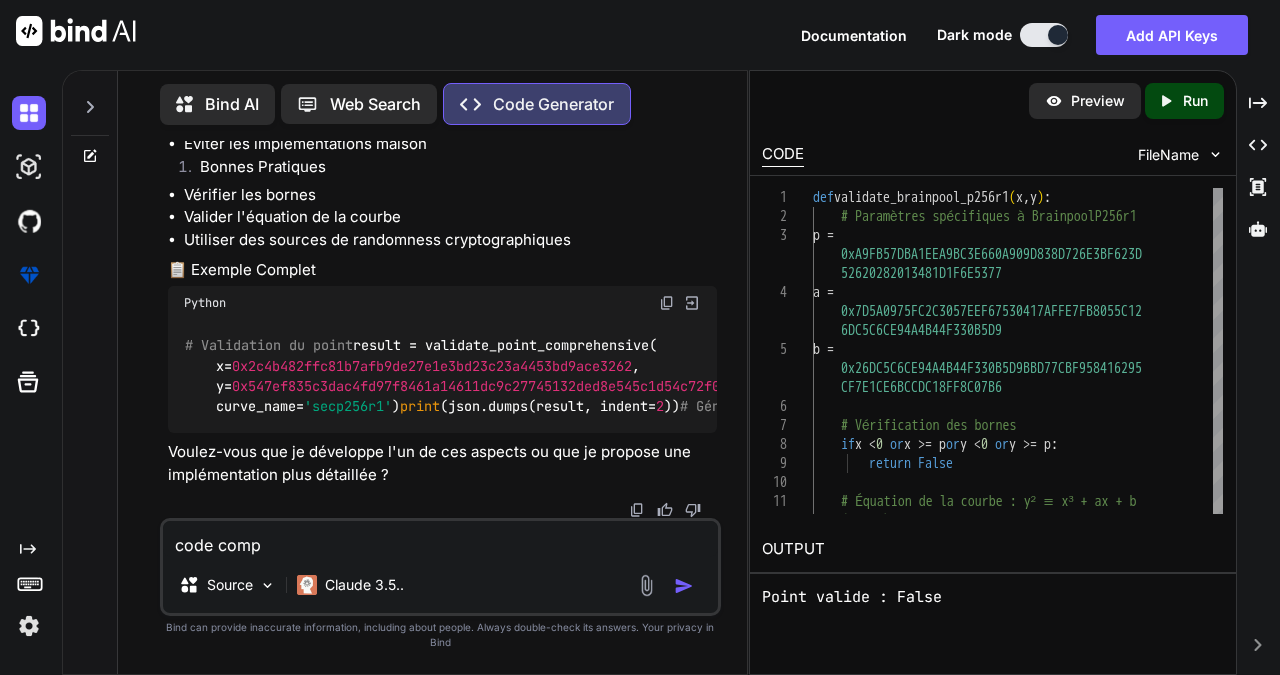 type on "code compl" 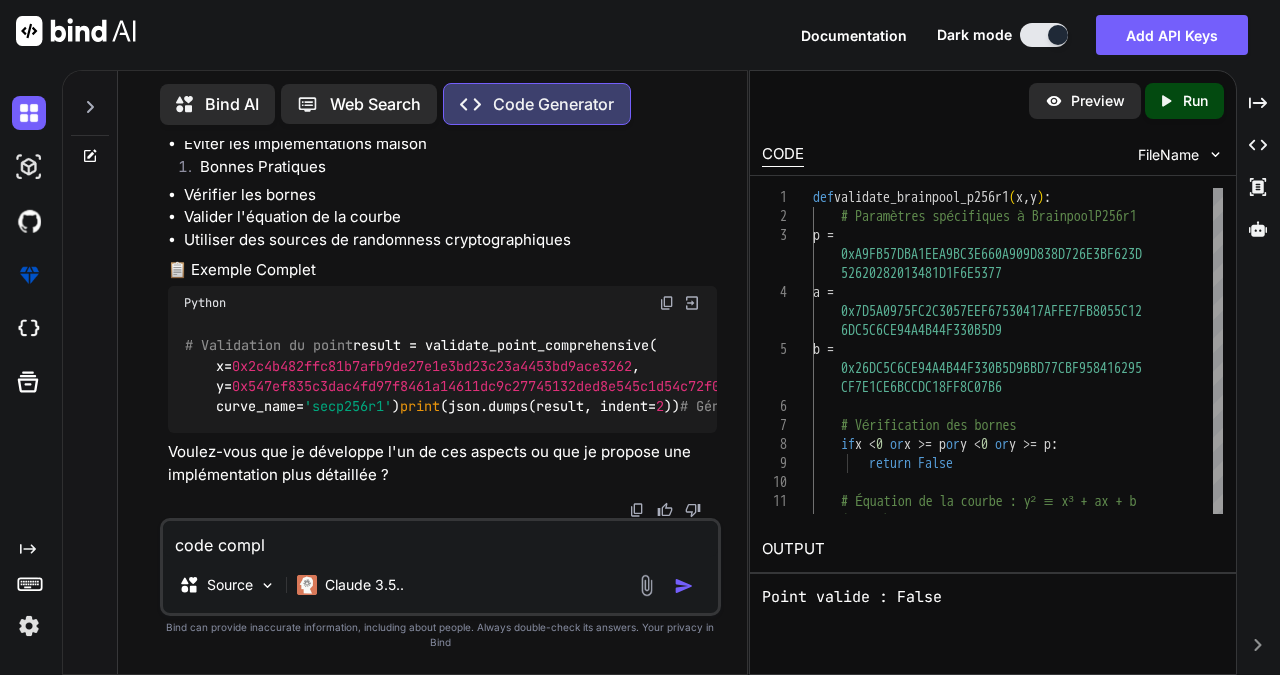 type on "code complt" 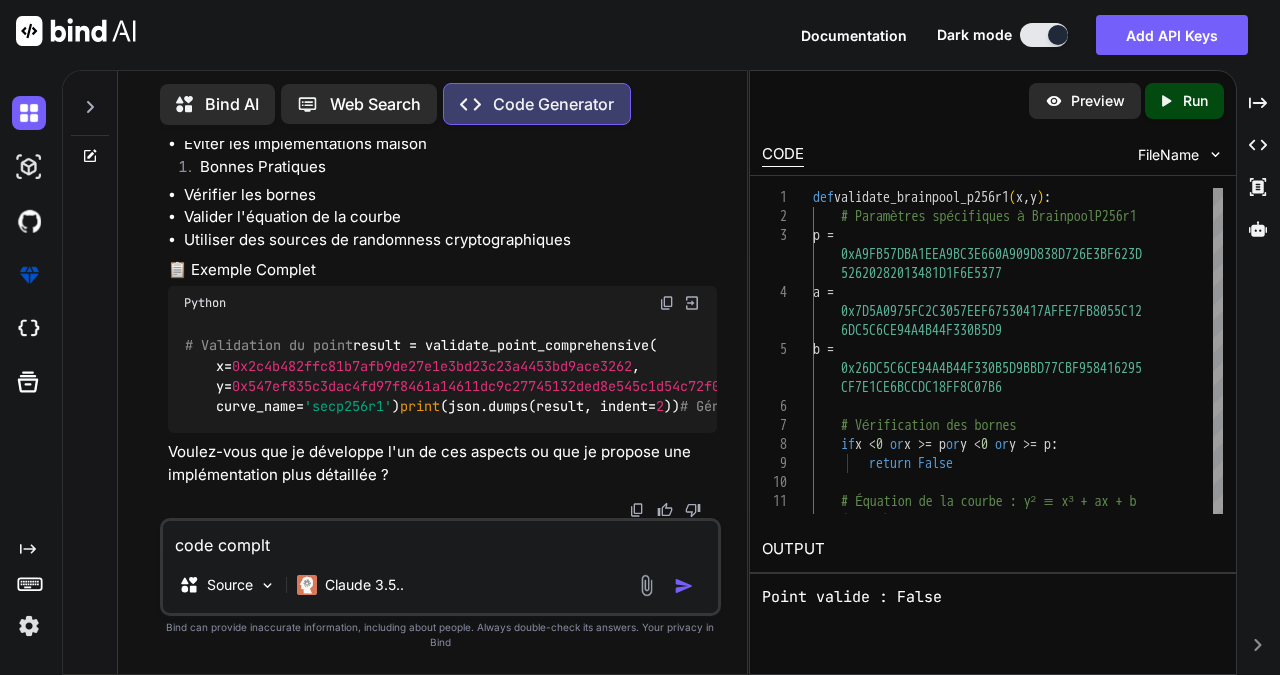 type on "x" 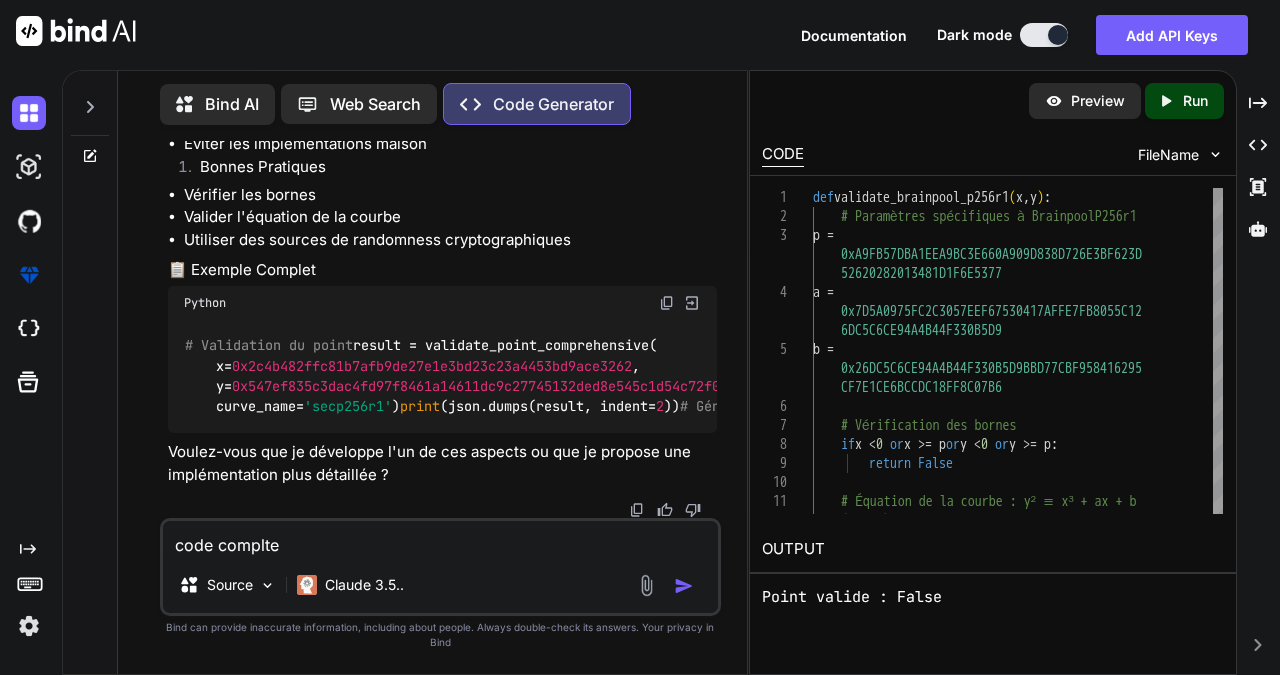type on "code complte" 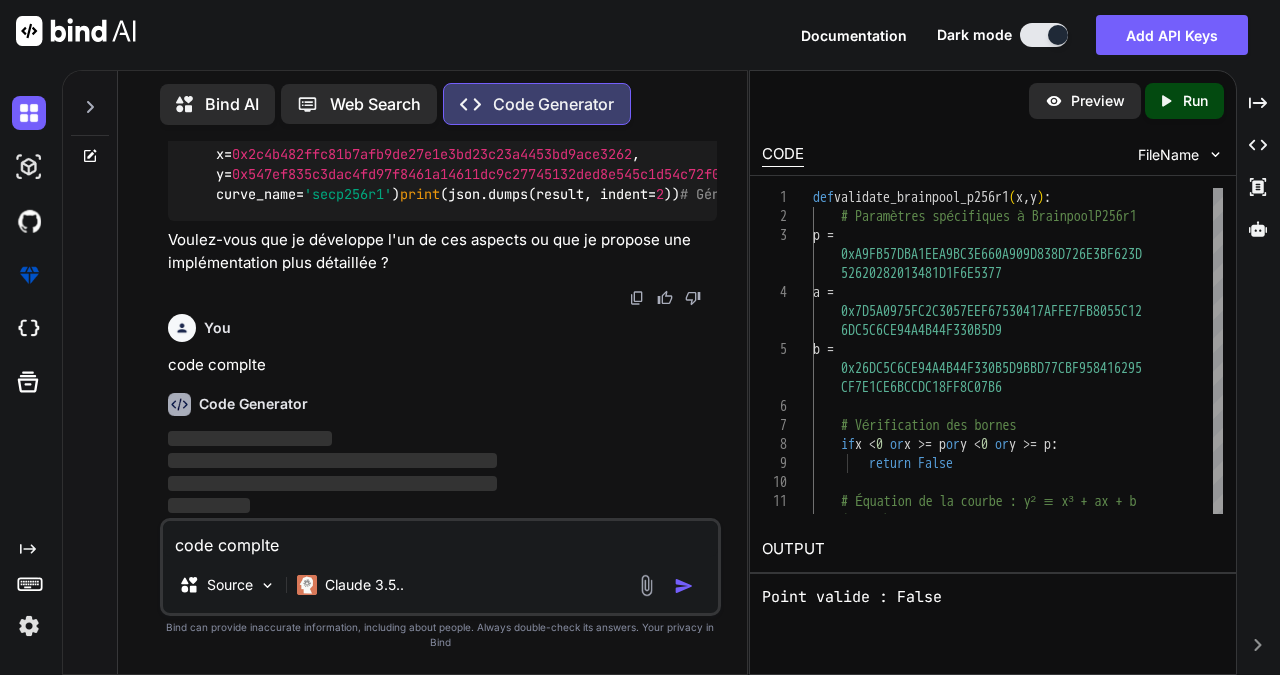 type 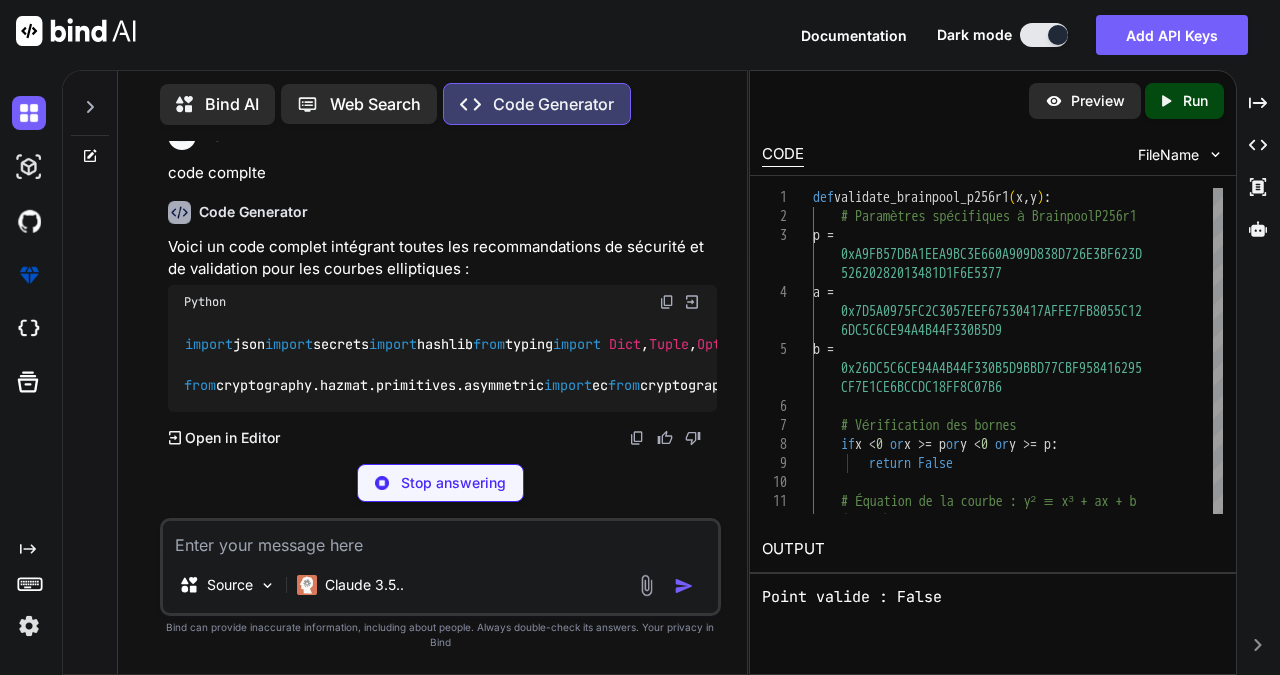 scroll, scrollTop: 83798, scrollLeft: 0, axis: vertical 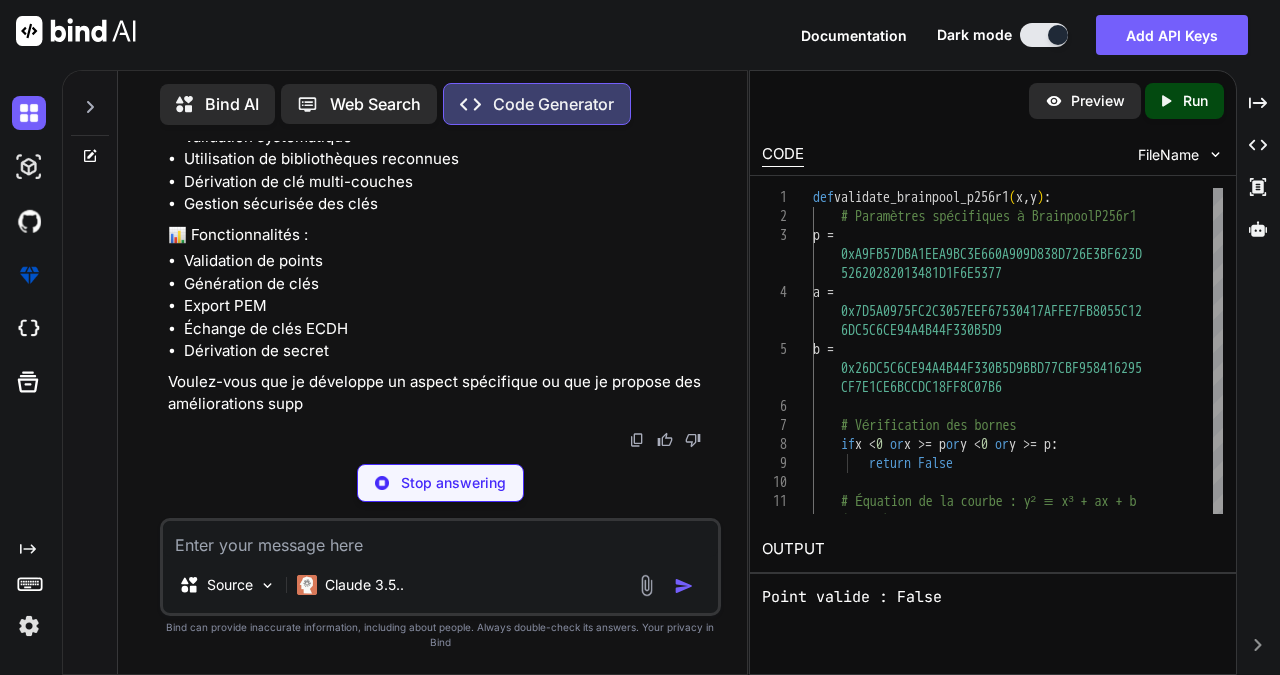 type on "x" 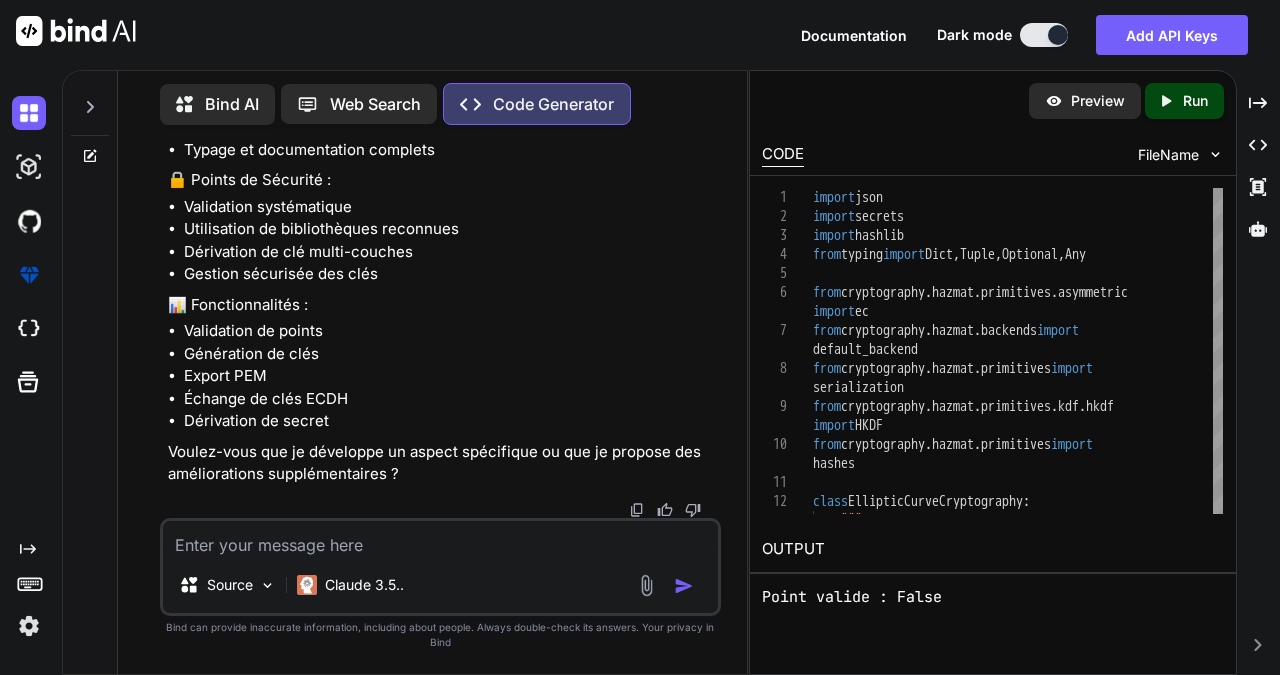 scroll, scrollTop: 83918, scrollLeft: 0, axis: vertical 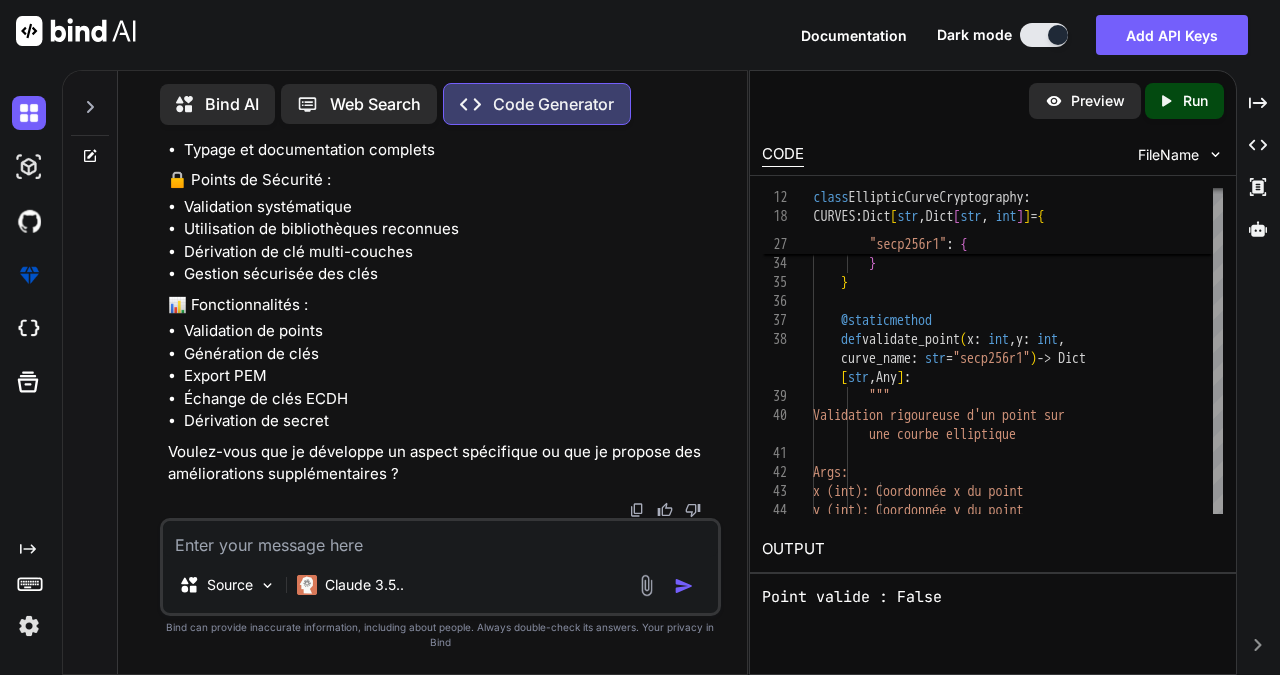 click on "Run" at bounding box center (1195, 101) 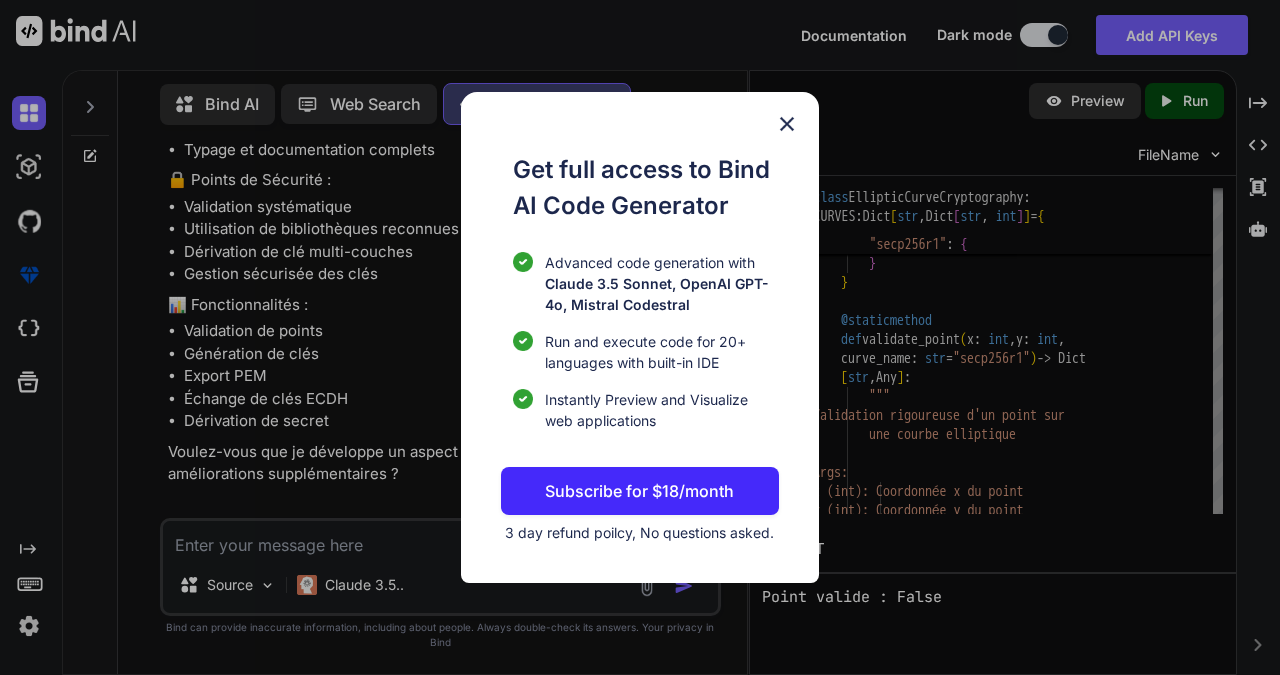 click at bounding box center [787, 124] 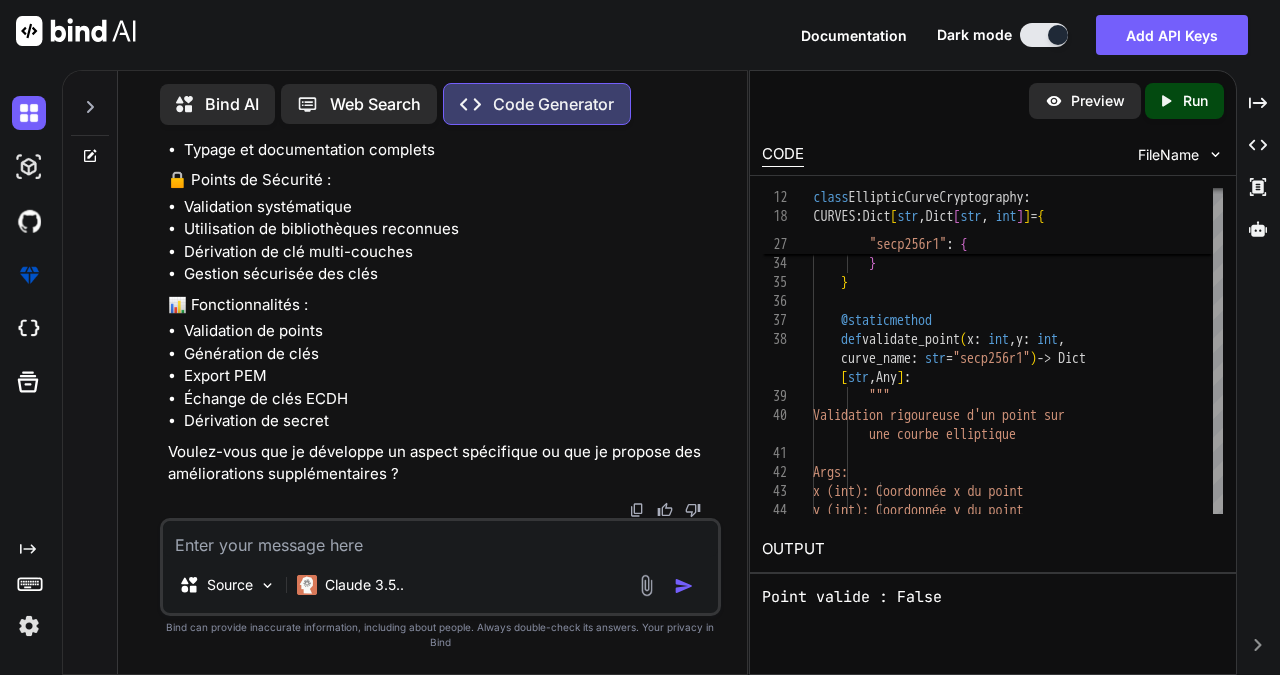 click on "Preview" at bounding box center [1098, 101] 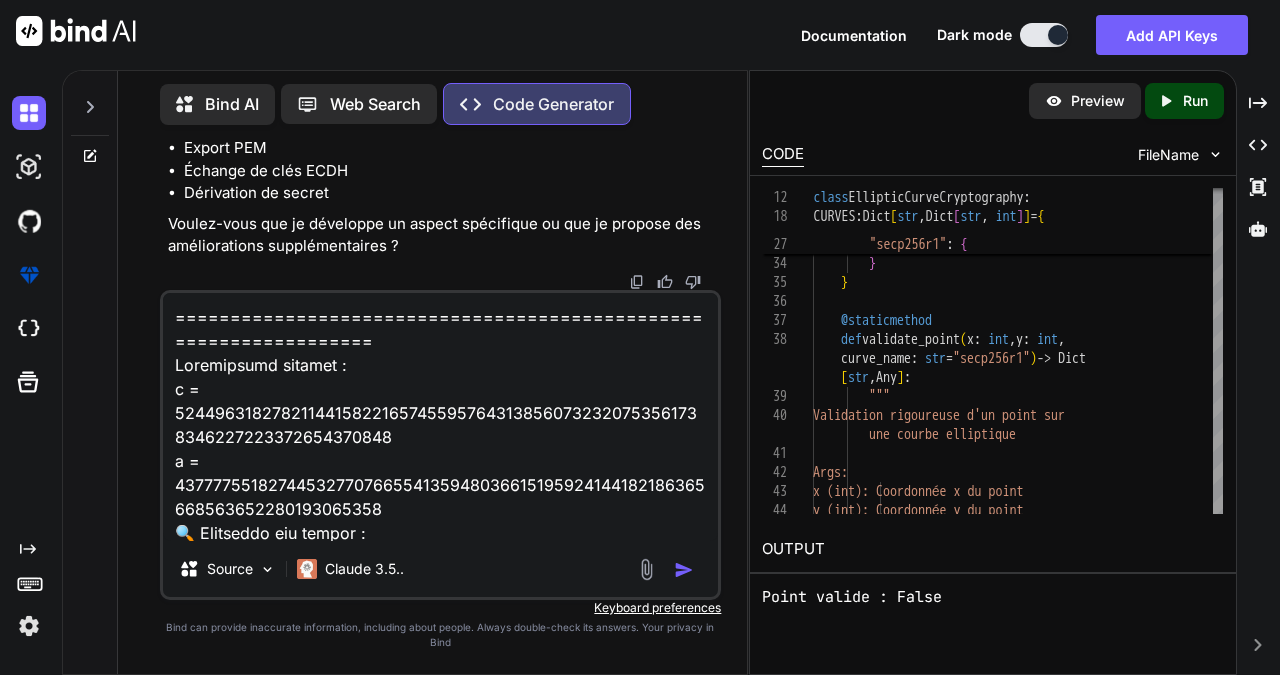 scroll, scrollTop: 3362, scrollLeft: 0, axis: vertical 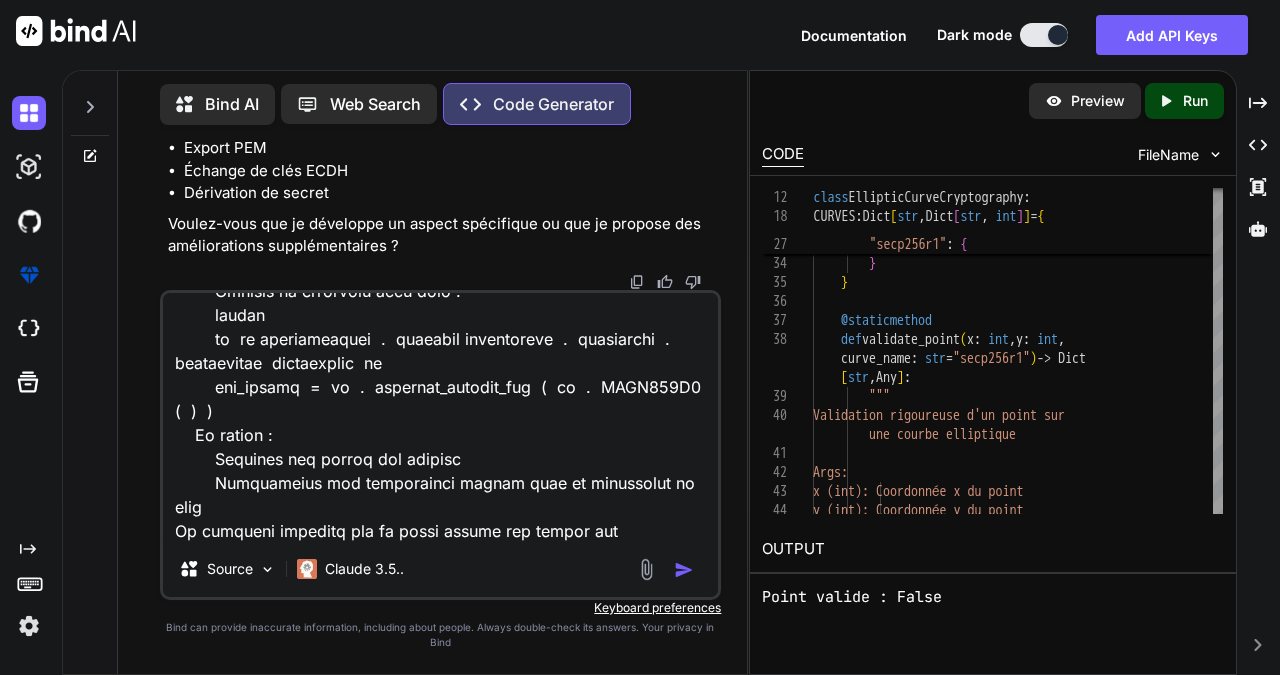 type on "==================================================================
Coordonnées testées :
x = 20274747757187747718943152987252388130746195776896802068738028260720060567257
y = 92212134014189107754893930603023495060623290152892164564557531567711998610807
🔍 Résultats par groupe :
Groupe : P-256
✅ Résultat : NON VALIDE
📄 RFC 6989 Section : 2.3
❌ Erreur : Point ne satisfait pas l'équation de la courbe
Groupe : P-384
✅ Résultat : NON VALIDE
📄 RFC 6989 Section : 2.3
❌ Erreur : Point ne satisfait pas l'équation de la courbe
Groupe : P-521
✅ Résultat : NON VALIDE
📄 RFC 6989 Section : 2.3
❌ Erreur : Point ne satisfait pas l'équation de la courbe
📁 Export des résultats :
rfc5903_6989_validation_YYYYMMDD_HHMMSS.json
rfc5903_6989_validation_YYYYMMDD_HHMMSS.csv
🔐 Test de robustesse P-256 (100 tests) :
✅ Taux de détection : 100.00%
🧪 Points malicieux détectés avec succès
📦 Charge utile KE (RFC 5903) :
6b17d1f2e12c4247f8bce6e563a440f277037d812deb33a0f4a13945d898c2964fe..." 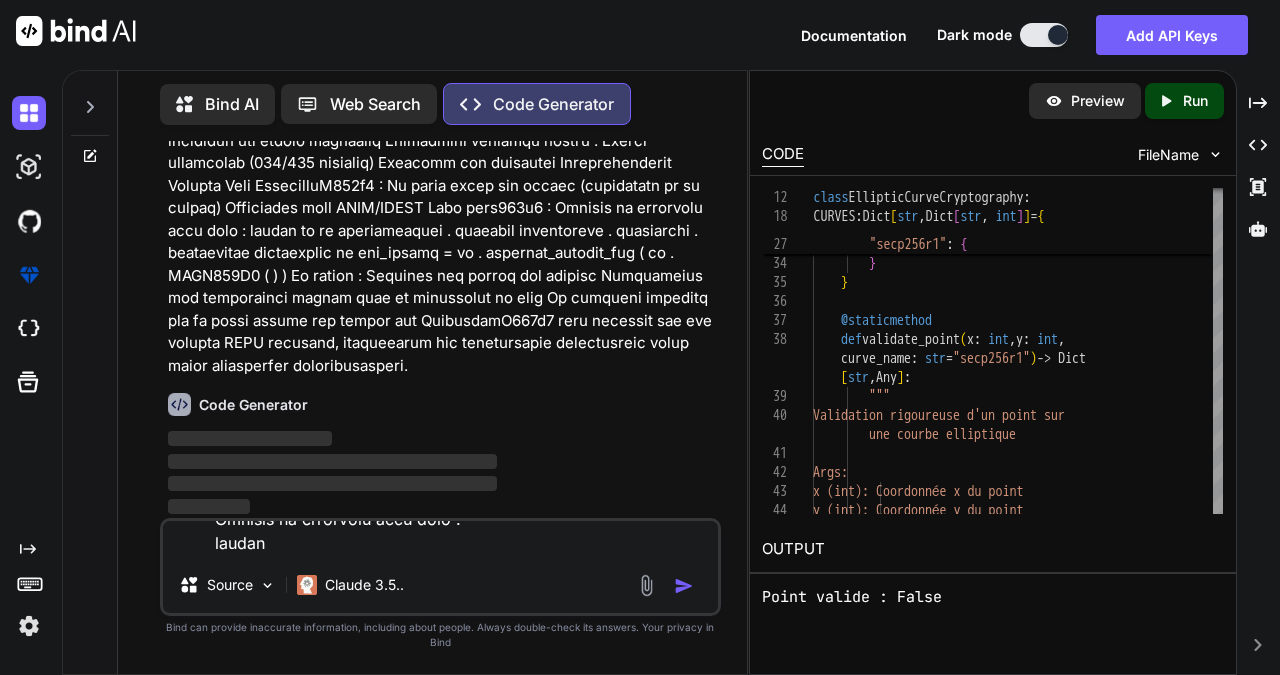 scroll, scrollTop: 0, scrollLeft: 0, axis: both 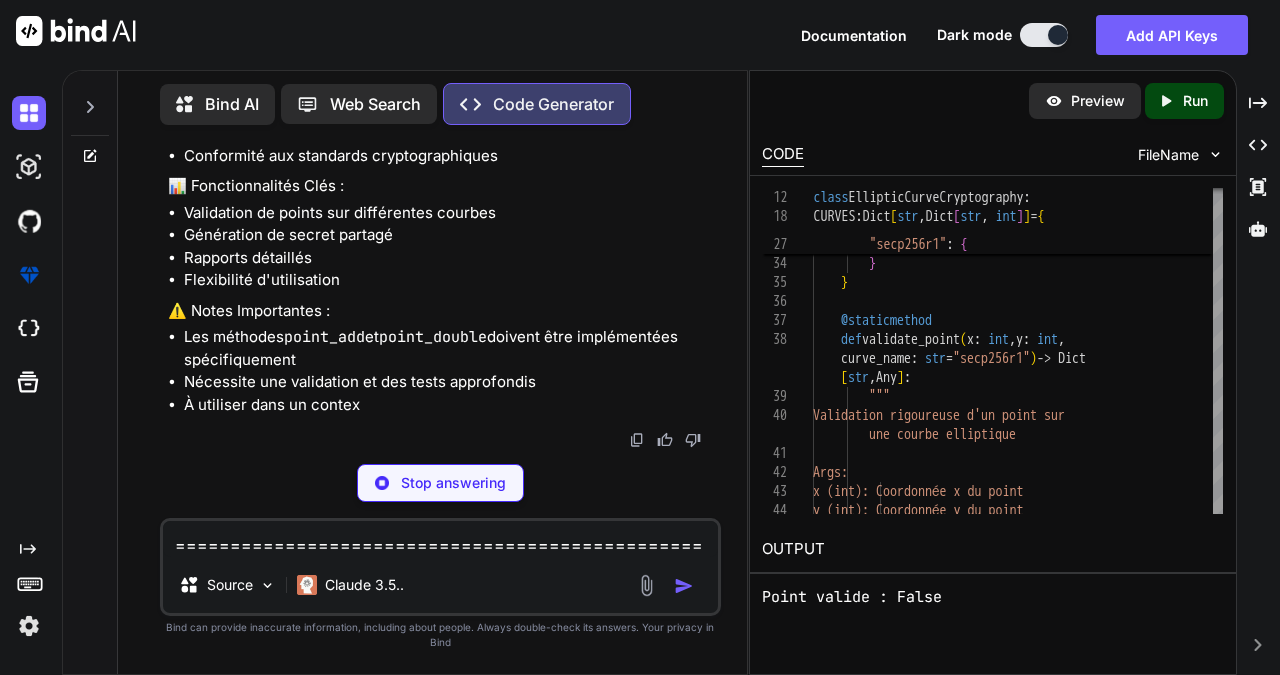 type on "x" 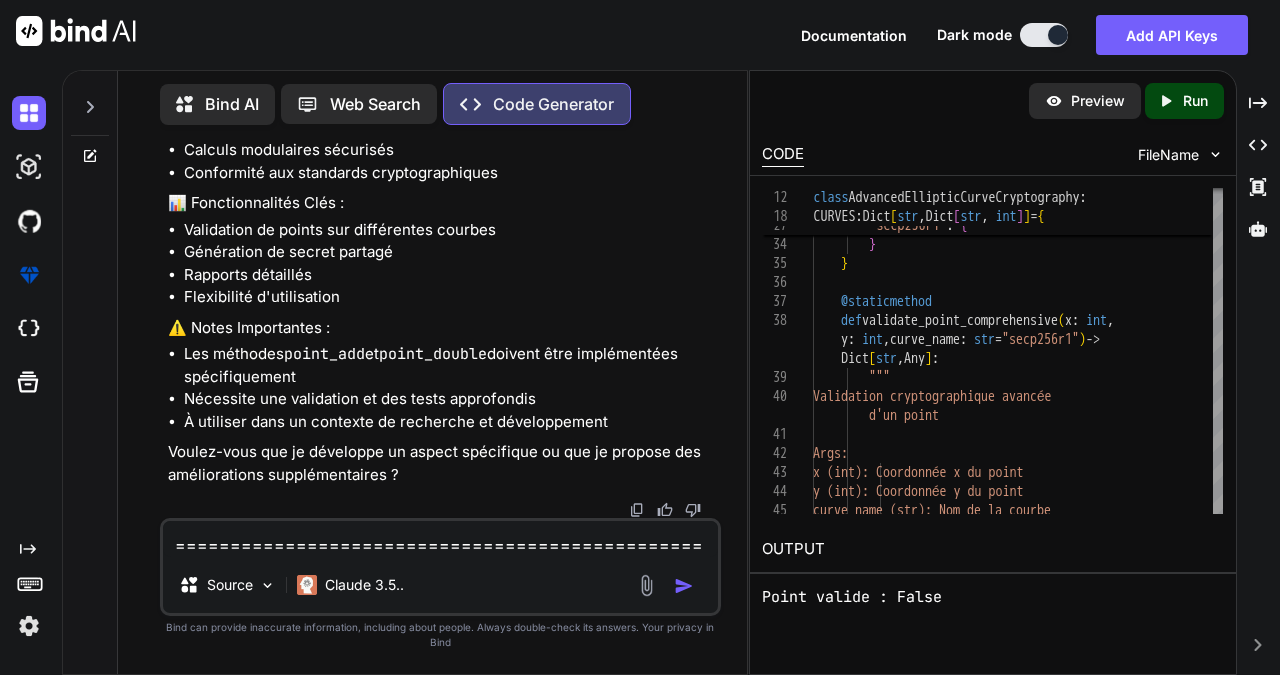 scroll, scrollTop: 91251, scrollLeft: 0, axis: vertical 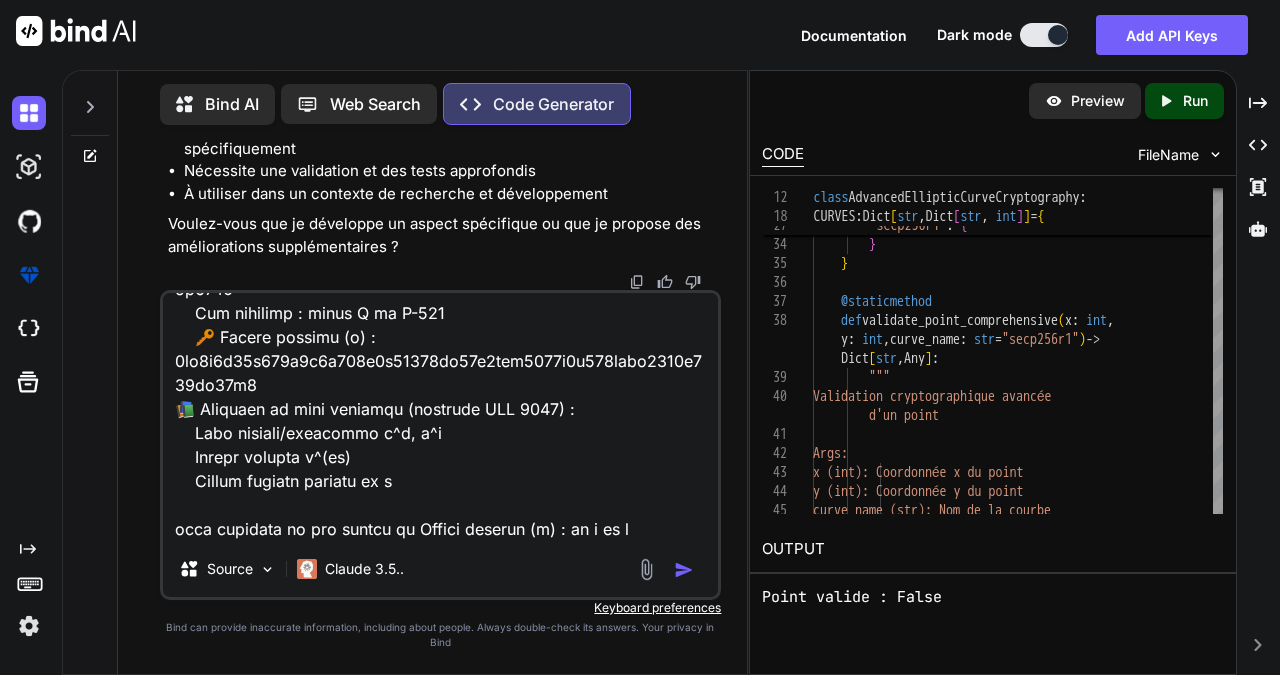 type on "Coordonnées testées :
x = 20274747757187747718943152987252388130746195776896802068738028260720060567257
y = 92212134014189107754893930603023495060623290152892164564557531567711998610807
🔍 Résultats par groupe :
Groupe : P-256
✅ Résultat : NON VALIDE
📄 RFC 6989 Section : 2.3
❌ Erreur : Point ne satisfait pas l'équation de la courbe
Groupe : P-384
✅ Résultat : NON VALIDE
📄 RFC 6989 Section : 2.3
❌ Erreur : Point ne satisfait pas l'équation de la courbe
Groupe : P-521
✅ Résultat : NON VALIDE
📄 RFC 6989 Section : 2.3
❌ Erreur : Point ne satisfait pas l'équation de la courbe
📁 Export des résultats :
rfc5903_6989_validation_YYYYMMDD_HHMMSS.json
rfc5903_6989_validation_YYYYMMDD_HHMMSS.csv
🔐 Test de robustesse P-256 (100 tests) :
✅ Taux de détection : 100.00%
🧪 Points malicieux détectés avec succès
📦 Charge utile KE (RFC 5903) :
6b17d1f2e12c4247f8bce6e563a440f277037d812deb33a0f4a13945d898c2964fe342e2fe1a7f9b8ee7eb4a7c0f9e162bce33576b315ececbb6406837bf51f5
🔐 Cal..." 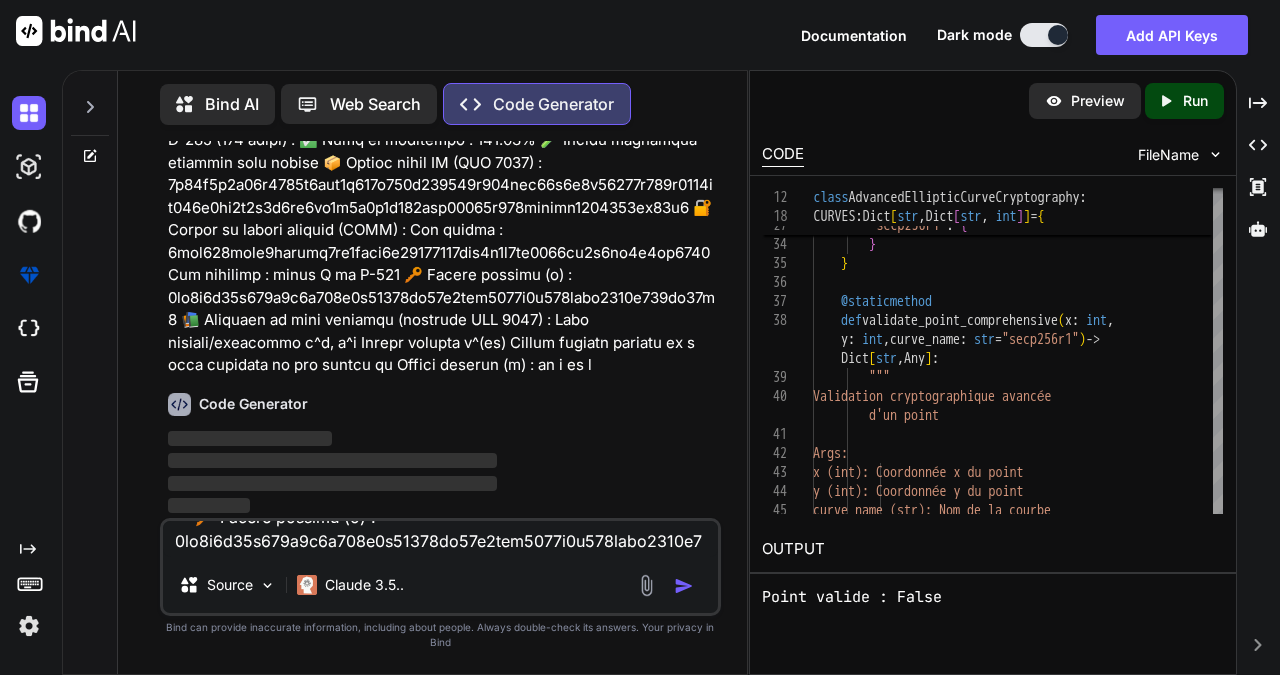 scroll, scrollTop: 0, scrollLeft: 0, axis: both 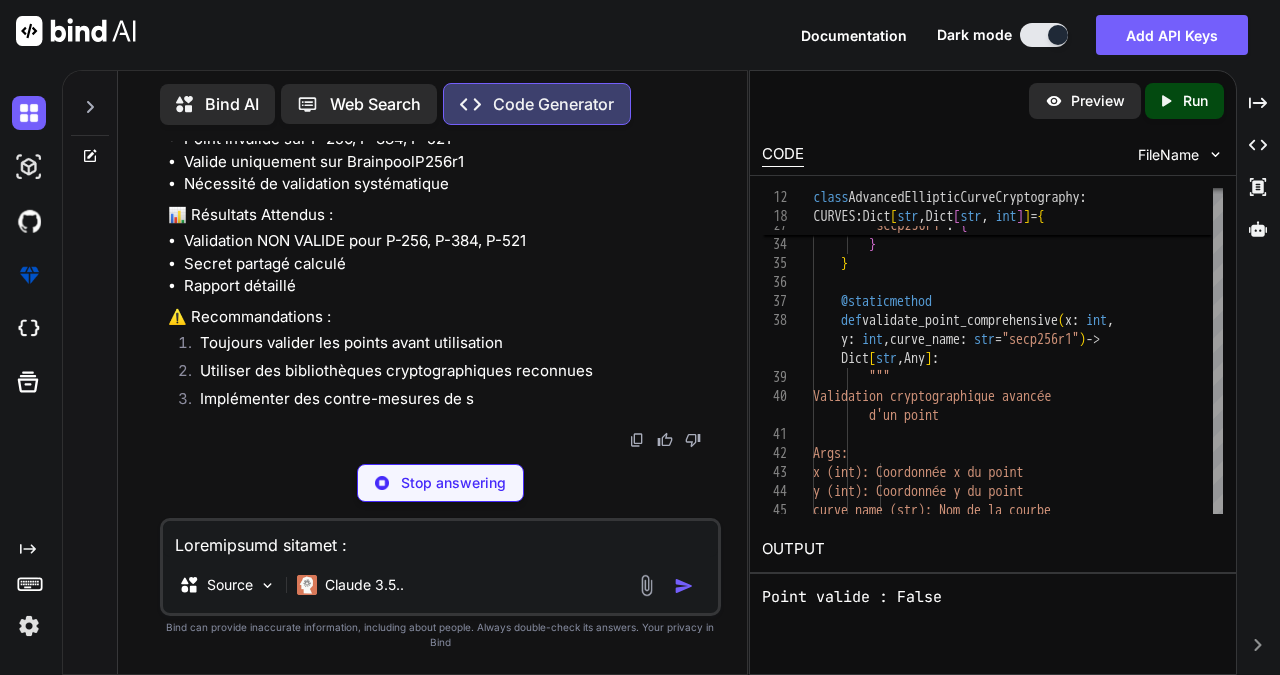 type on "x" 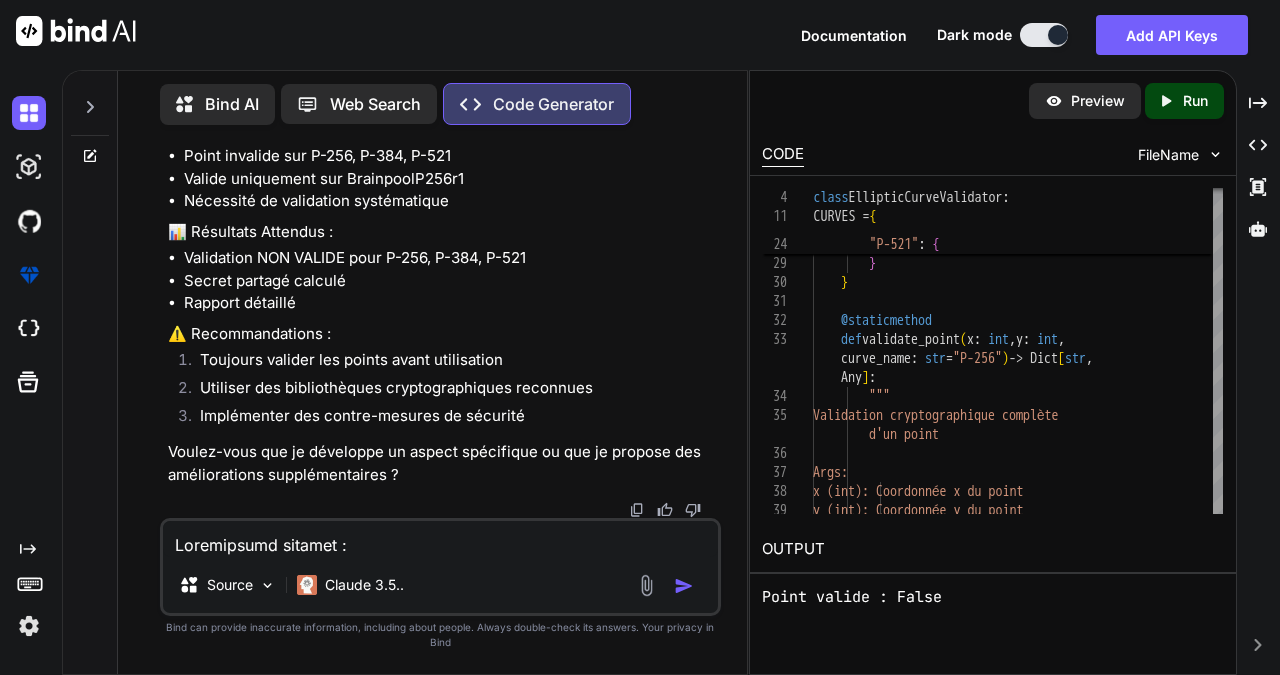scroll, scrollTop: 99068, scrollLeft: 0, axis: vertical 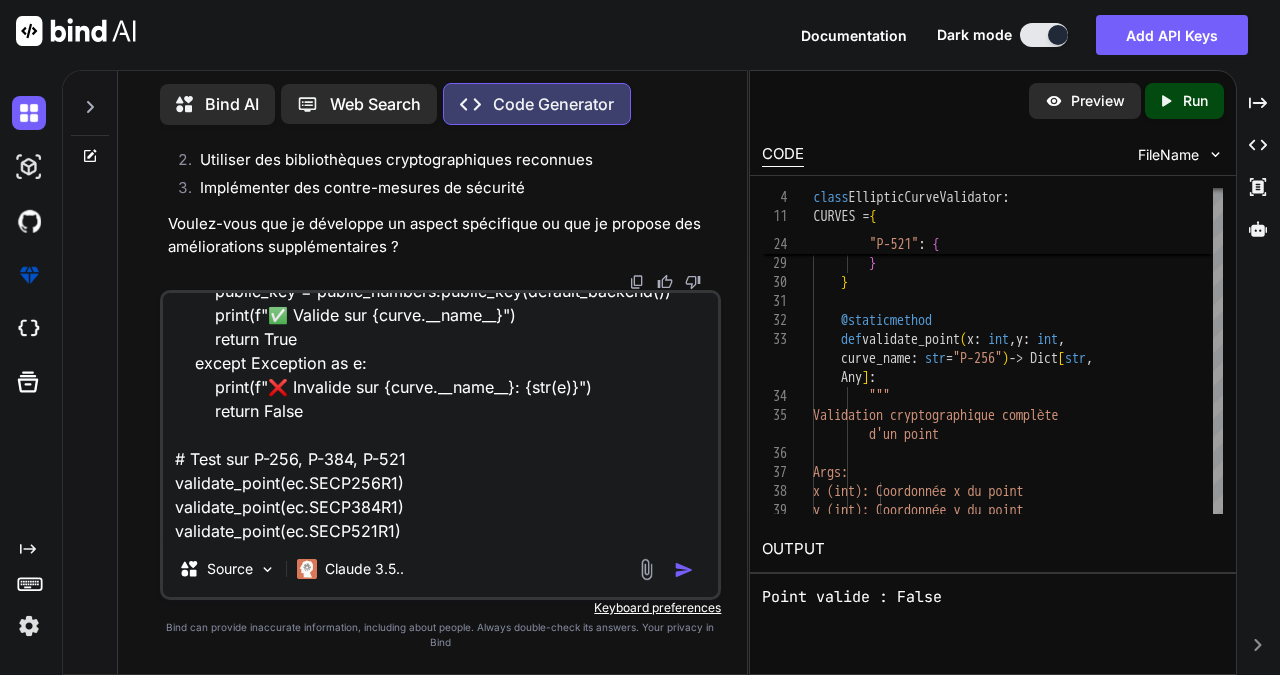 type on "from cryptography.hazmat.primitives.asymmetric import ec
from cryptography.hazmat.backends import default_backend
x = 0x2c4b482ffc81b7afb9de27e1e3bd23c23a4453bd9ace3262
y = 0x547ef835c3dac4fd97f8461a14611dc9c27745132ded8e545c1d54c72f046997
def validate_point(curve):
try:
public_numbers = ec.EllipticCurvePublicNumbers(x, y, curve())
public_key = public_numbers.public_key(default_backend())
print(f"✅ Valide sur {curve.__name__}")
return True
except Exception as e:
print(f"❌ Invalide sur {curve.__name__}: {str(e)}")
return False
# Test sur P-256, P-384, P-521
validate_point(ec.SECP256R1)
validate_point(ec.SECP384R1)
validate_point(ec.SECP521R1)" 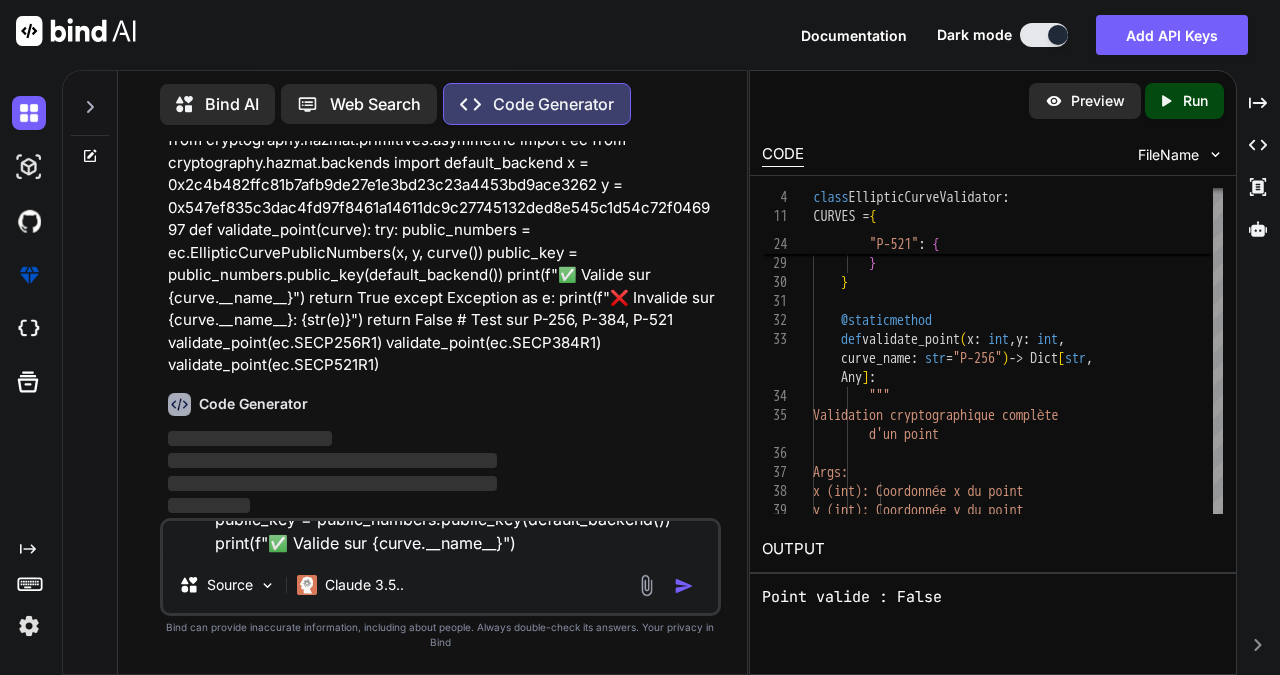 scroll, scrollTop: 0, scrollLeft: 0, axis: both 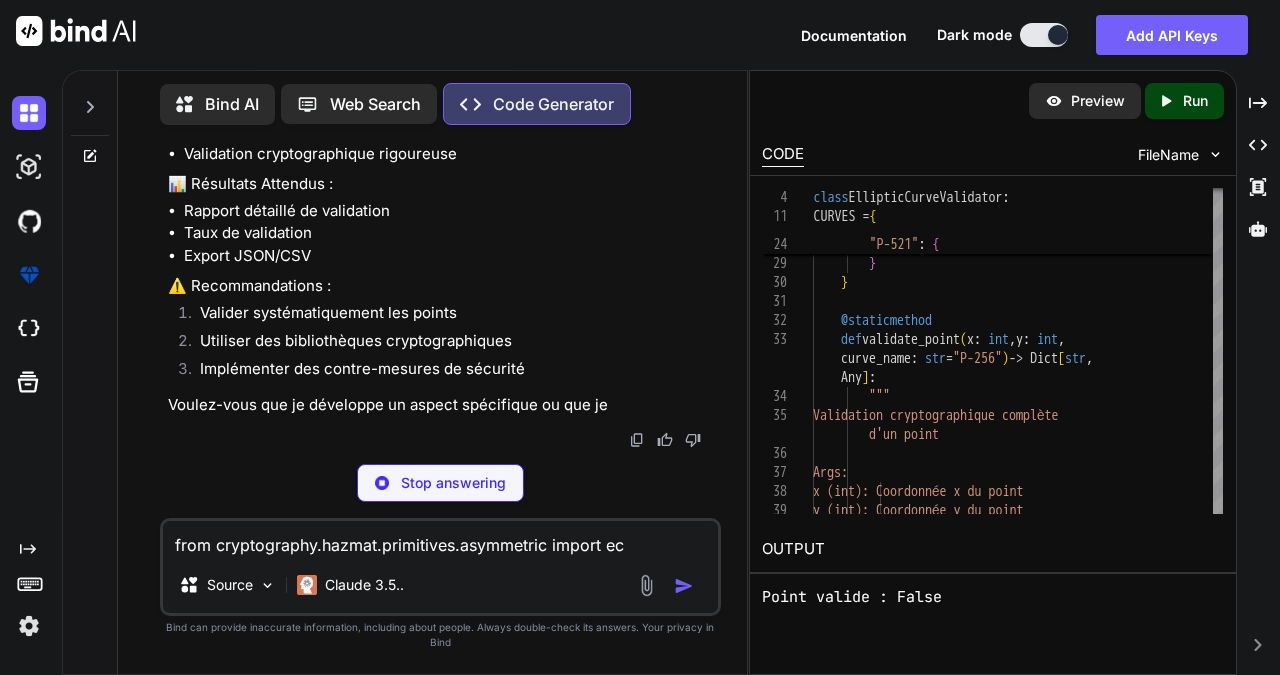 type on "x" 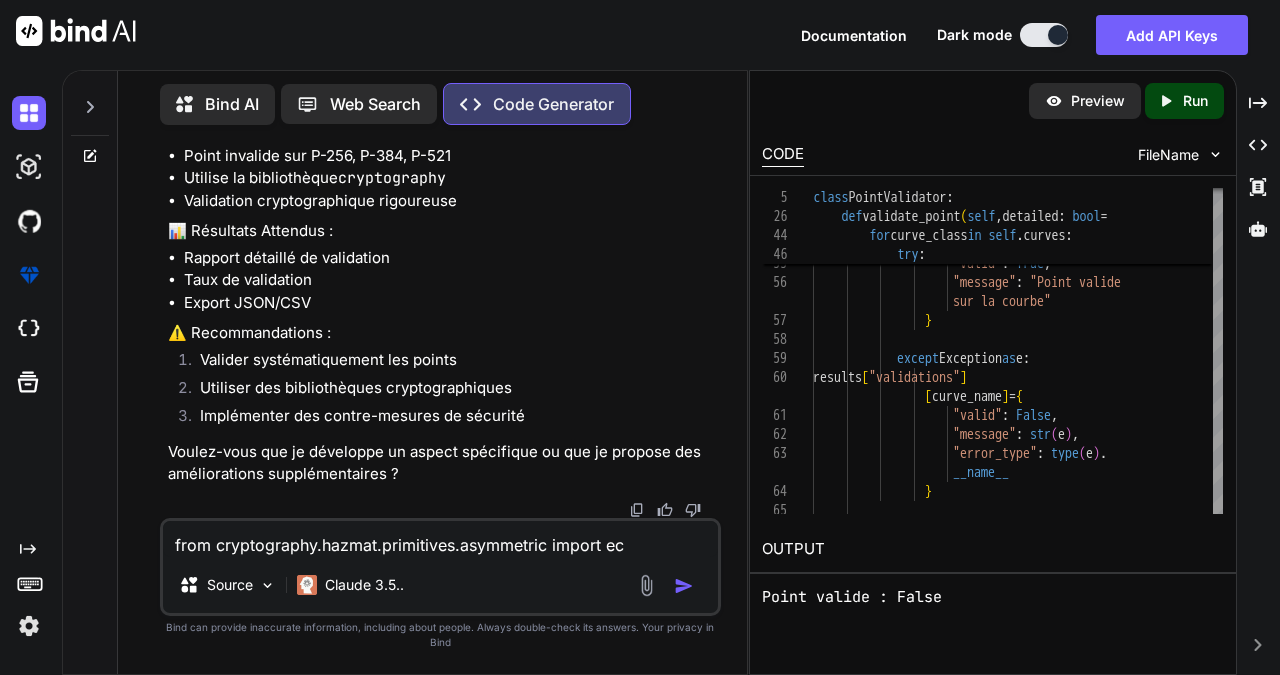 scroll, scrollTop: 99753, scrollLeft: 0, axis: vertical 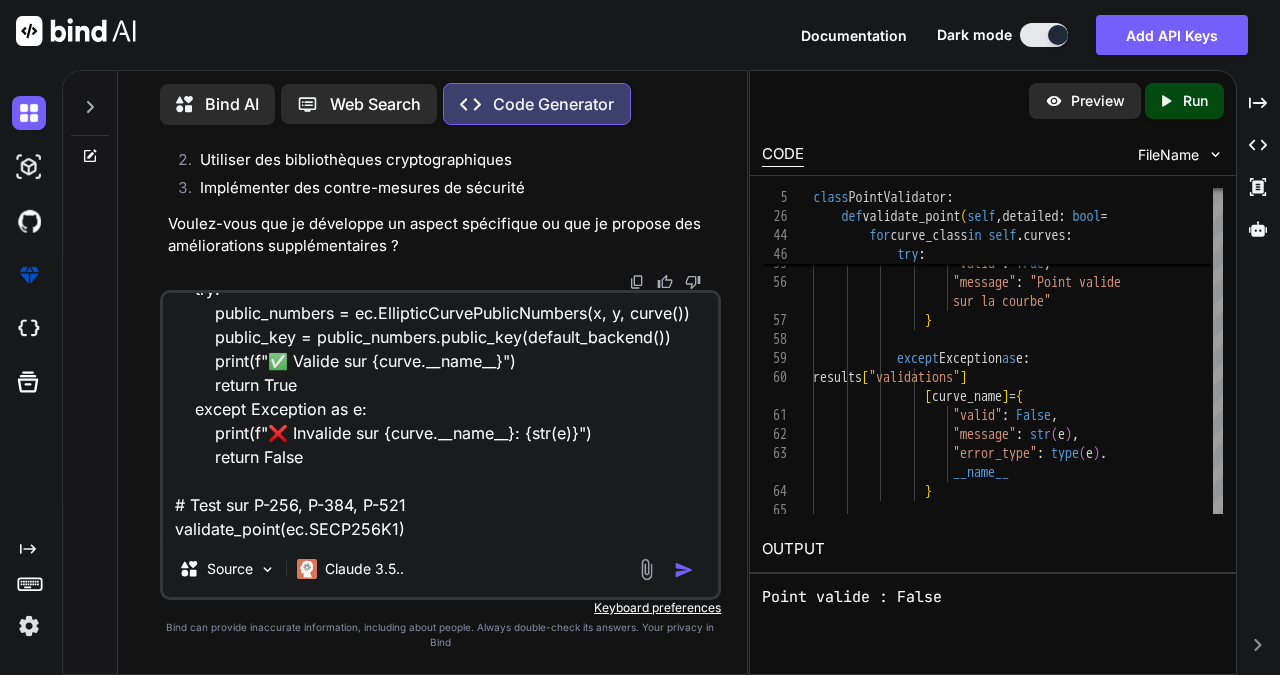 type on "from cryptography.hazmat.primitives.asymmetric import ec
from cryptography.hazmat.backends import default_backend
x = 20274747757187747718943152987252388130746195776896802068738028260720060567257
y = 92212134014189107754893930603023495060623290152892164564557531567711998610807
def validate_point(curve):
try:
public_numbers = ec.EllipticCurvePublicNumbers(x, y, curve())
public_key = public_numbers.public_key(default_backend())
print(f"✅ Valide sur {curve.__name__}")
return True
except Exception as e:
print(f"❌ Invalide sur {curve.__name__}: {str(e)}")
return False
# Test sur P-256, P-384, P-521
validate_point(ec.SECP256K1)" 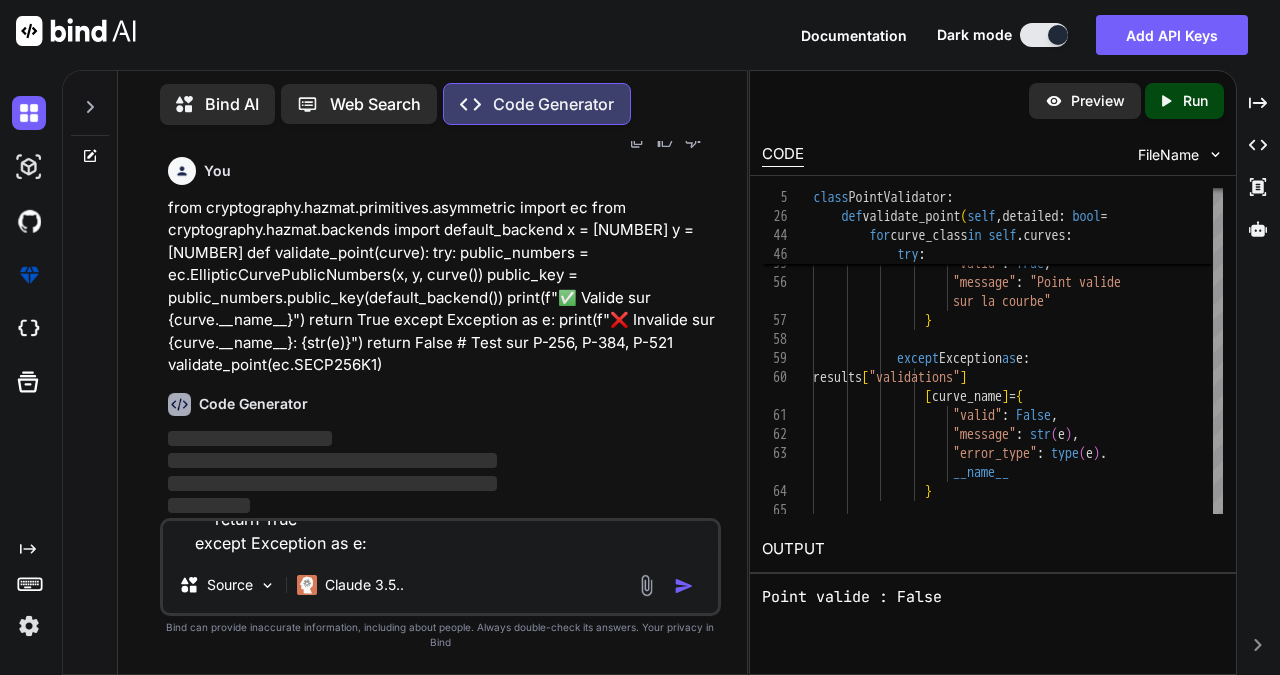 scroll, scrollTop: 0, scrollLeft: 0, axis: both 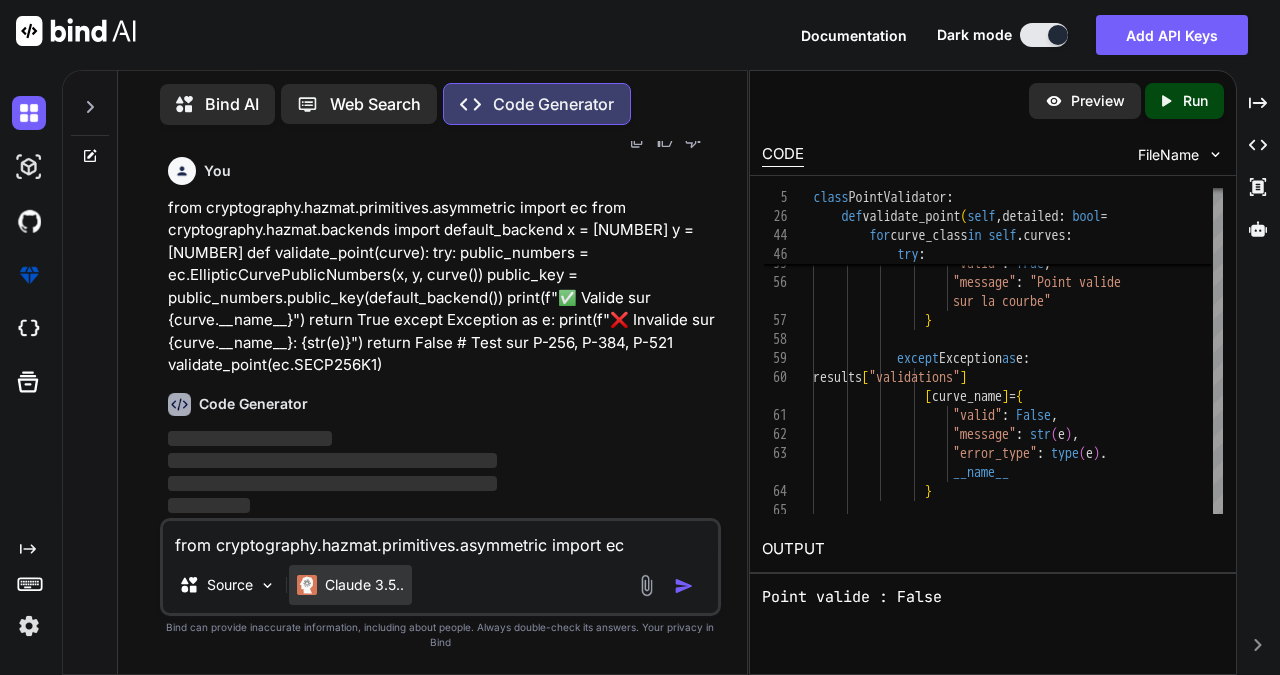 click on "Claude 3.5.." at bounding box center (364, 585) 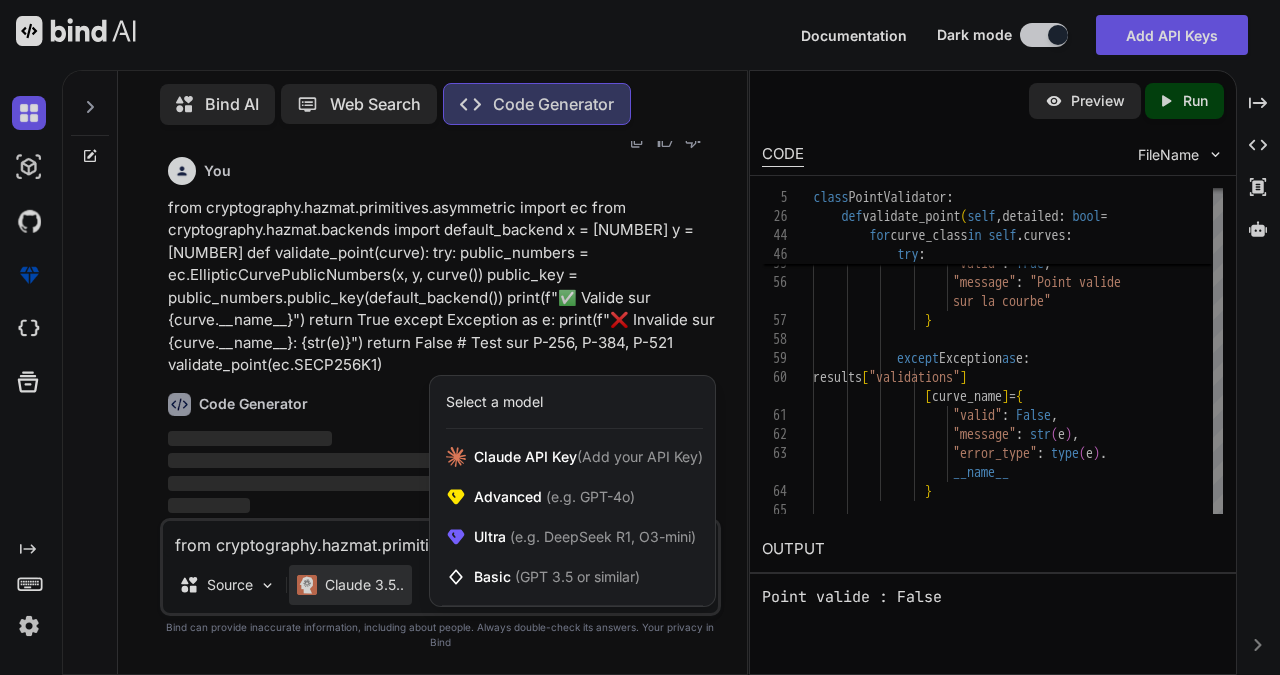 click on "Select a model" at bounding box center [494, 402] 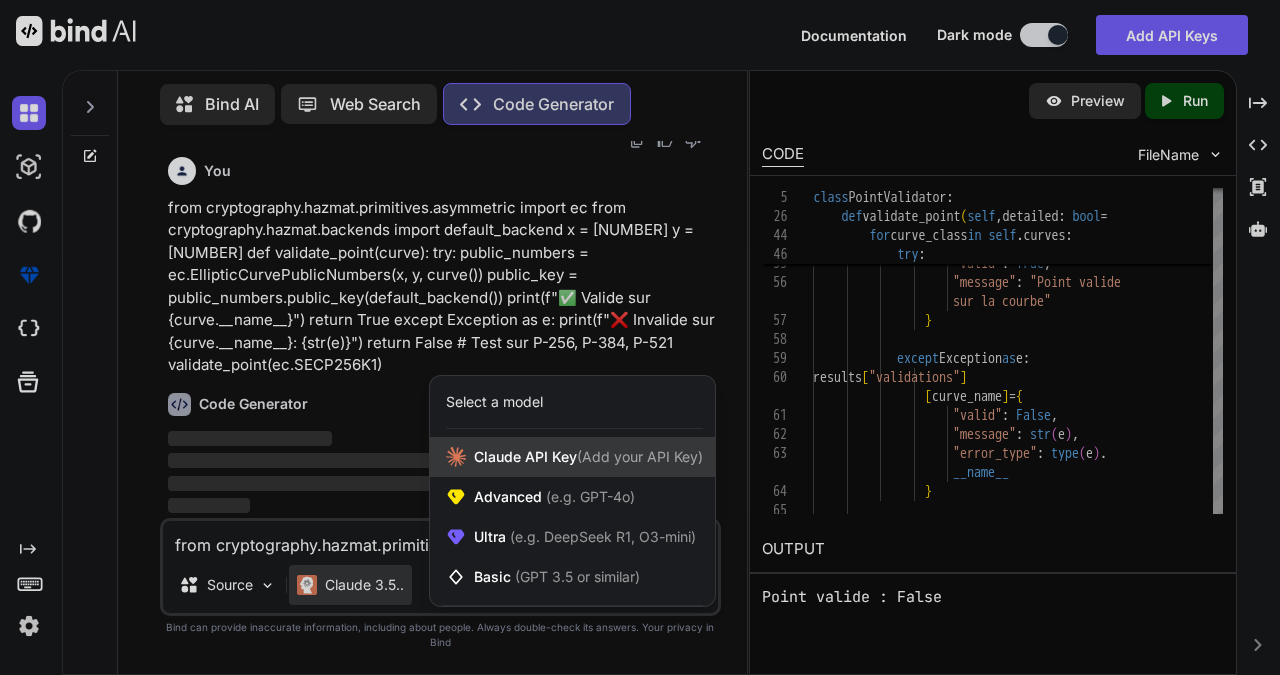 click on "Claude API Key  (Add your API Key)" at bounding box center (588, 457) 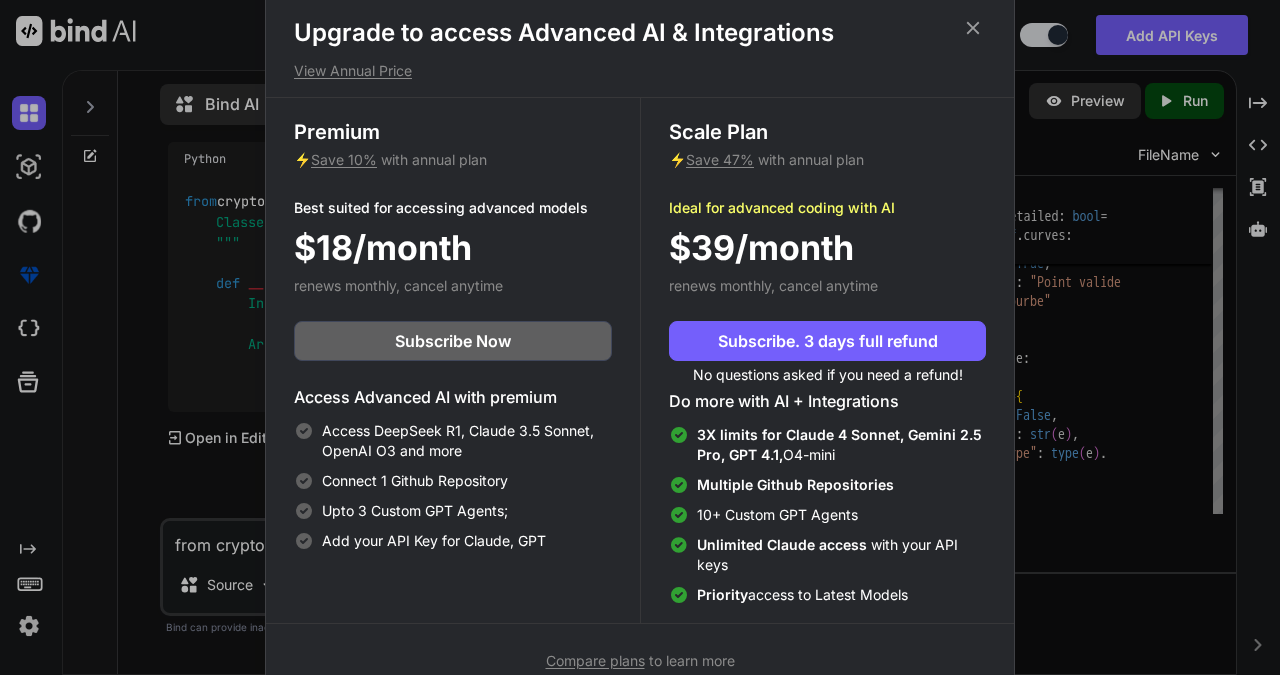 click 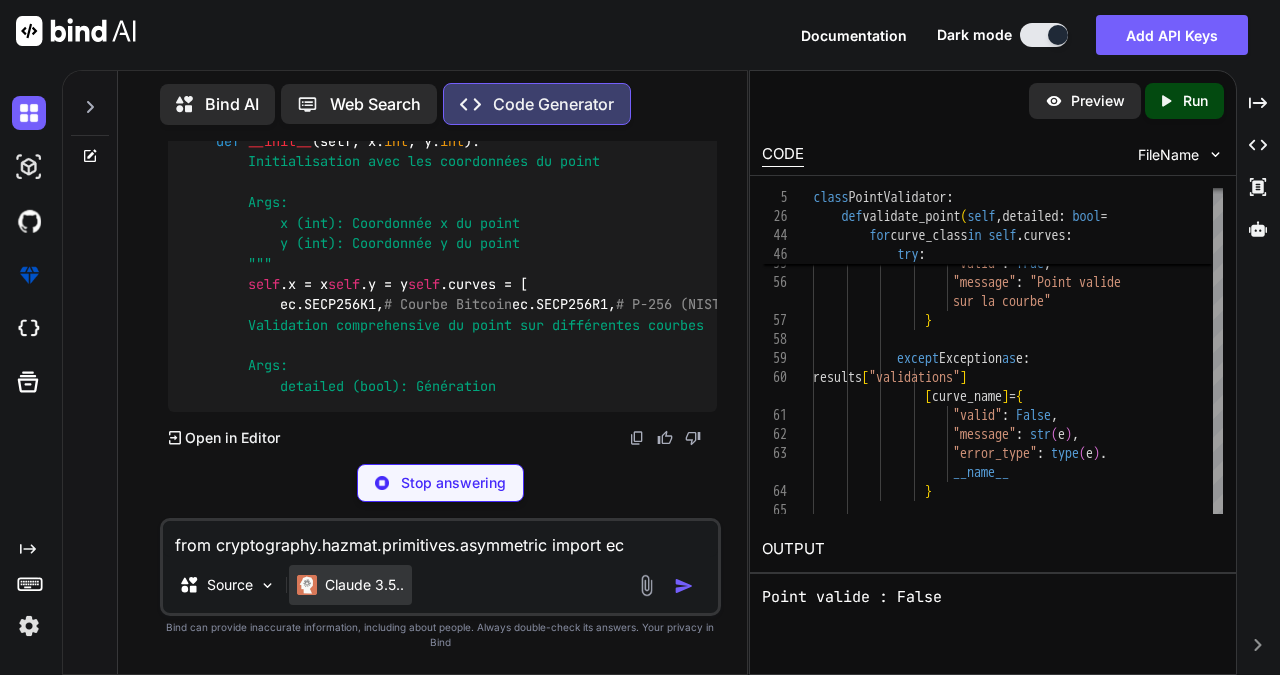 click on "Claude 3.5.." at bounding box center (364, 585) 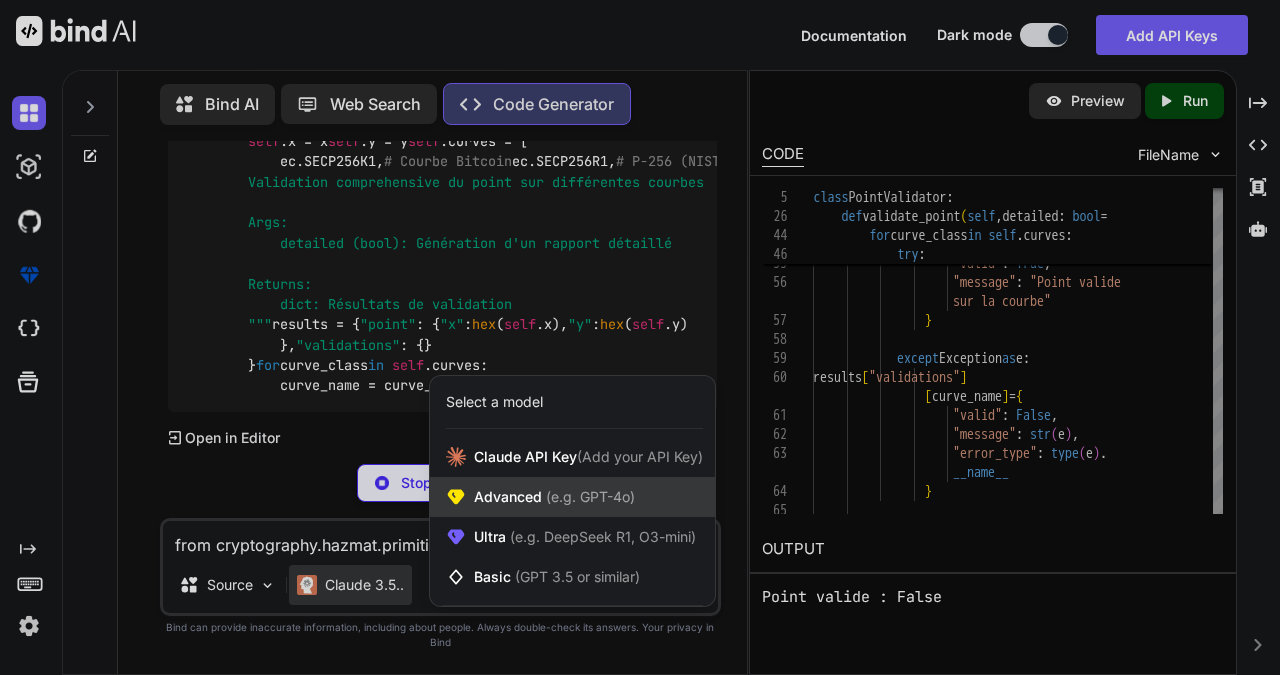 click on "Advanced     (e.g. GPT-4o)" at bounding box center (572, 497) 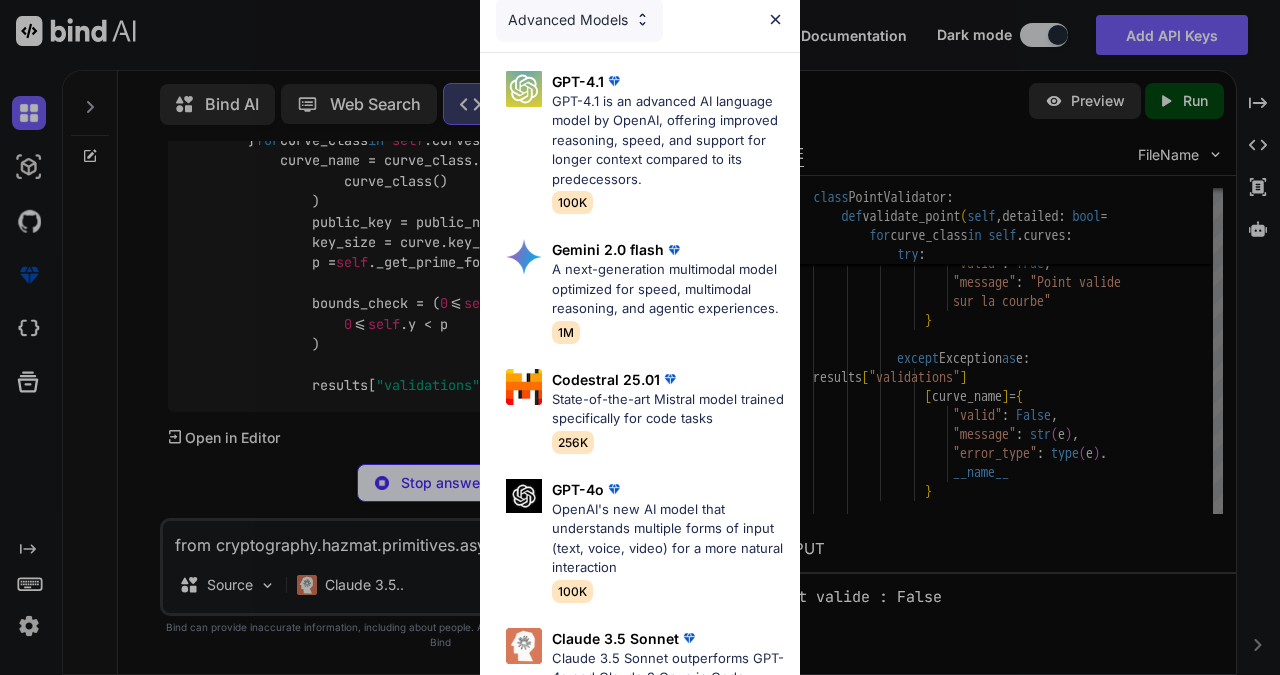 scroll, scrollTop: 51, scrollLeft: 0, axis: vertical 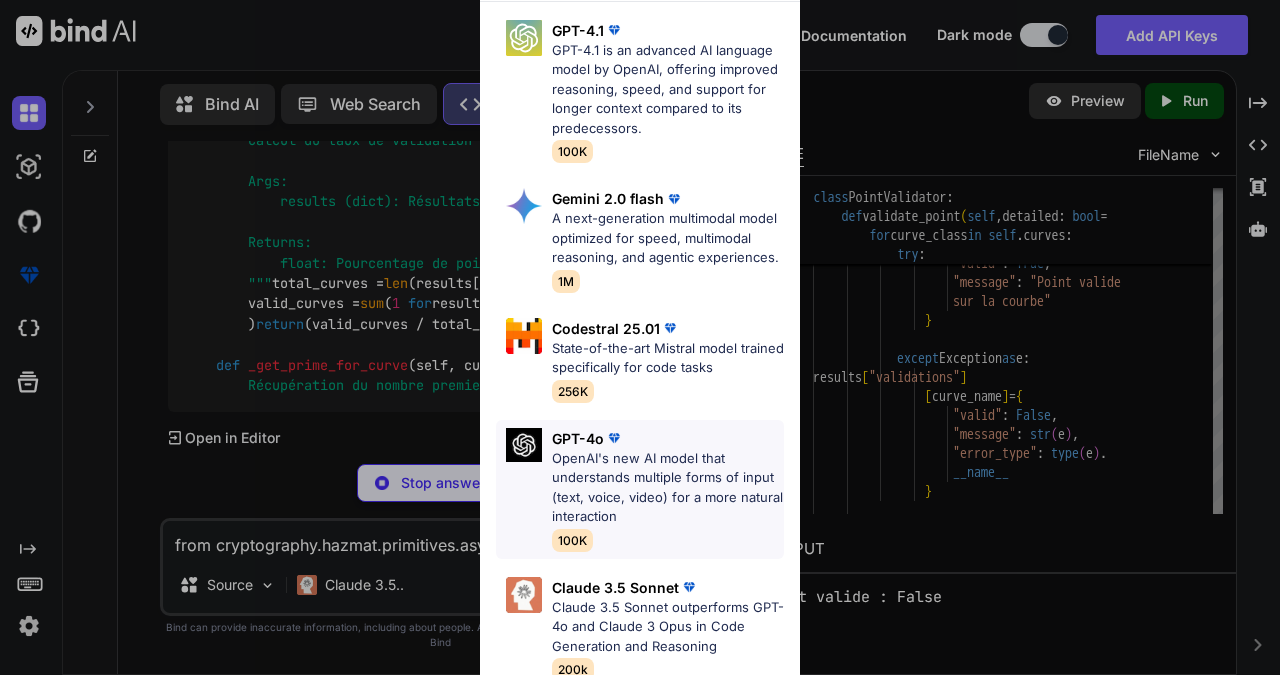 click on "OpenAI's new AI model that understands multiple forms of input (text, voice, video) for a more natural interaction" at bounding box center (668, 488) 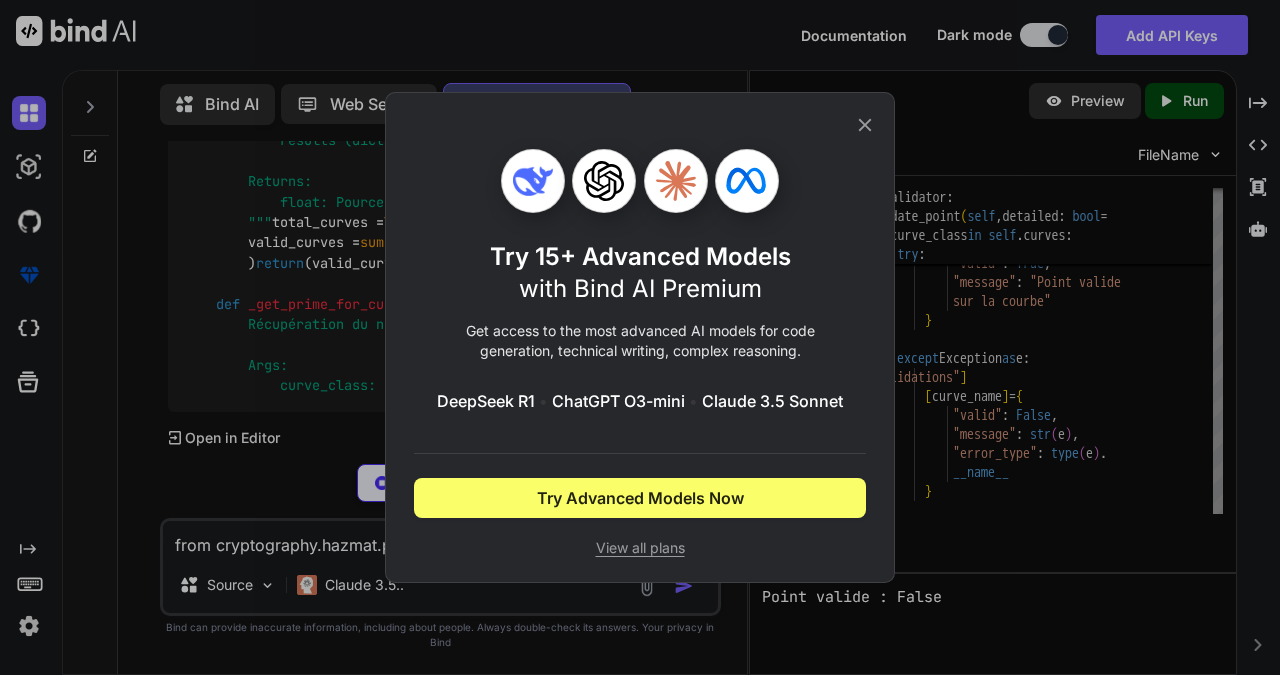 scroll, scrollTop: 0, scrollLeft: 0, axis: both 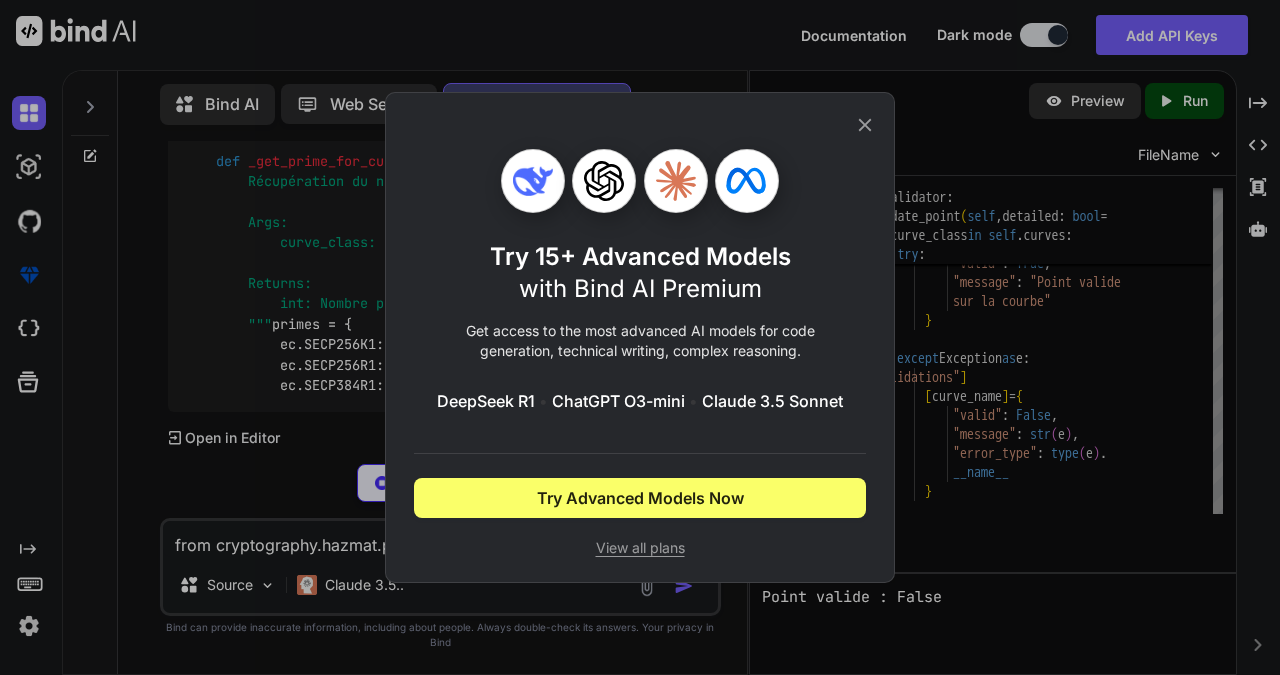 click 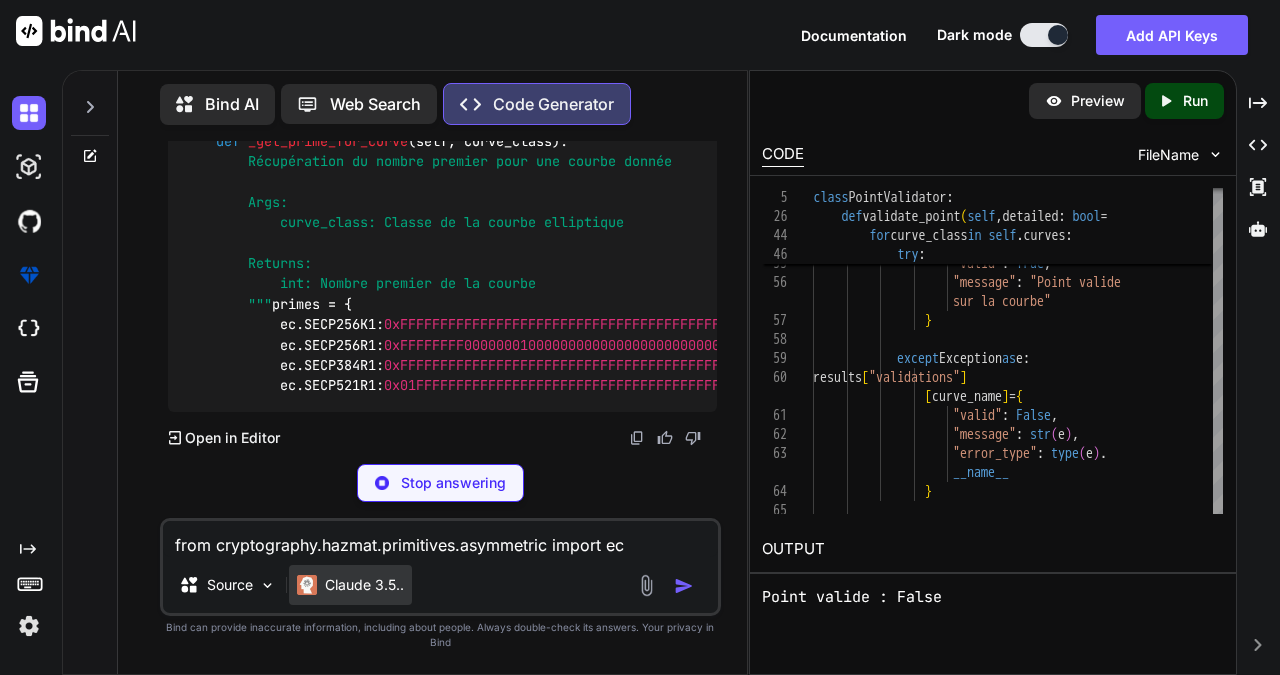 click on "Claude 3.5.." at bounding box center (364, 585) 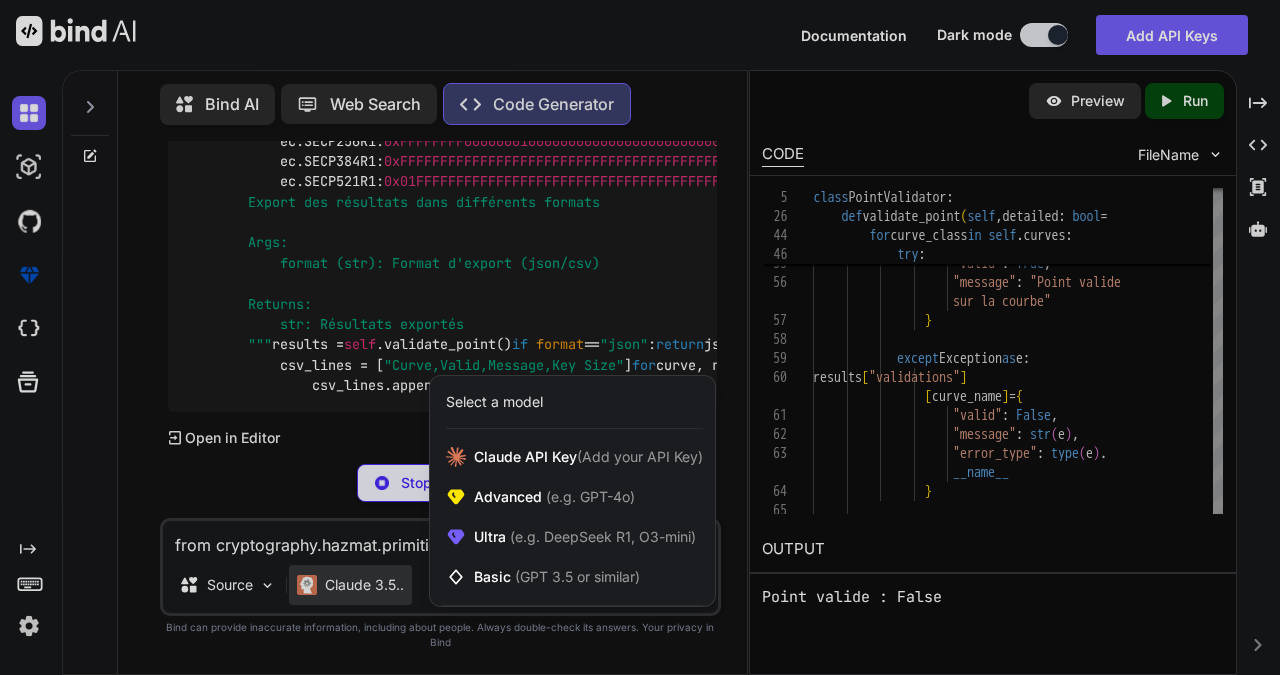 click on "Select a model" at bounding box center [494, 402] 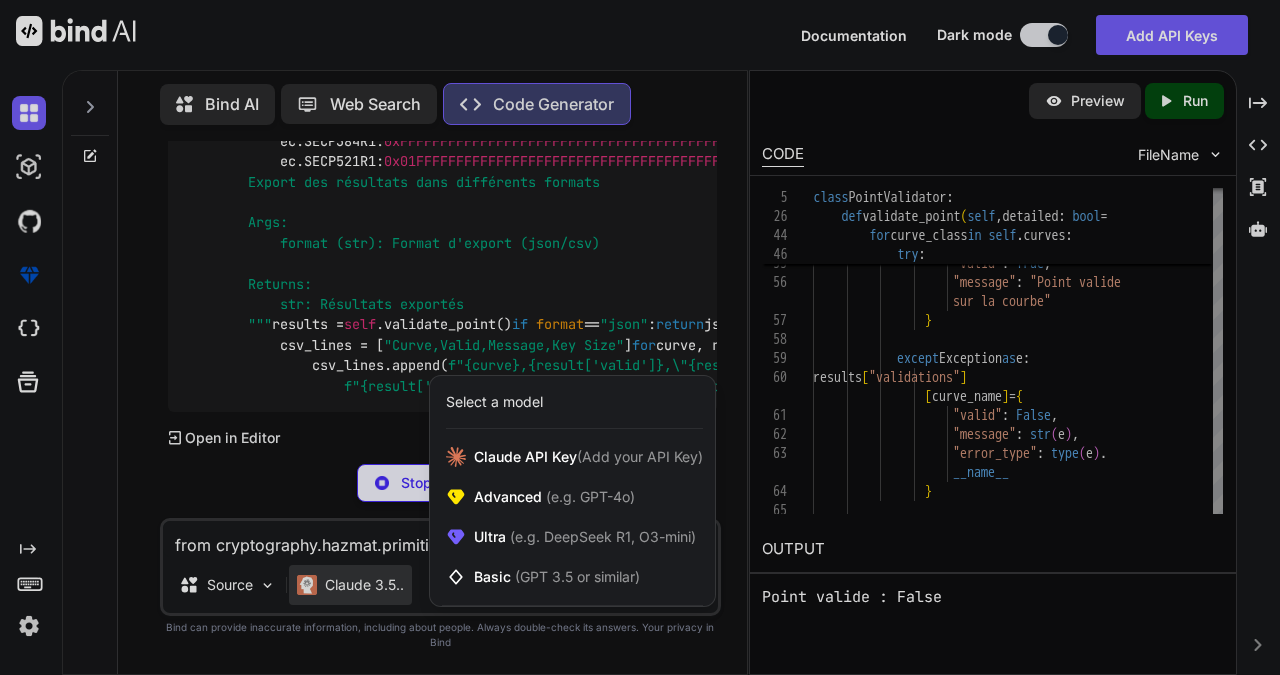 click at bounding box center [640, 337] 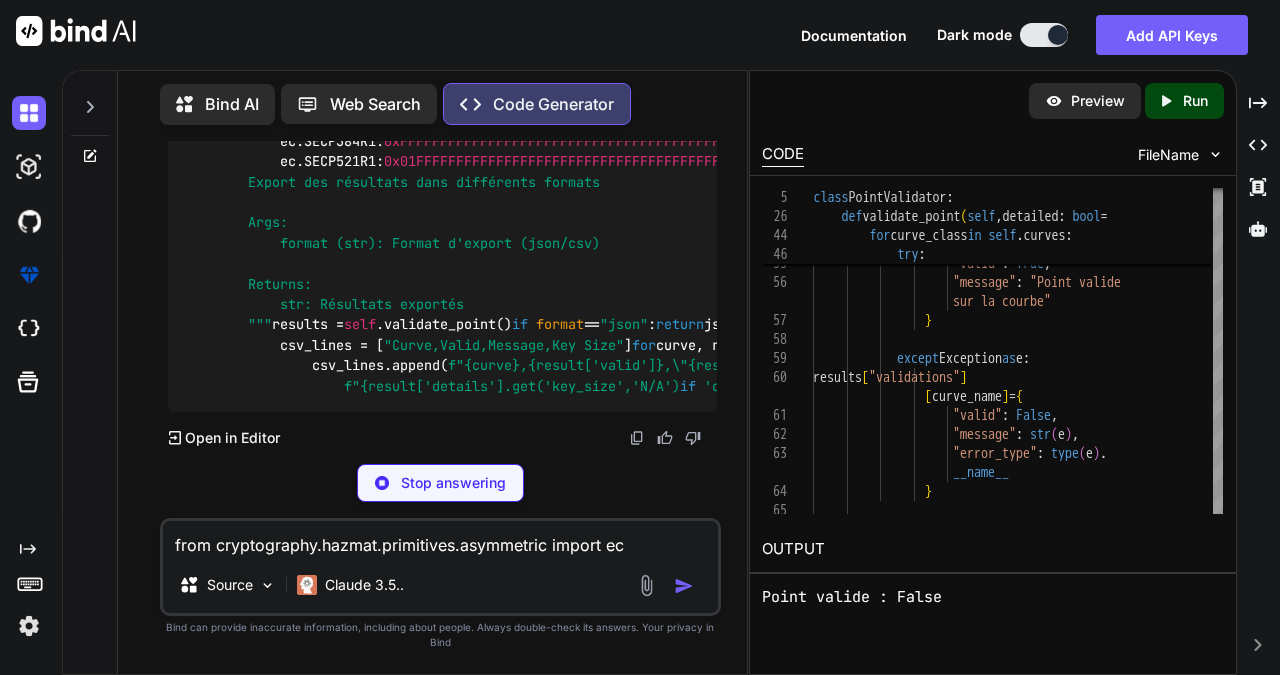 click at bounding box center [76, 31] 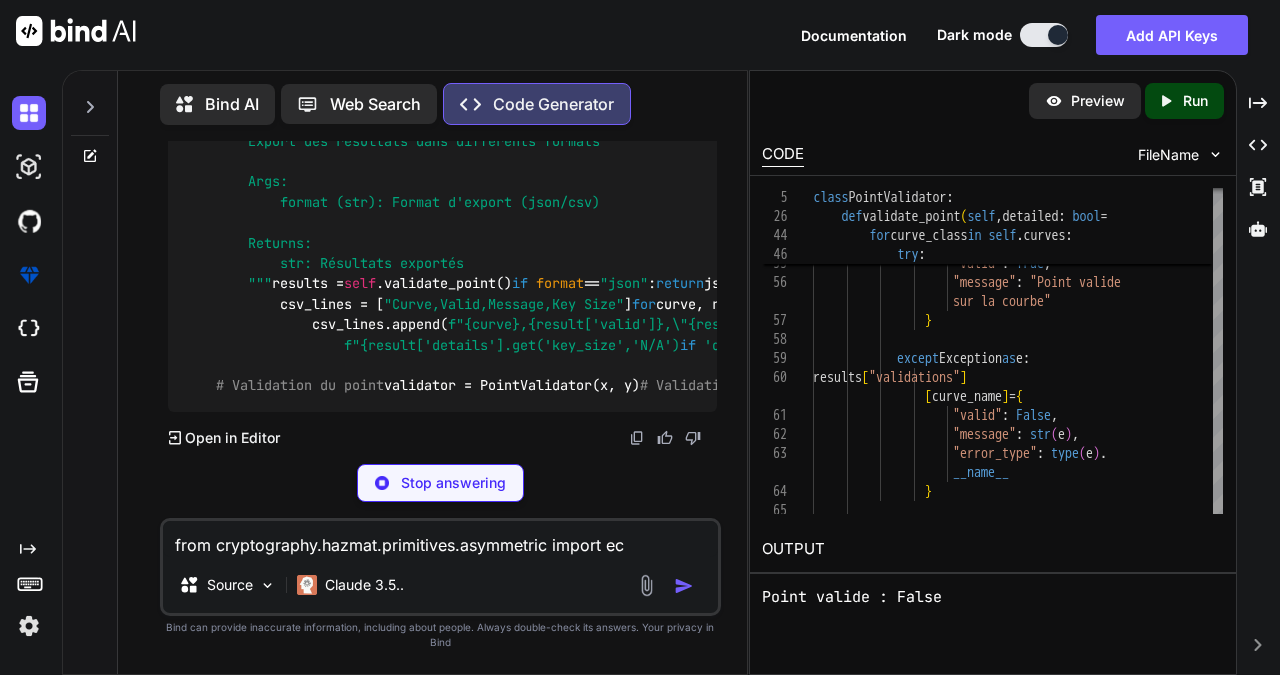 click at bounding box center (76, 31) 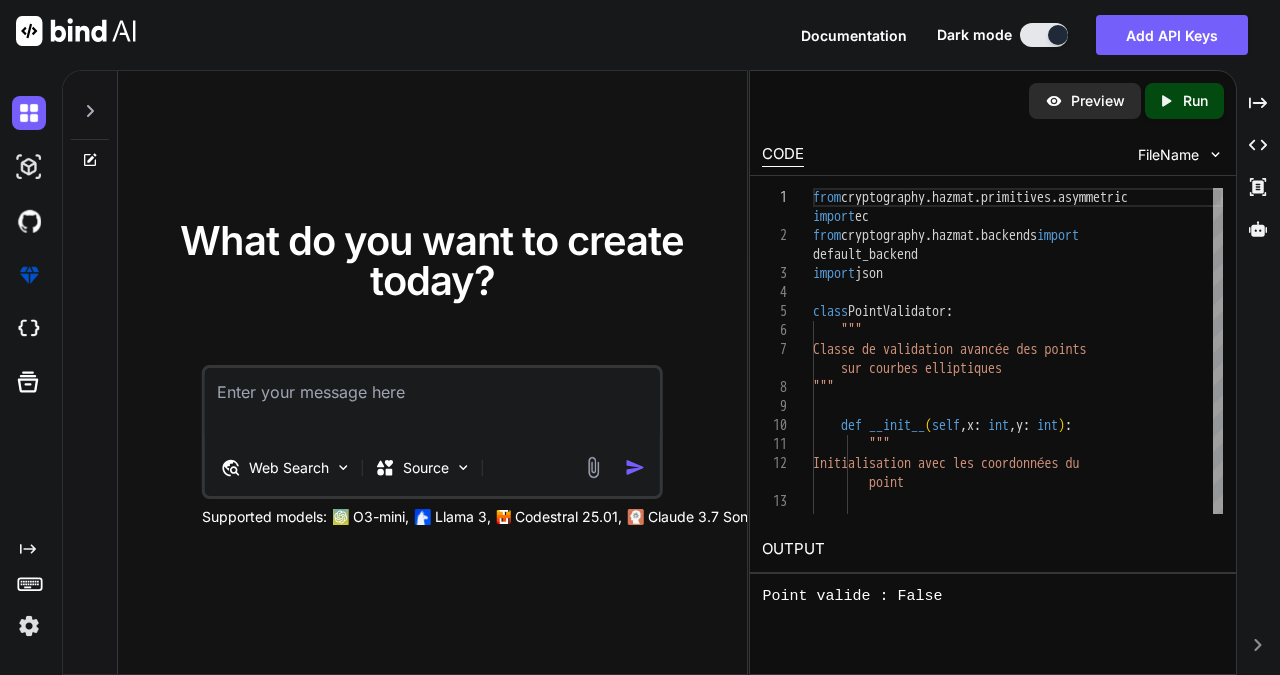 drag, startPoint x: 317, startPoint y: 407, endPoint x: 274, endPoint y: 285, distance: 129.3561 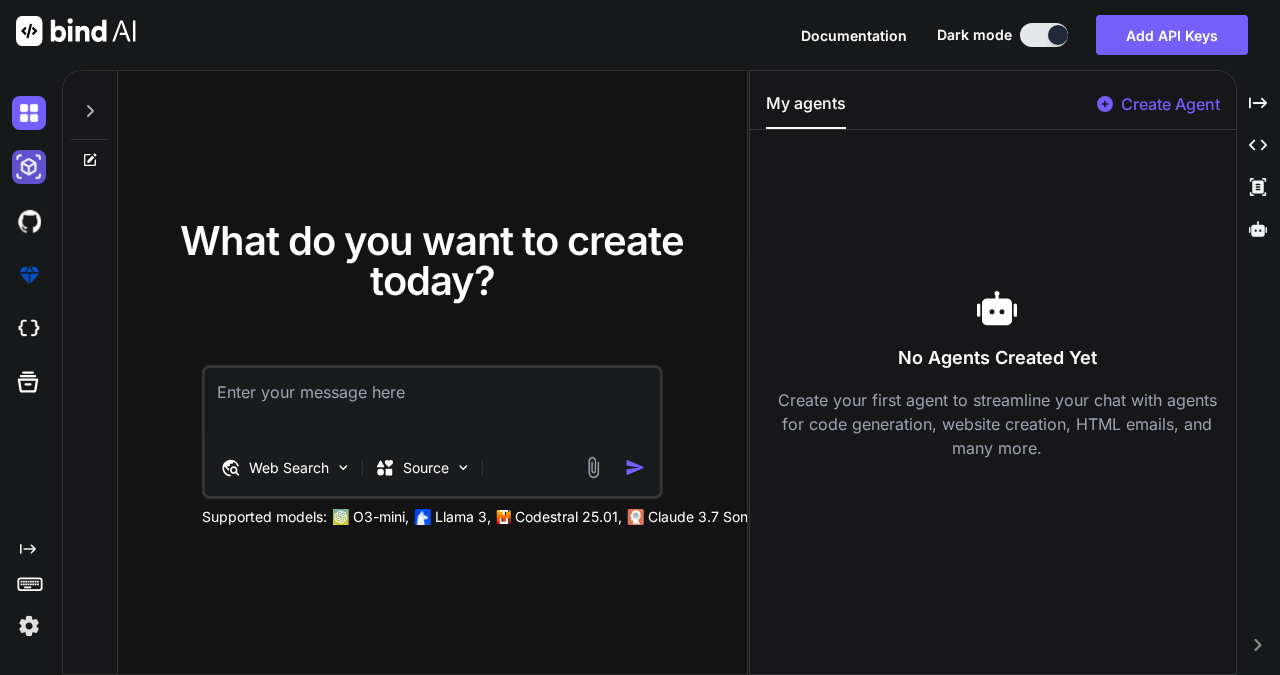click at bounding box center (29, 167) 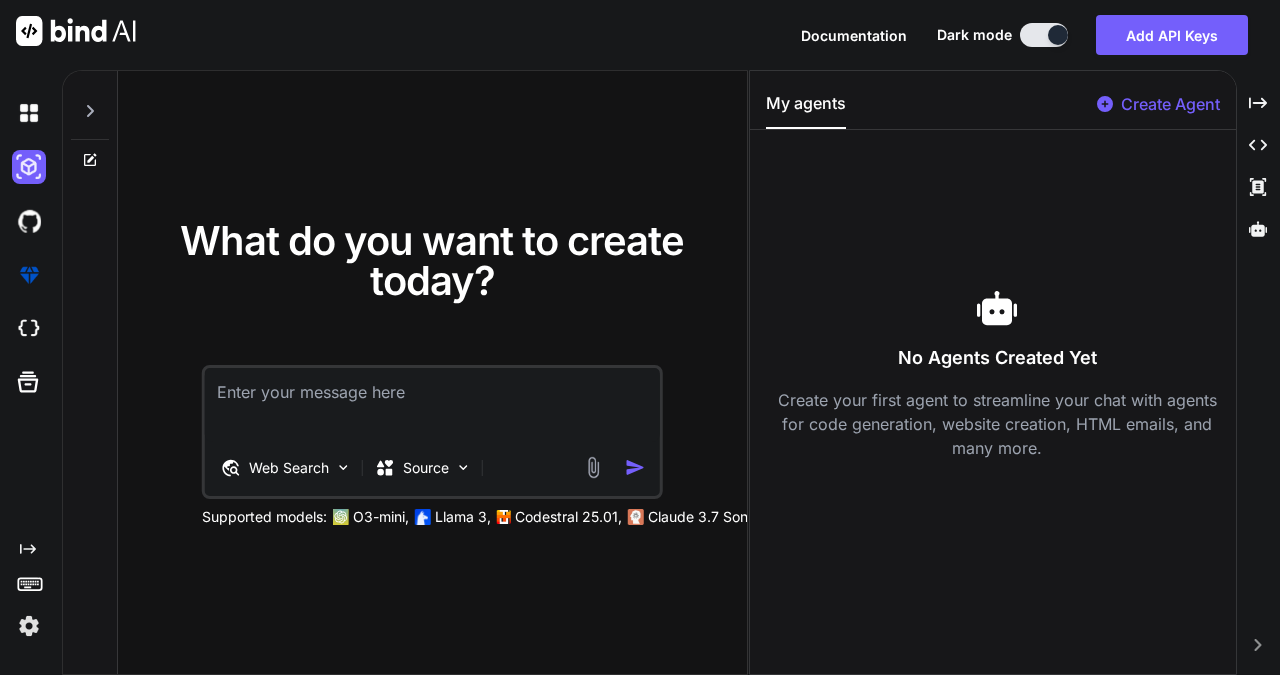 click at bounding box center (27, 221) 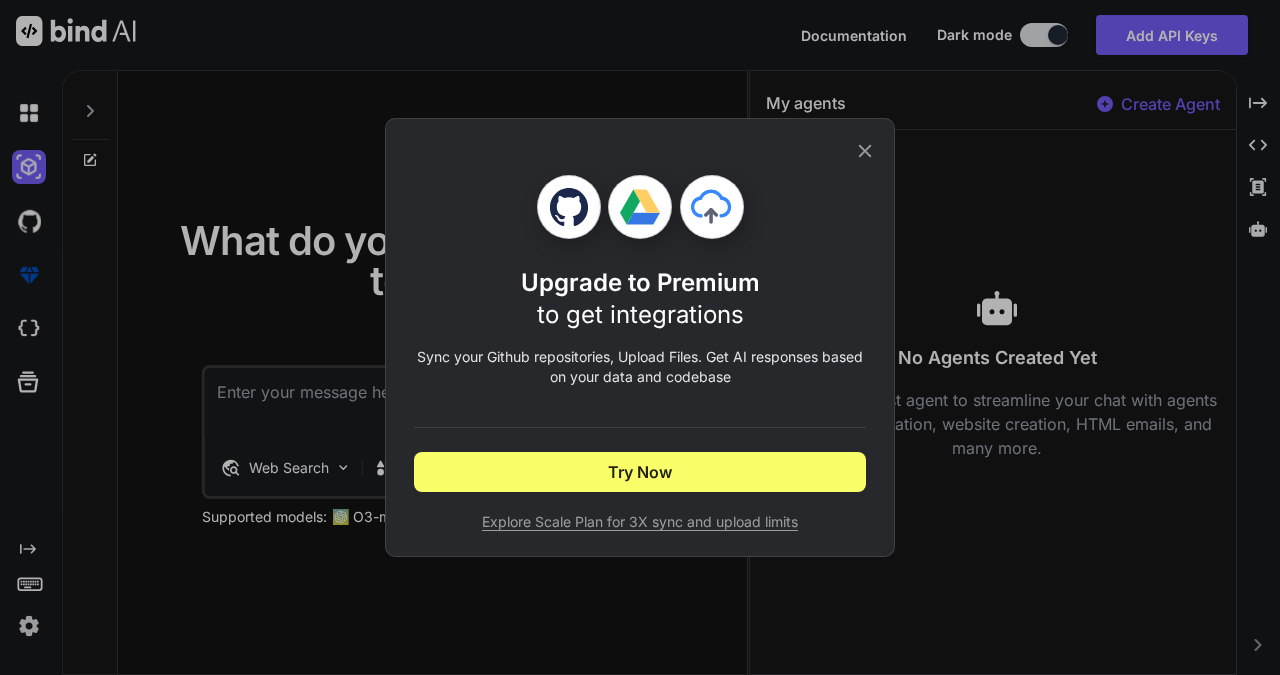 click on "Upgrade to Premium to get integrations Sync your Github repositories, Upload Files. Get AI responses based   on your data and codebase Try Now Explore Scale Plan for 3X sync and upload limits" at bounding box center [640, 337] 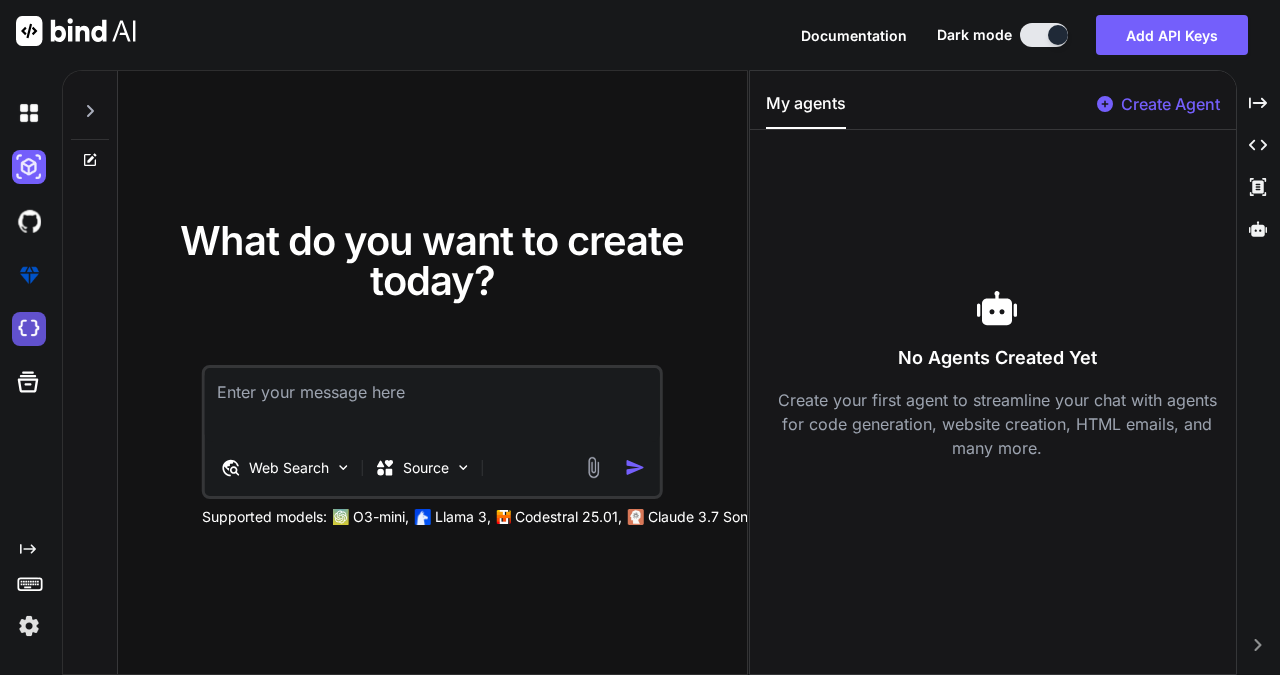 click at bounding box center [29, 329] 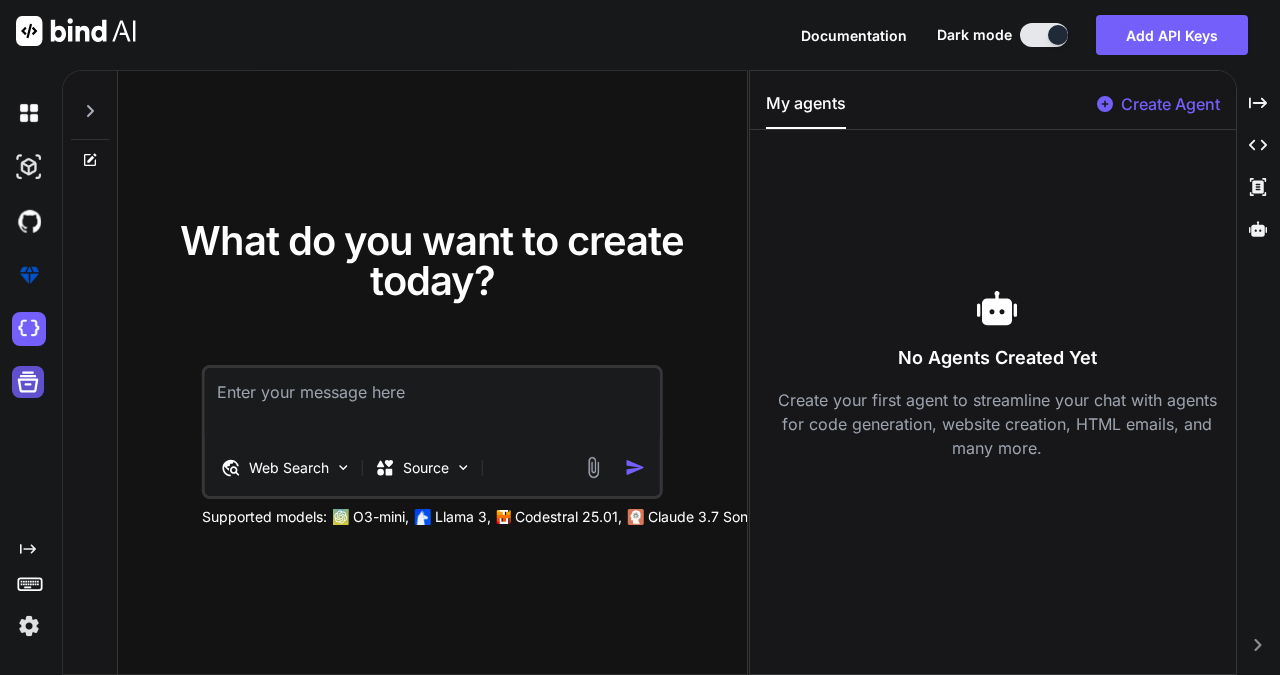 click 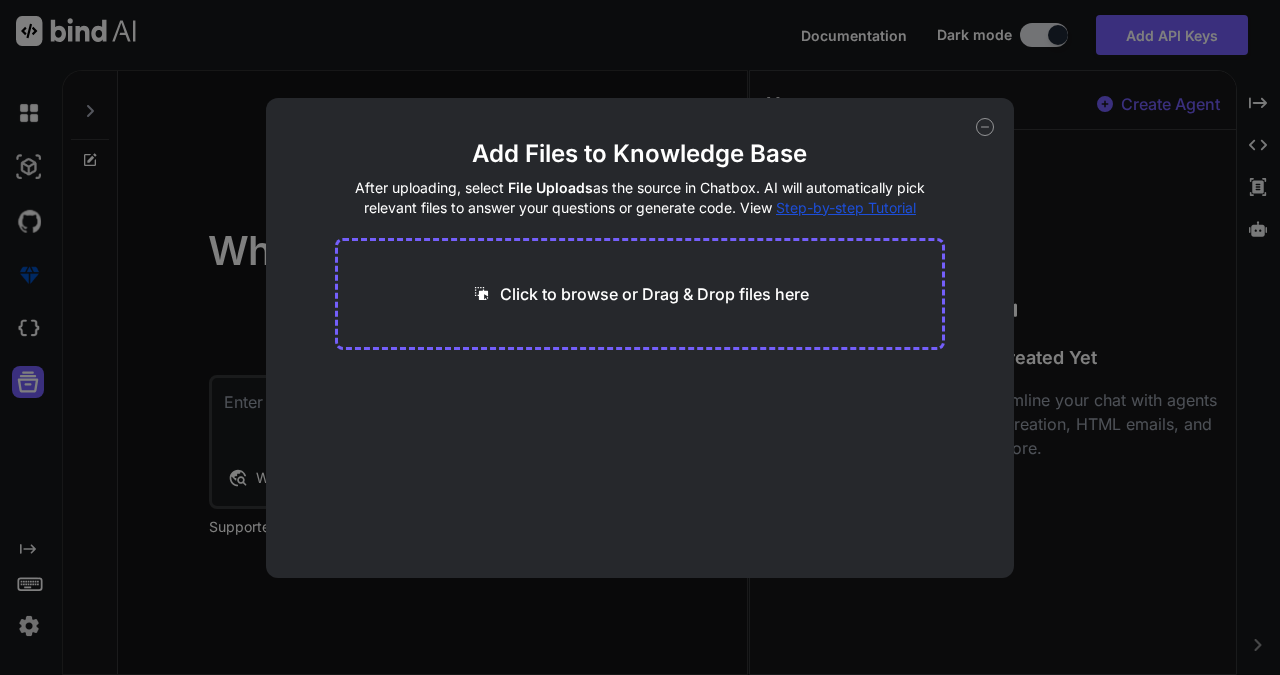 click on "Add Files to Knowledge Base After uploading, select   File Uploads  as the source in Chatbox. AI will automatically pick relevant files to answer your questions or generate code. View   Step-by-step Tutorial Click to browse or Drag & Drop files here" at bounding box center [640, 337] 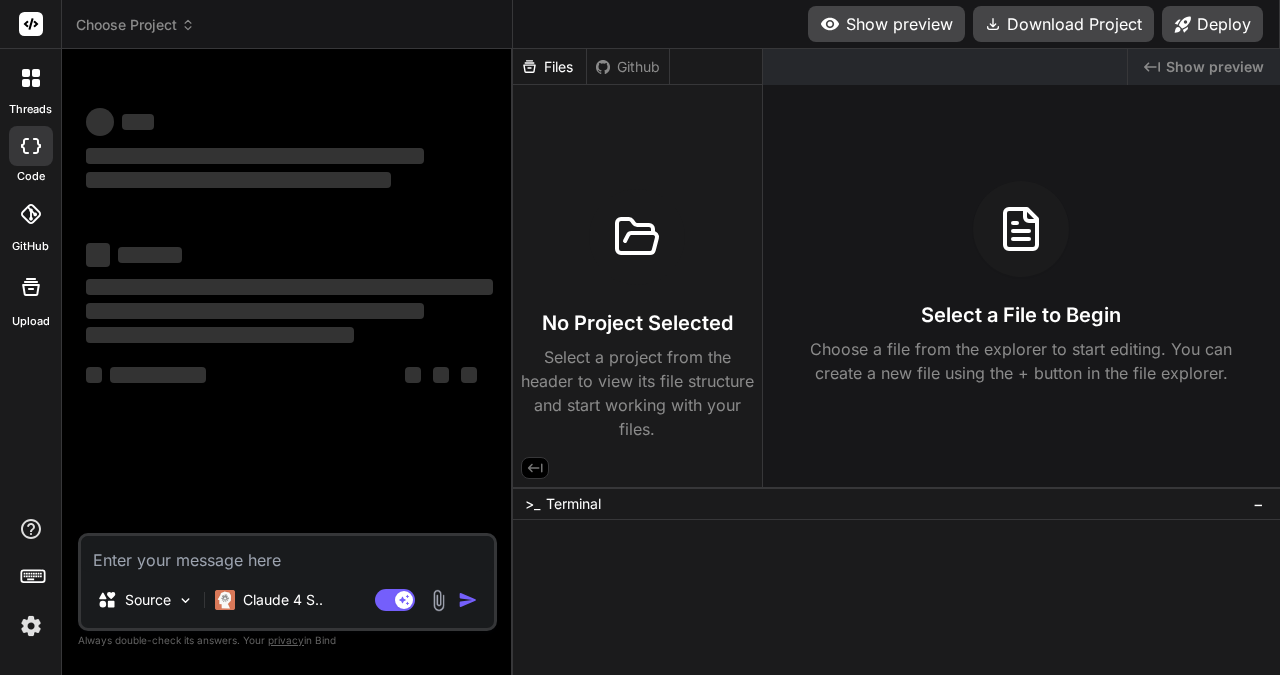 scroll, scrollTop: 0, scrollLeft: 0, axis: both 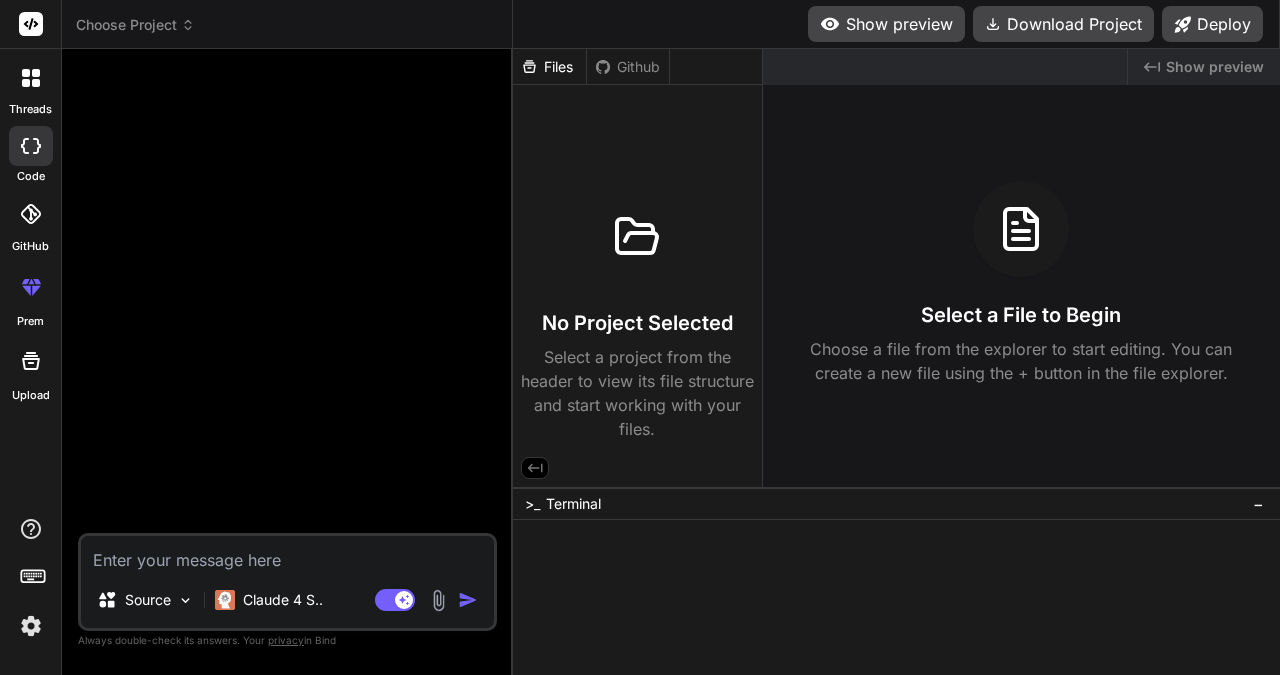 type on "x" 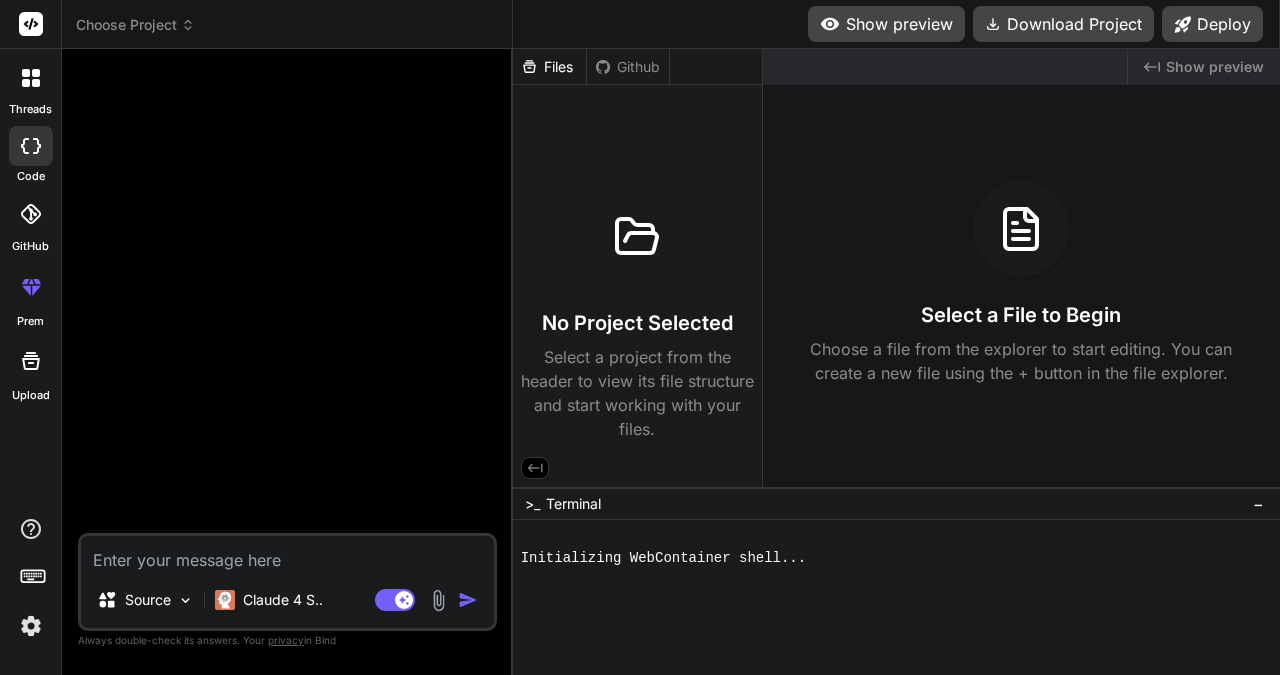 click at bounding box center [287, 554] 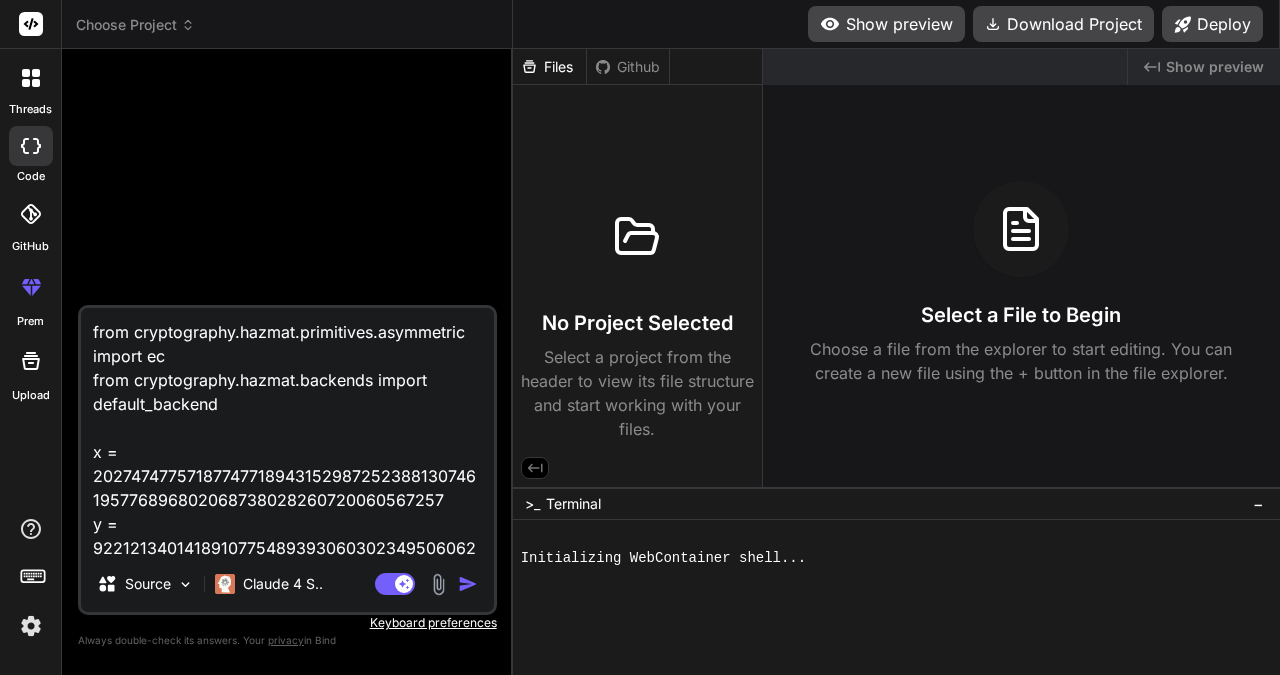 scroll, scrollTop: 410, scrollLeft: 0, axis: vertical 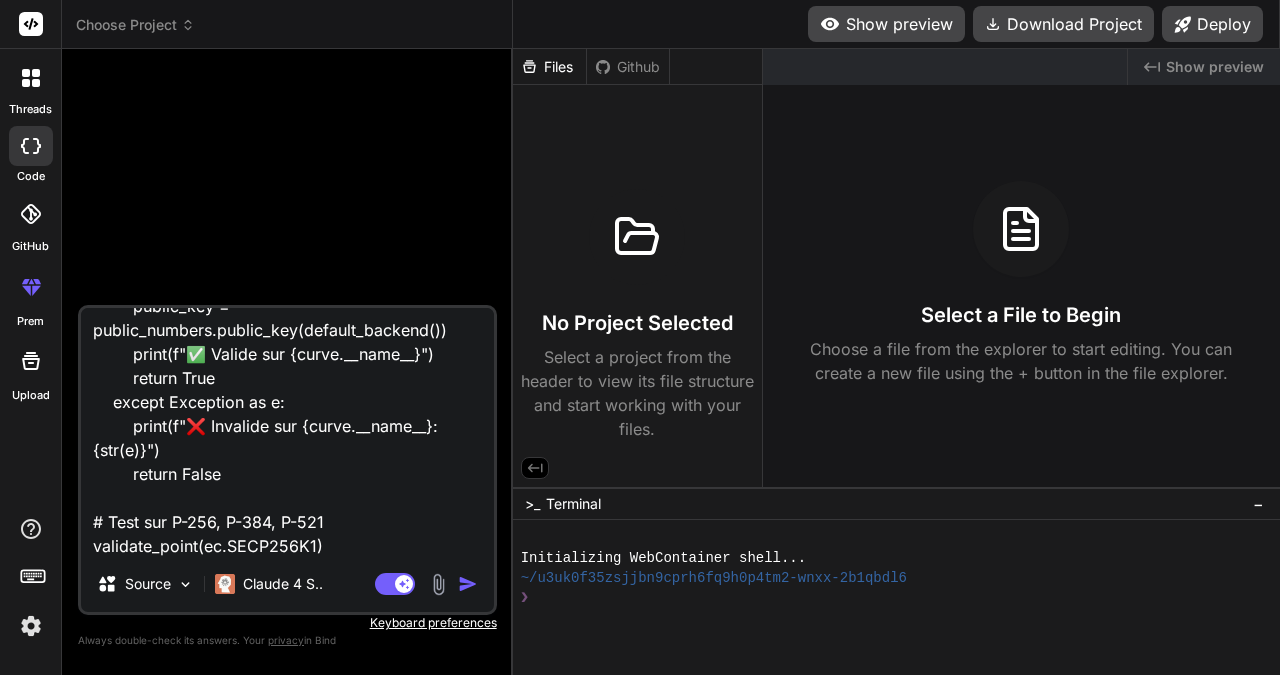 type on "from cryptography.hazmat.primitives.asymmetric import ec
from cryptography.hazmat.backends import default_backend
x = 20274747757187747718943152987252388130746195776896802068738028260720060567257
y = 92212134014189107754893930603023495060623290152892164564557531567711998610807
def validate_point(curve):
try:
public_numbers = ec.EllipticCurvePublicNumbers(x, y, curve())
public_key = public_numbers.public_key(default_backend())
print(f"✅ Valide sur {curve.__name__}")
return True
except Exception as e:
print(f"❌ Invalide sur {curve.__name__}: {str(e)}")
return False
# Test sur P-256, P-384, P-521
validate_point(ec.SECP256K1)" 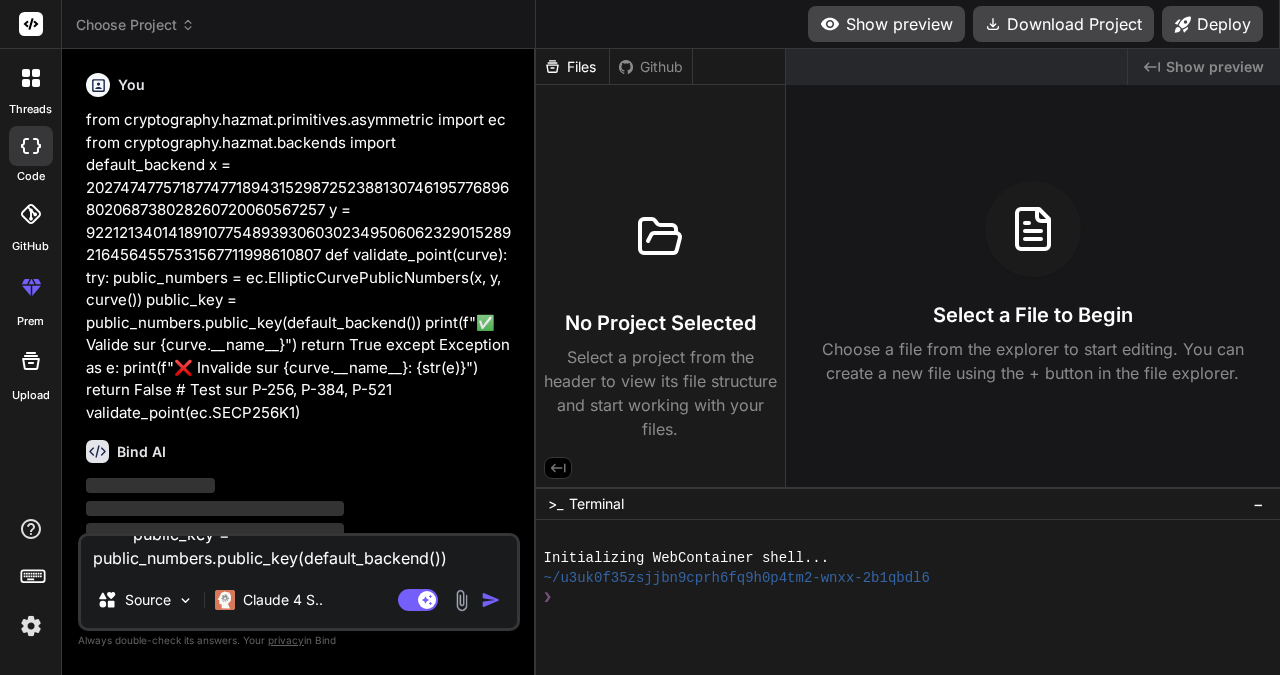 scroll, scrollTop: 0, scrollLeft: 0, axis: both 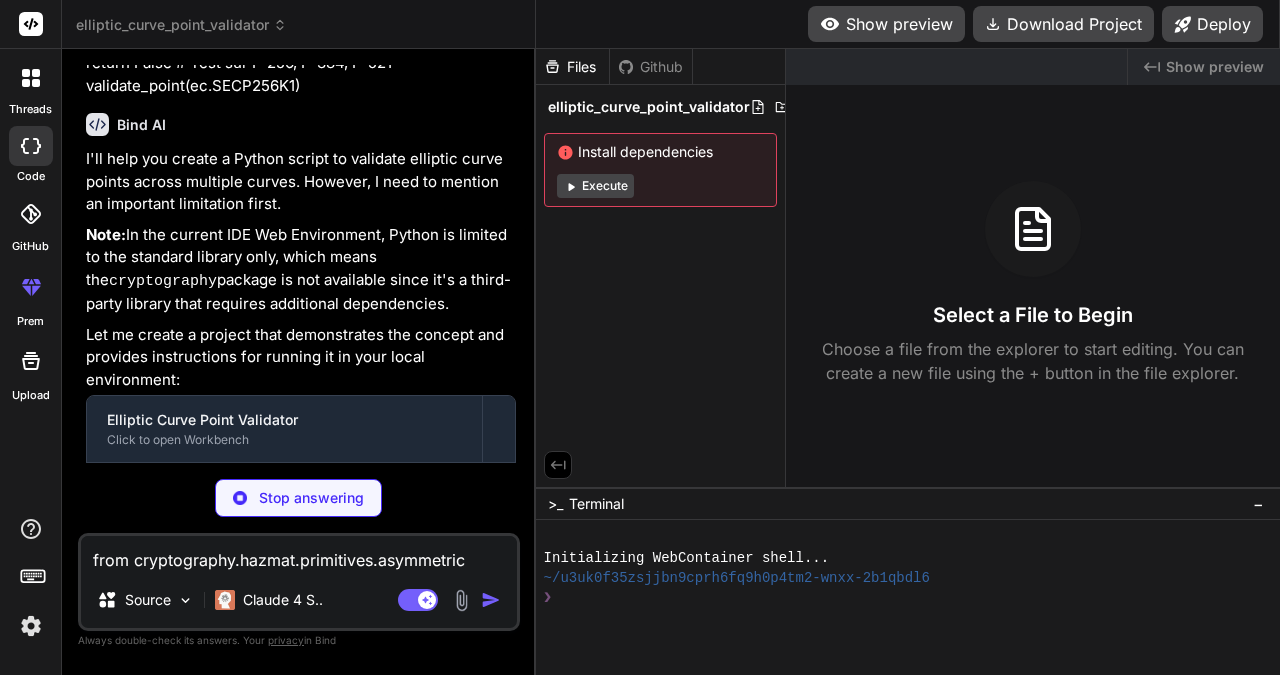 click on "Execute" at bounding box center (595, 186) 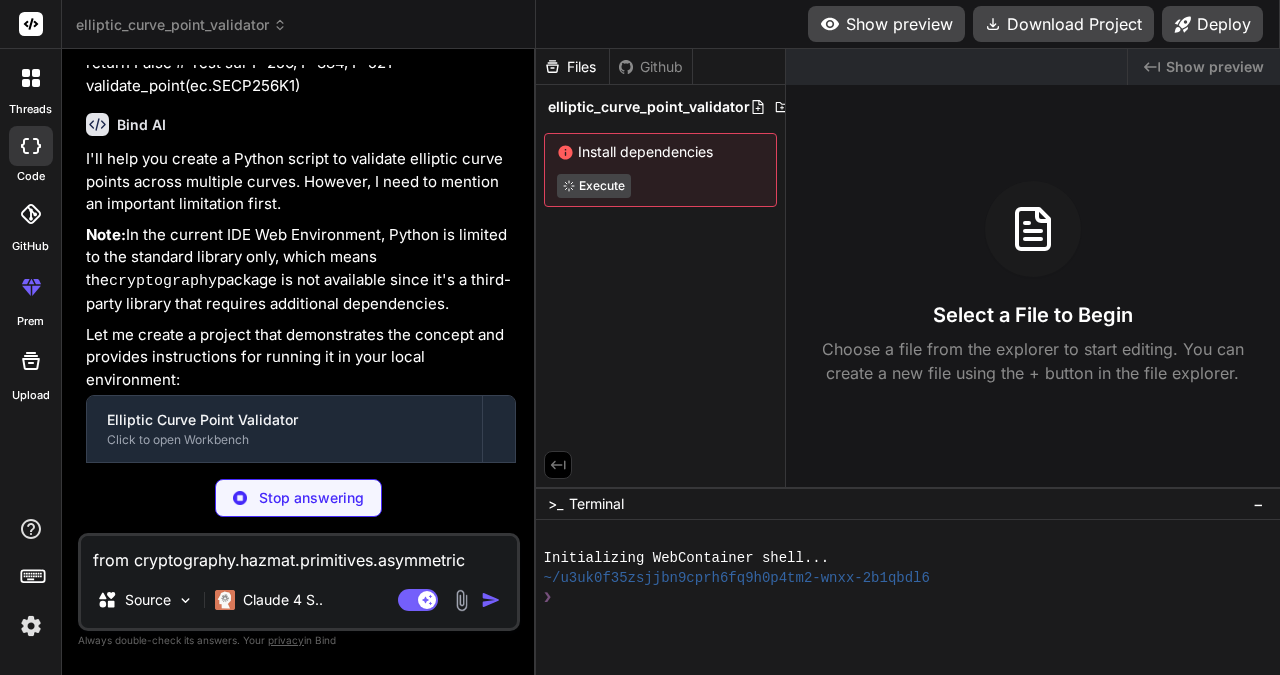 scroll, scrollTop: 60, scrollLeft: 0, axis: vertical 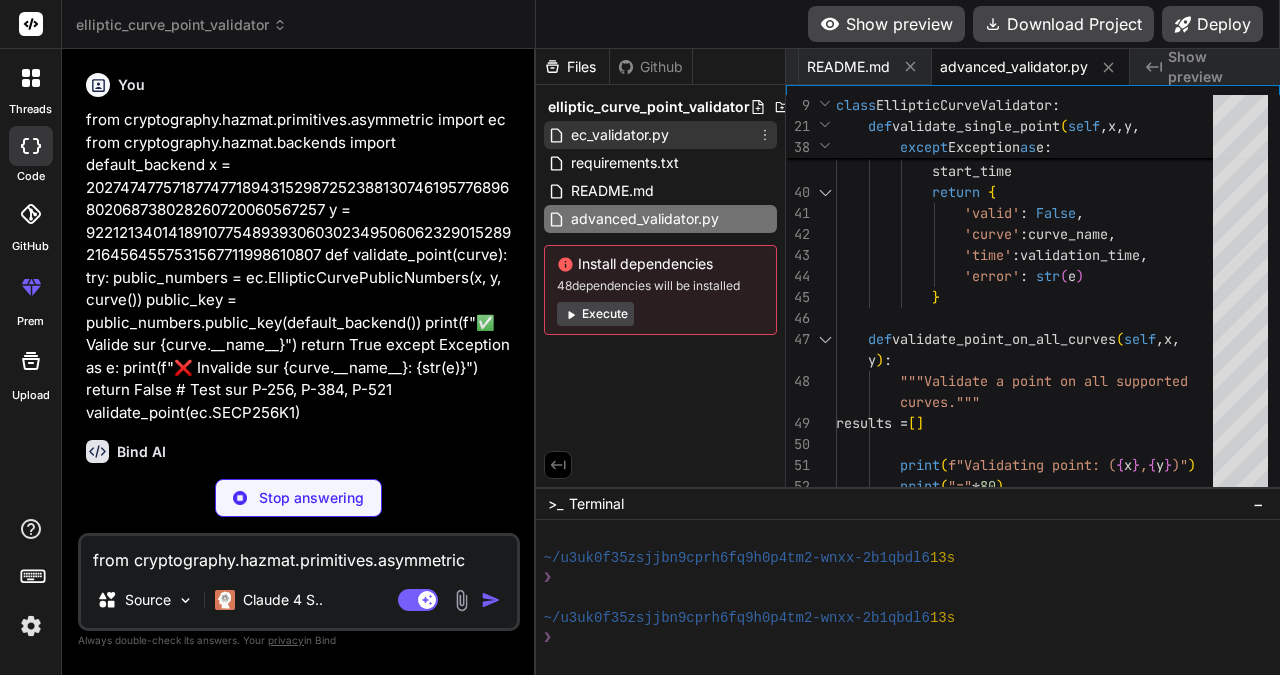 click on "ec_validator.py" at bounding box center (620, 135) 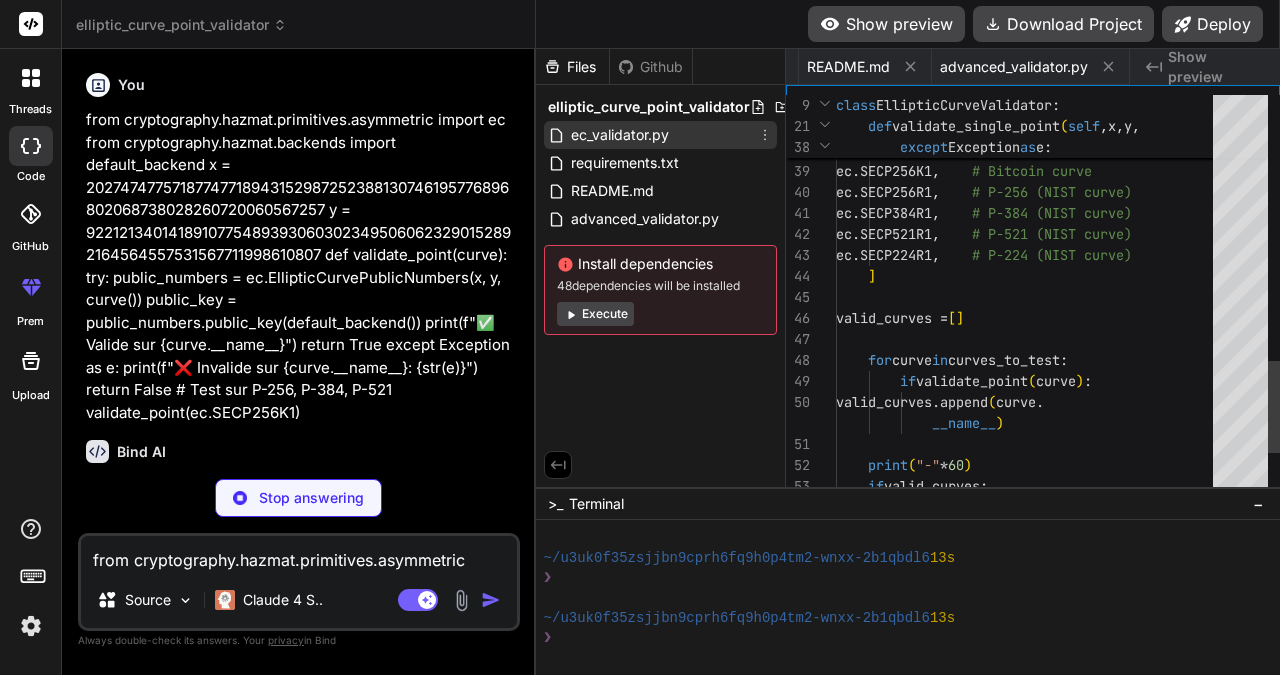 scroll, scrollTop: 0, scrollLeft: 0, axis: both 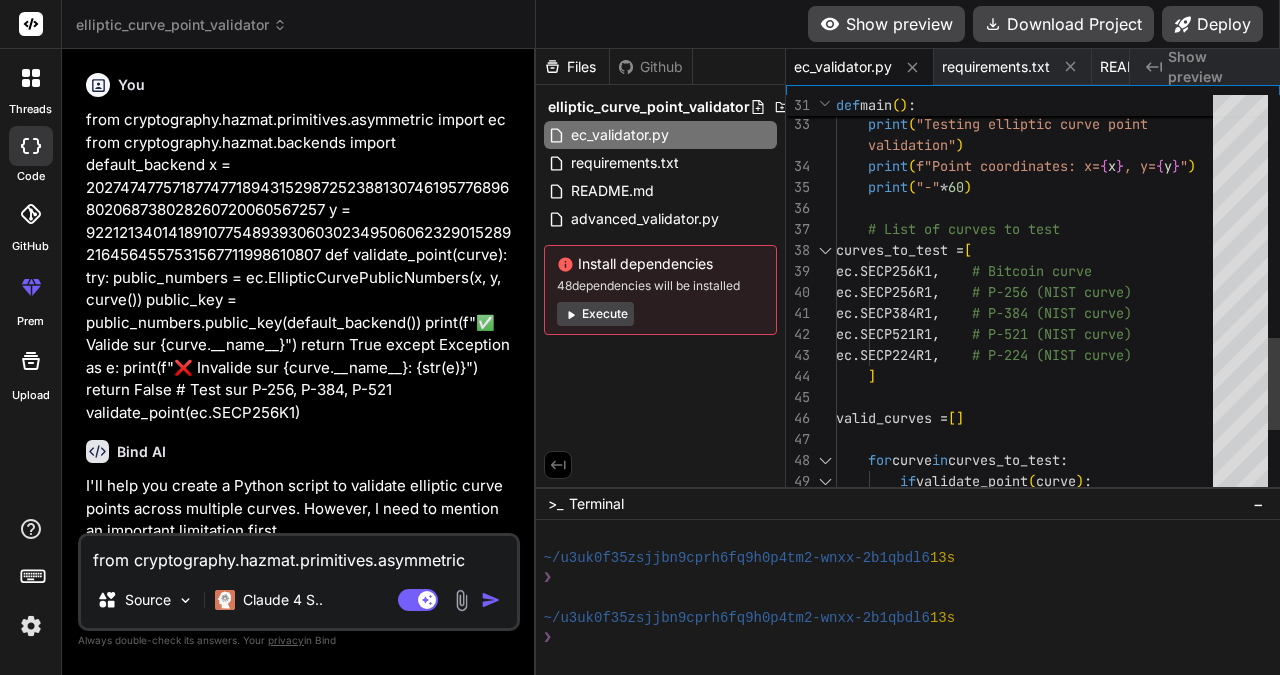 type on "x" 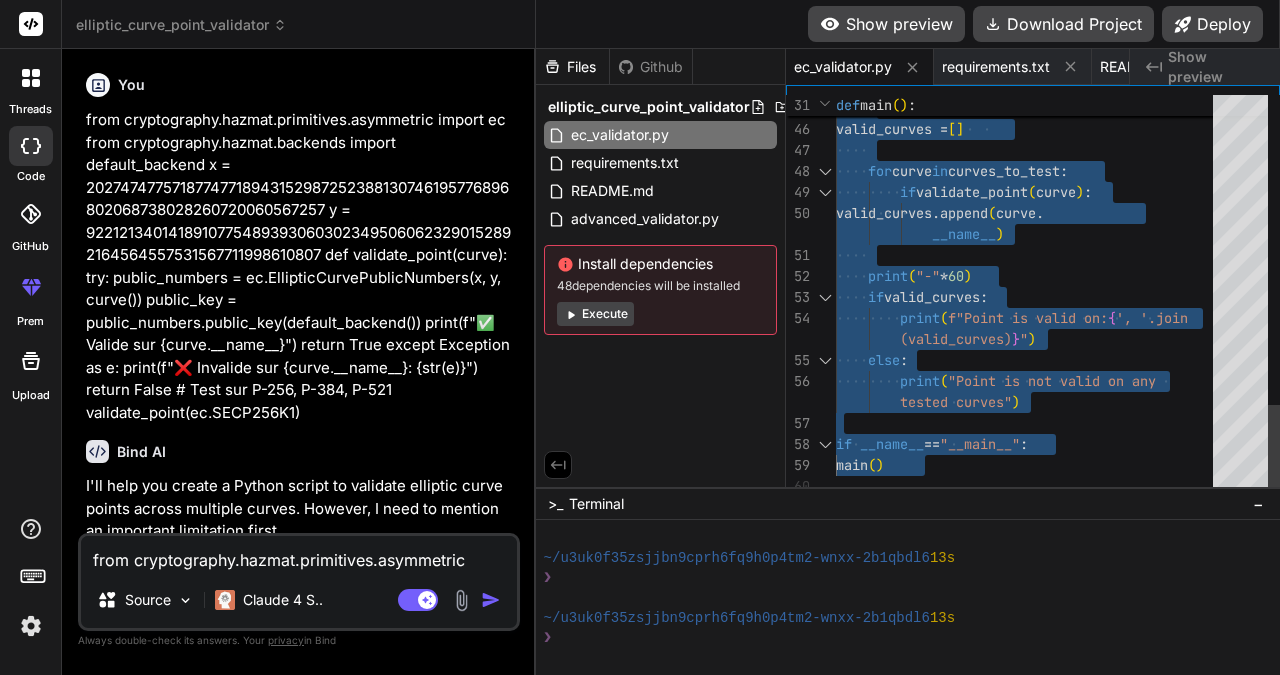 drag, startPoint x: 836, startPoint y: 107, endPoint x: 1013, endPoint y: 556, distance: 482.62823 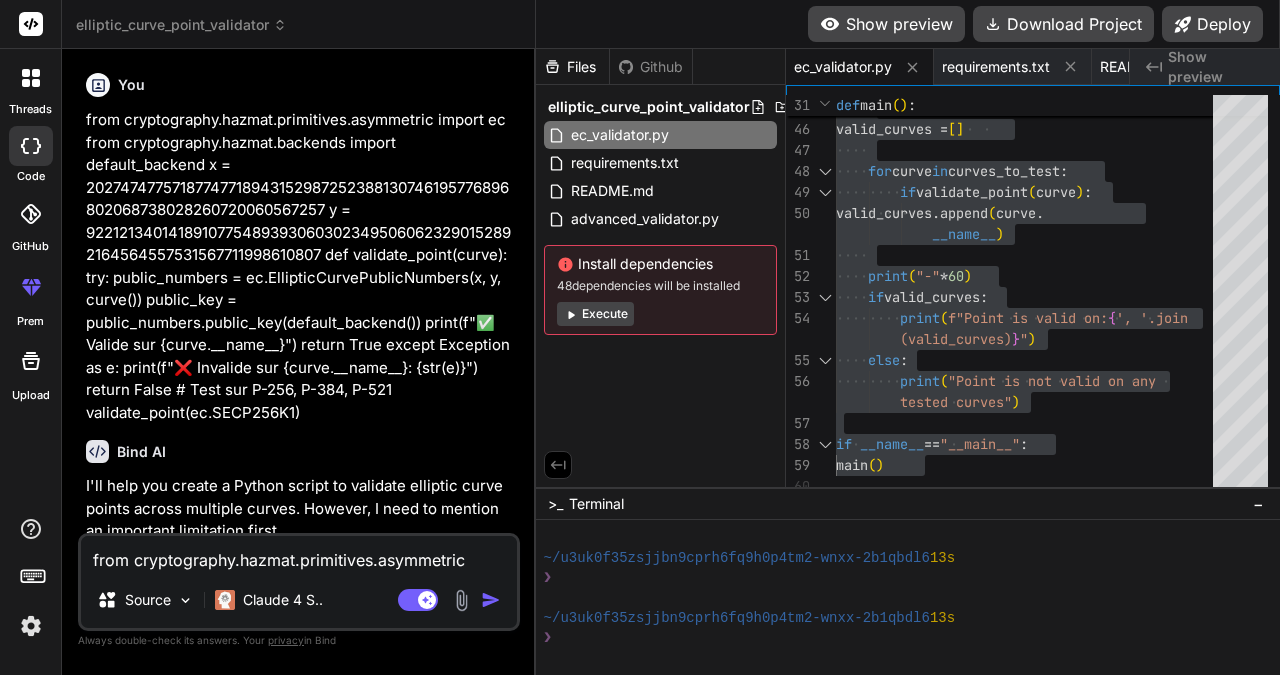 click on "from cryptography.hazmat.primitives.asymmetric import ec
from cryptography.hazmat.backends import default_backend
x = 20274747757187747718943152987252388130746195776896802068738028260720060567257
y = 92212134014189107754893930603023495060623290152892164564557531567711998610807
def validate_point(curve):
try:
public_numbers = ec.EllipticCurvePublicNumbers(x, y, curve())
public_key = public_numbers.public_key(default_backend())
print(f"✅ Valide sur {curve.__name__}")
return True
except Exception as e:
print(f"❌ Invalide sur {curve.__name__}: {str(e)}")
return False
# Test sur P-256, P-384, P-521
validate_point(ec.SECP256K1)" at bounding box center (301, 266) 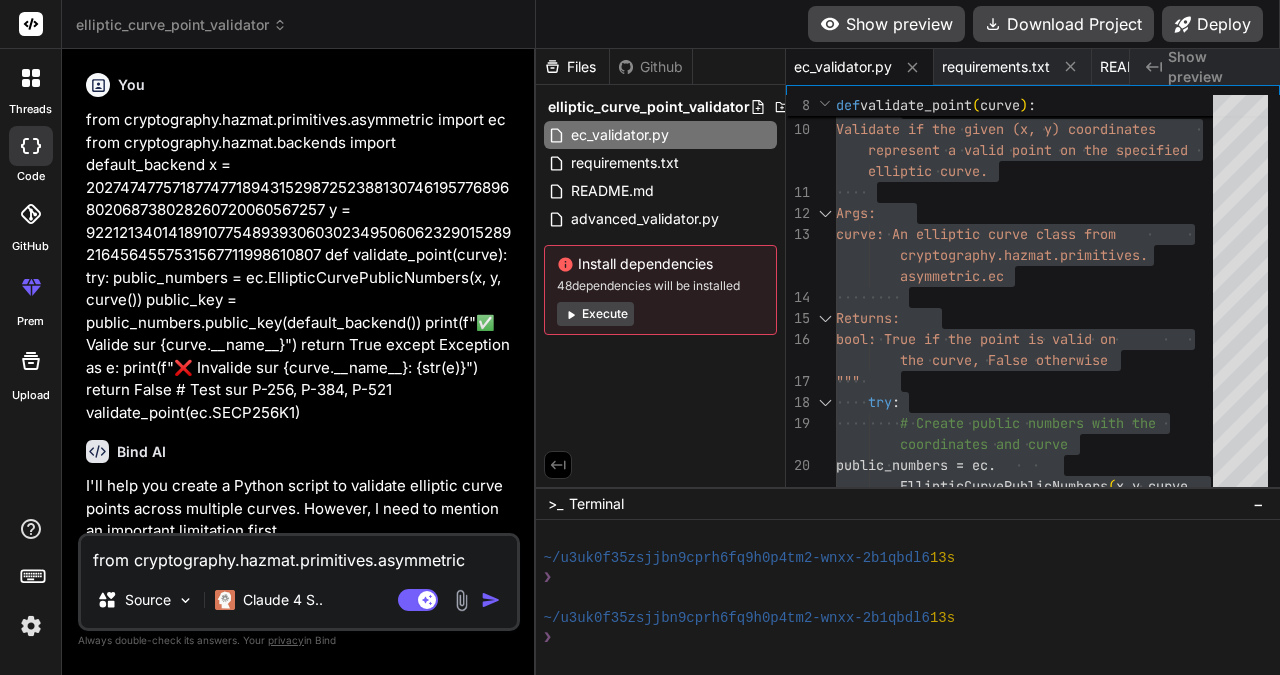 click on "Bind AI I'll help you create a Python script to validate elliptic curve points across multiple curves. However, I need to mention an important limitation first.
Note:  In the current IDE Web Environment, Python is limited to the standard library only, which means the  cryptography  package is not available since it's a third-party library that requires additional dependencies.
Let me create a project that demonstrates the concept and provides instructions for running it in your local environment:
Elliptic Curve Point Validator Click to open Workbench Create   ec_validator.py Create   requirements.txt Create   README.md Create   advanced_validator.py
You can download the complete project using the 'Download Project' button in the header and run it in your local environment following these steps:
Required Environment Setup
Install Python 3.7+  (if not already installed)
Install the cryptography library:
Bash pip install -r requirements.txt
Run Commands
Bash # Basic validation" at bounding box center [301, 1067] 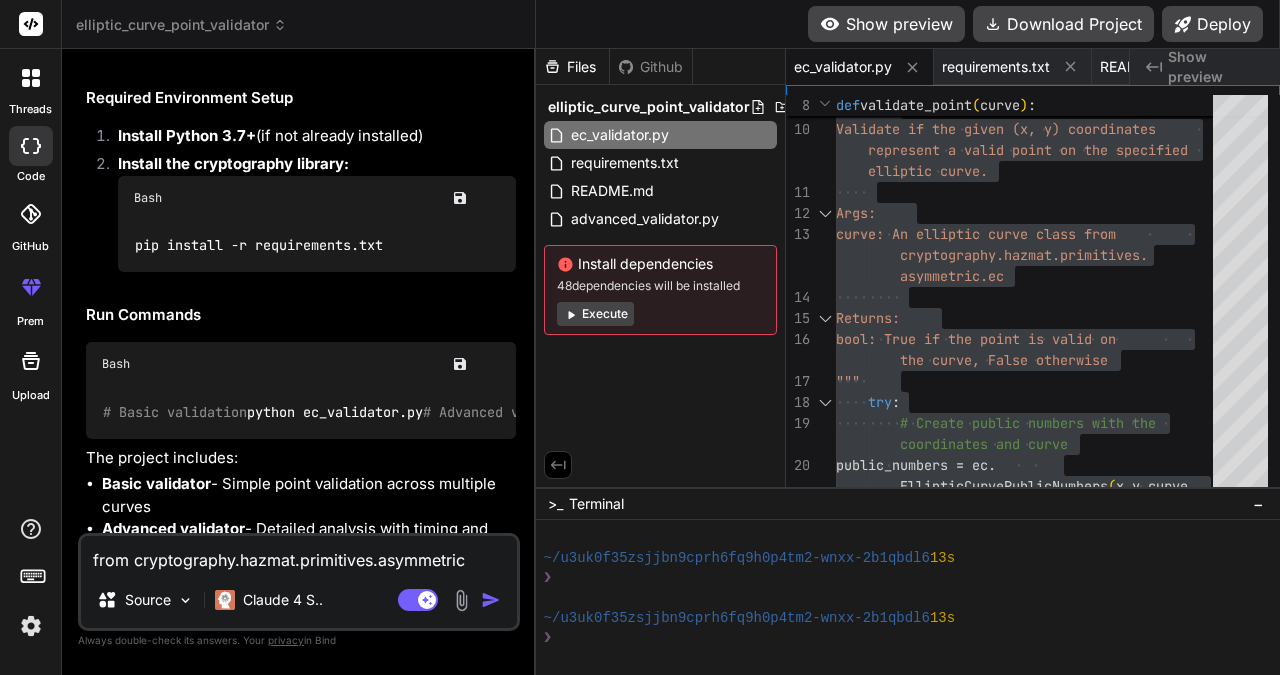 scroll, scrollTop: 1266, scrollLeft: 0, axis: vertical 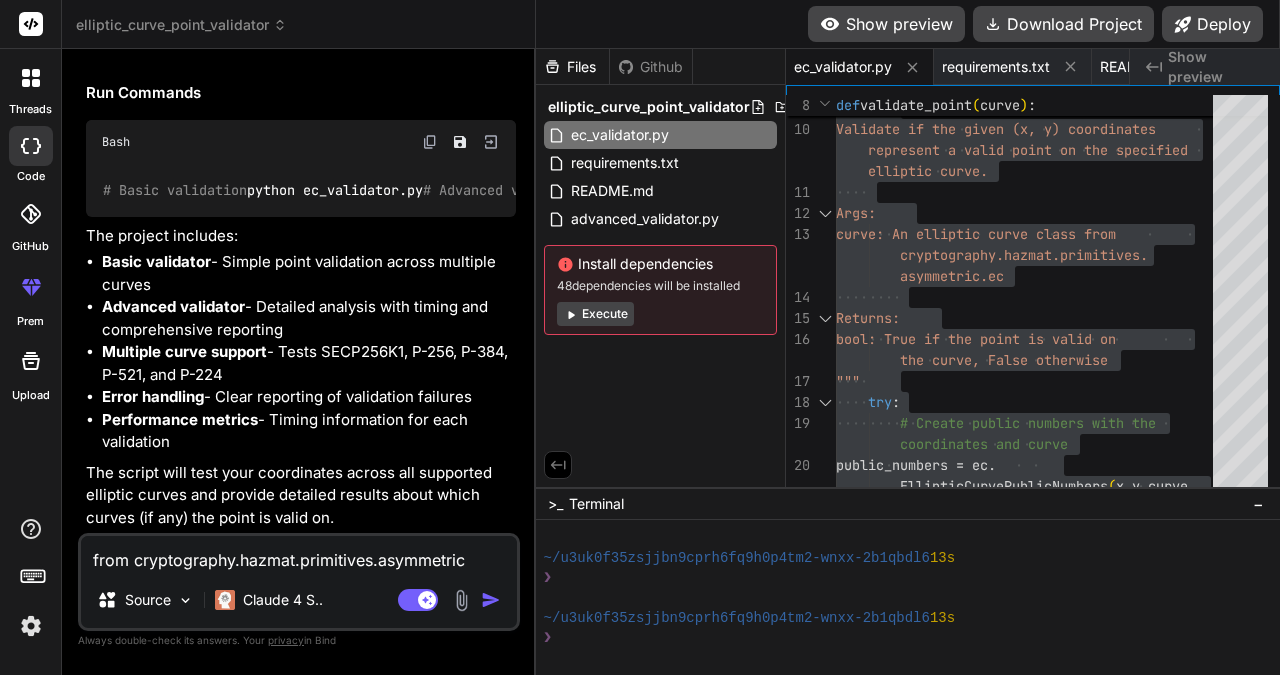 click on "from cryptography.hazmat.primitives.asymmetric import ec
from cryptography.hazmat.backends import default_backend
x = 20274747757187747718943152987252388130746195776896802068738028260720060567257
y = 92212134014189107754893930603023495060623290152892164564557531567711998610807
def validate_point(curve):
try:
public_numbers = ec.EllipticCurvePublicNumbers(x, y, curve())
public_key = public_numbers.public_key(default_backend())
print(f"✅ Valide sur {curve.__name__}")
return True
except Exception as e:
print(f"❌ Invalide sur {curve.__name__}: {str(e)}")
return False
# Test sur P-256, P-384, P-521
validate_point(ec.SECP256K1)" at bounding box center (299, 554) 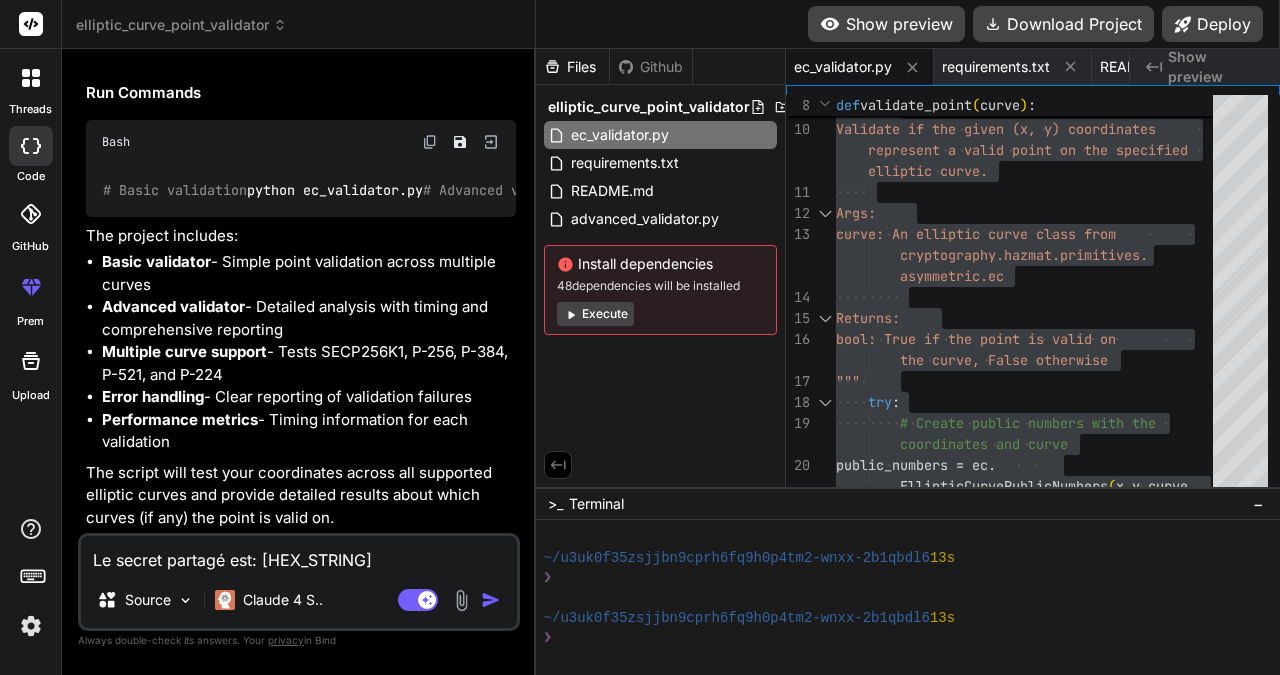 type on "x" 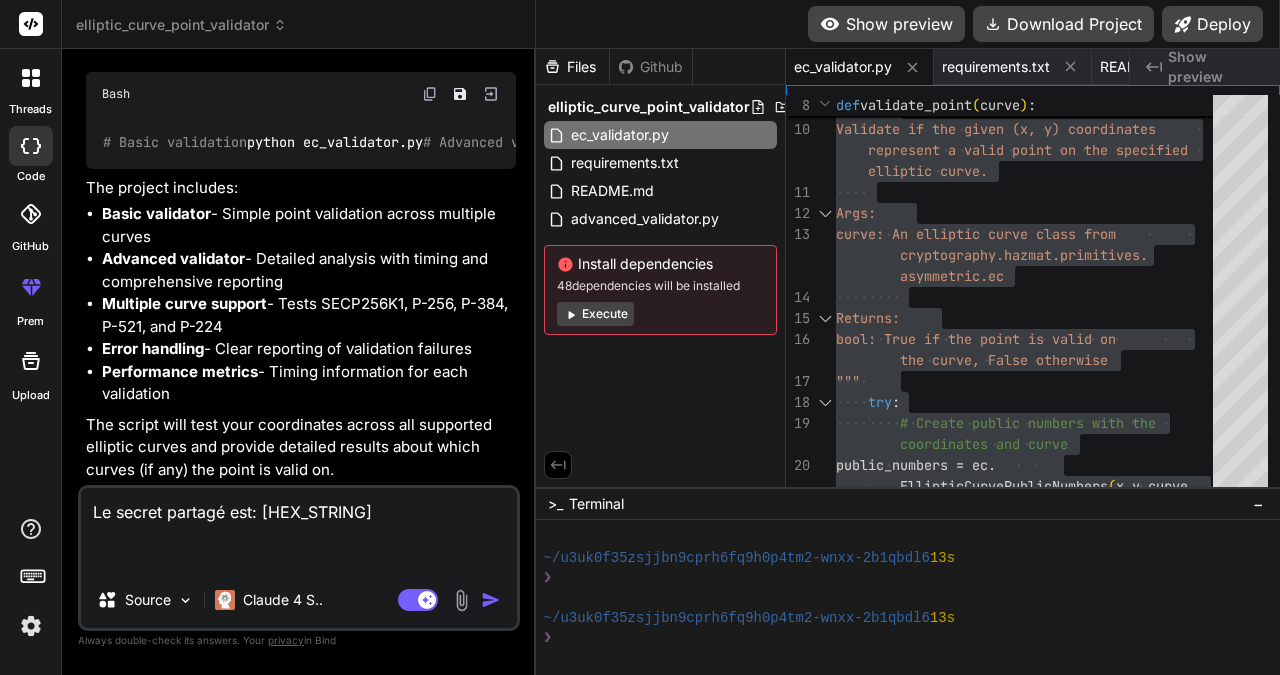 type on "Le secret partagé est: [HEX_STRING]" 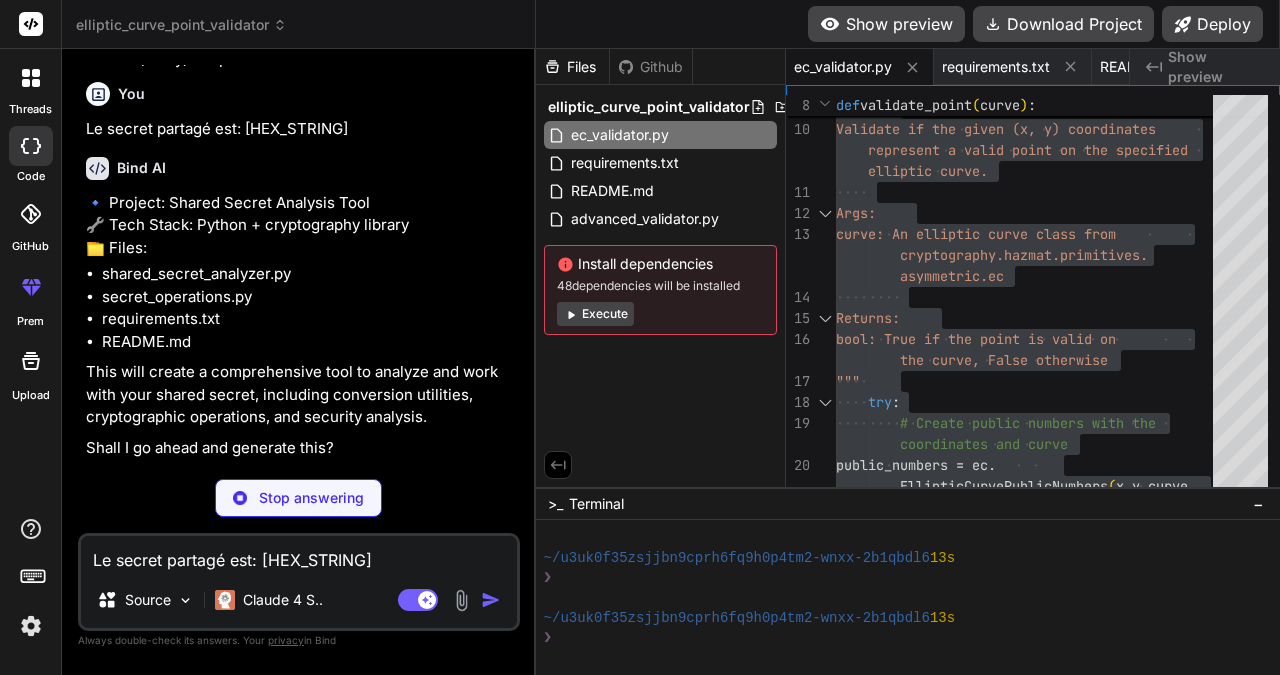 scroll, scrollTop: 1745, scrollLeft: 0, axis: vertical 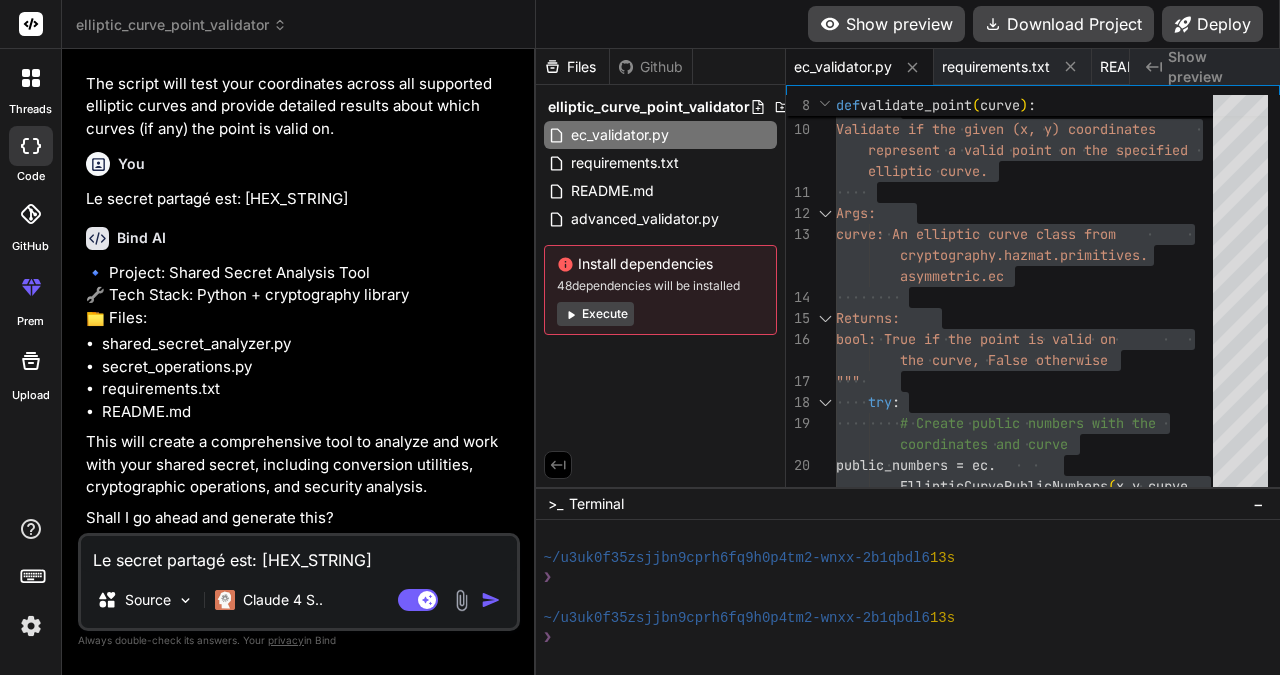 type on "x" 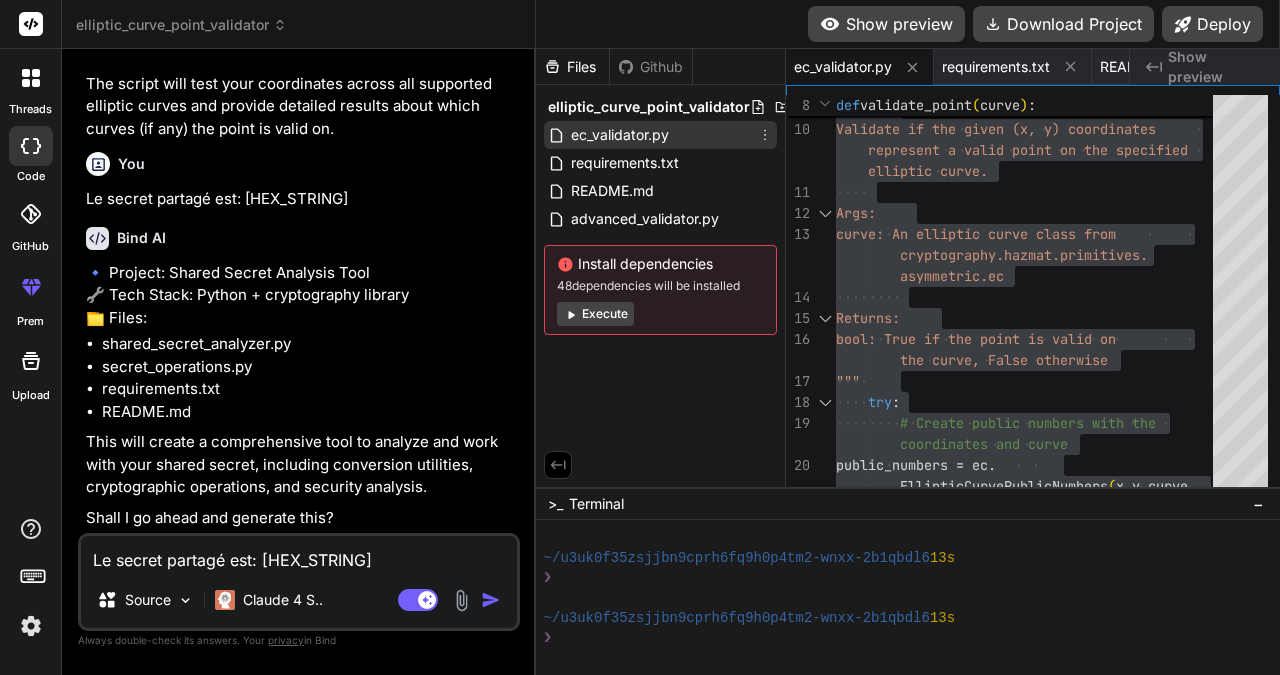 click on "ec_validator.py" at bounding box center [620, 135] 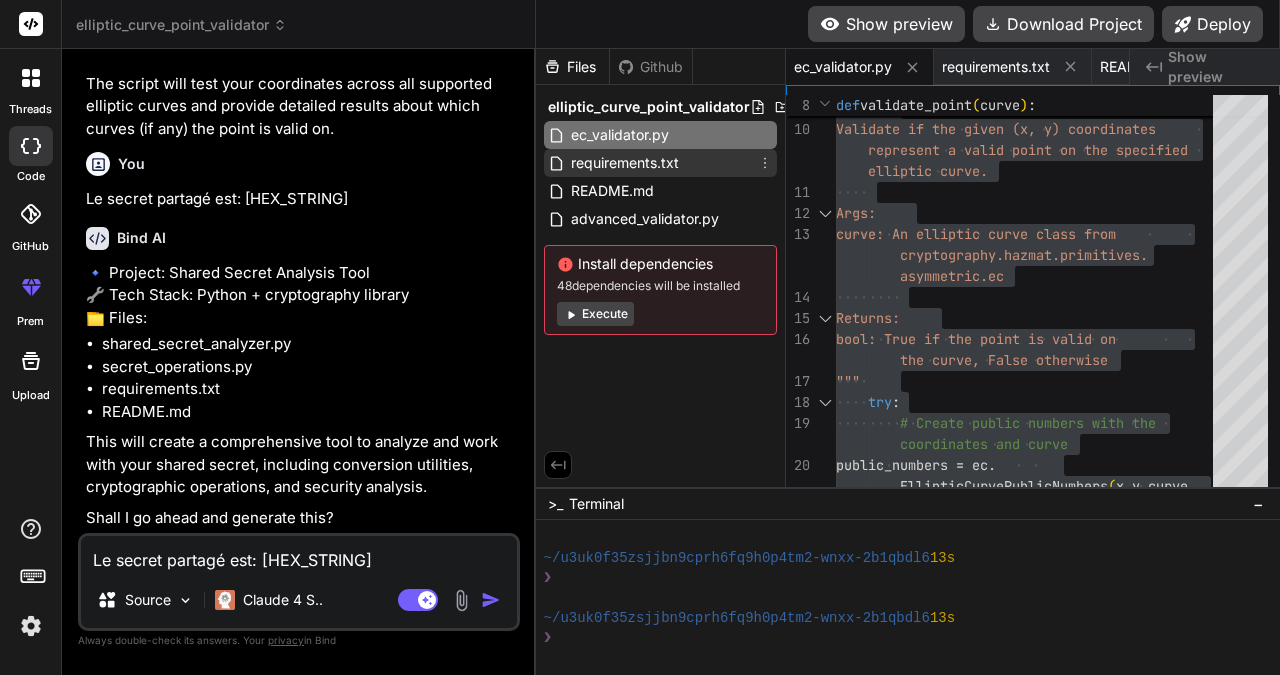 click on "requirements.txt" at bounding box center (625, 163) 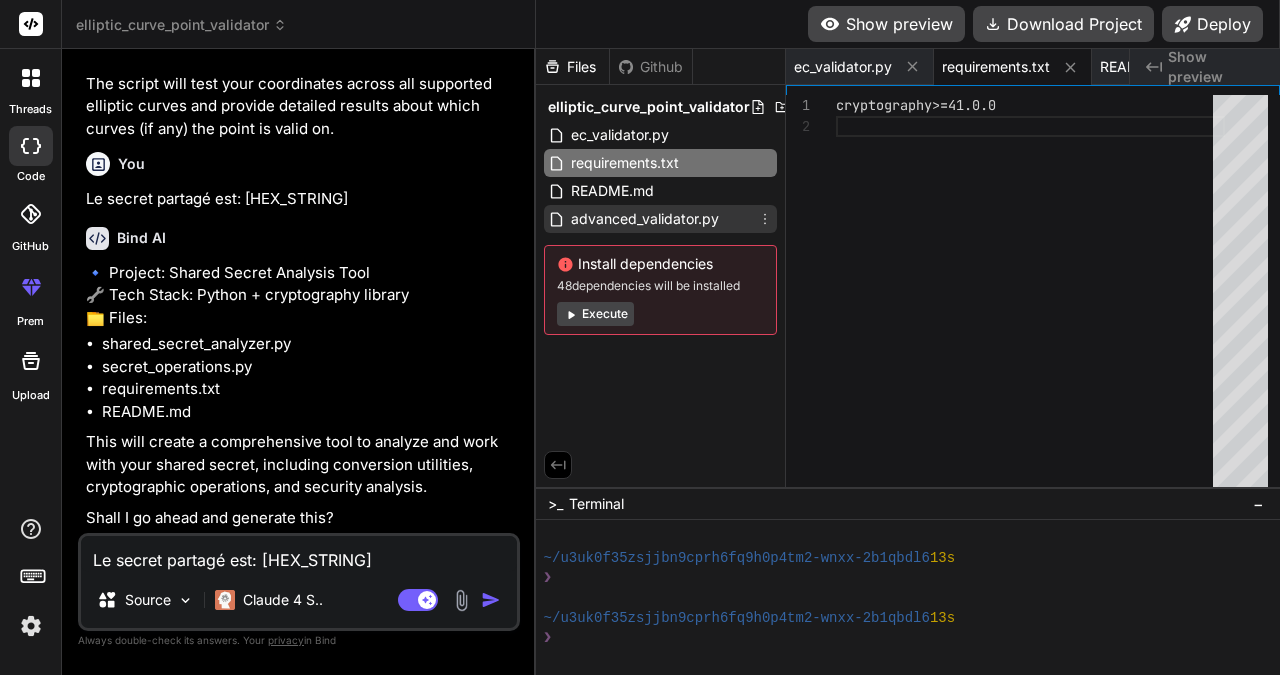 click on "advanced_validator.py" at bounding box center (645, 219) 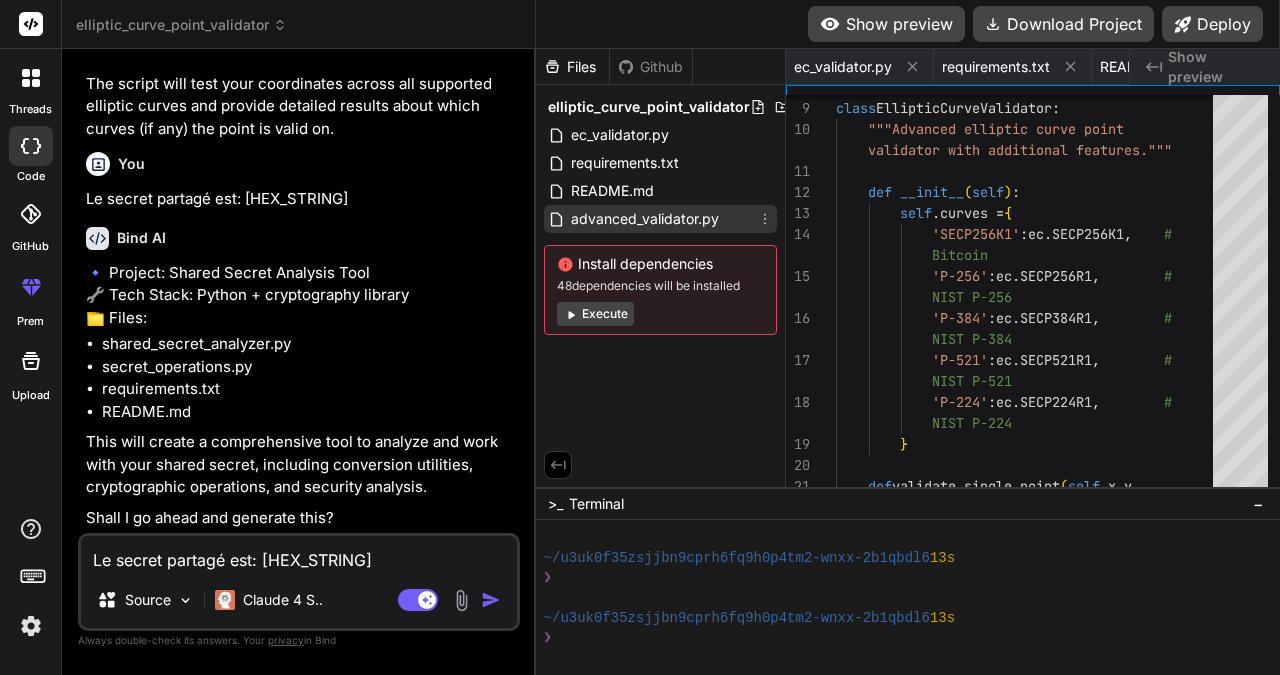 scroll, scrollTop: 0, scrollLeft: 293, axis: horizontal 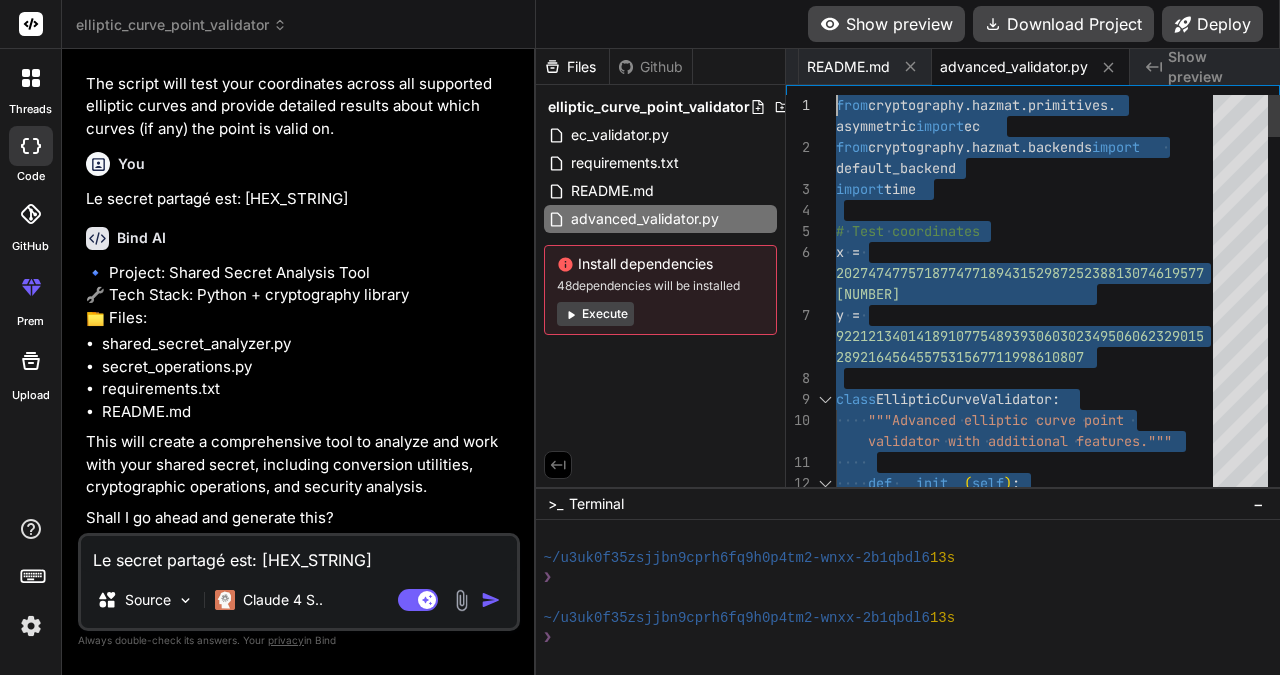 drag, startPoint x: 917, startPoint y: 470, endPoint x: 830, endPoint y: 97, distance: 383.01175 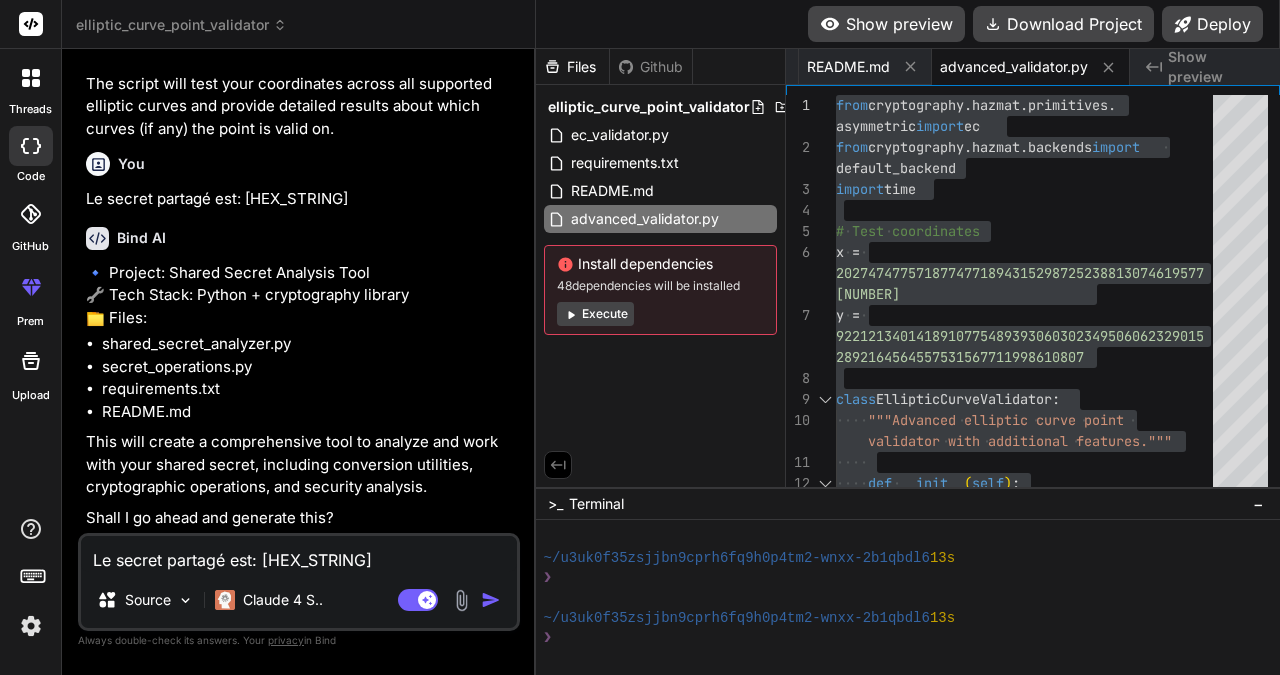 click on "Le secret partagé est: [HEX_STRING]" at bounding box center (299, 554) 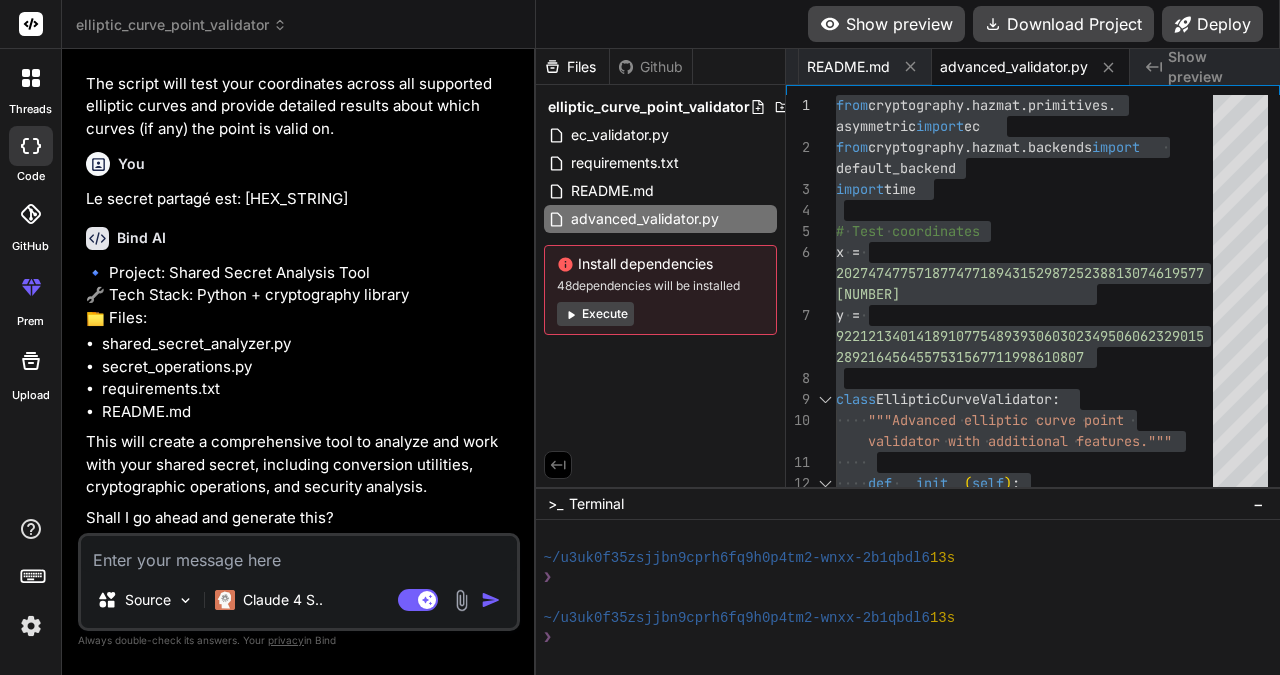 type on "c" 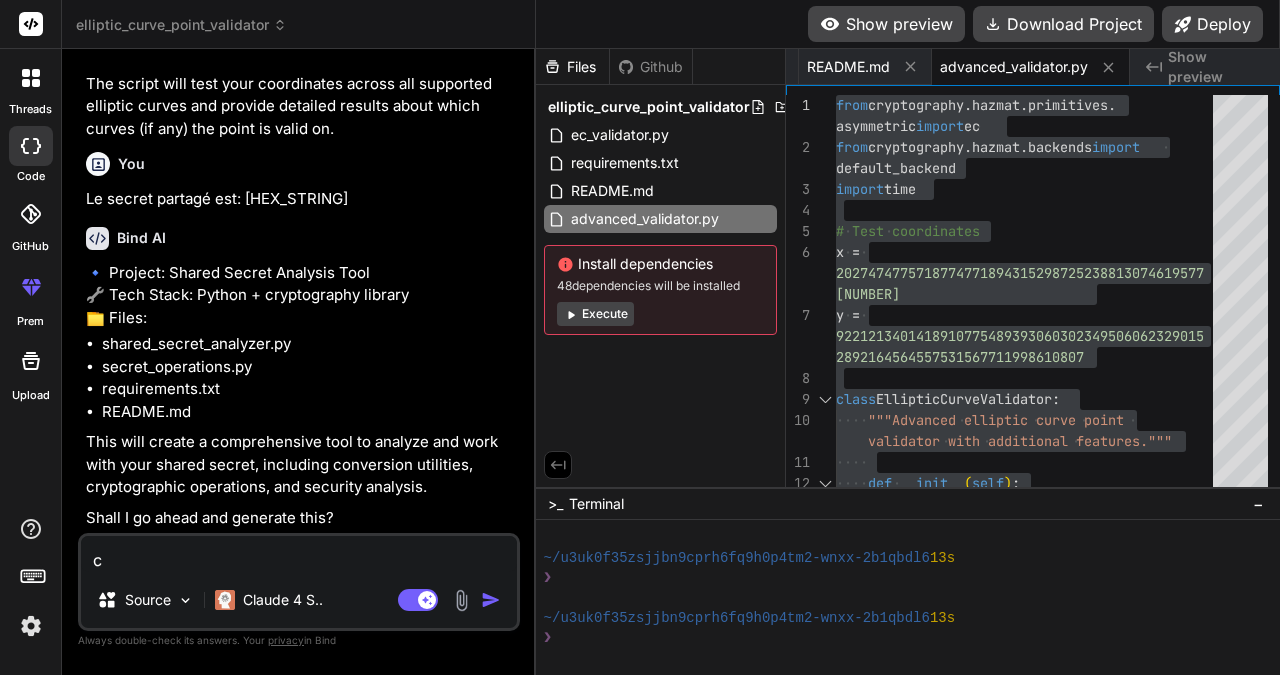 type on "co" 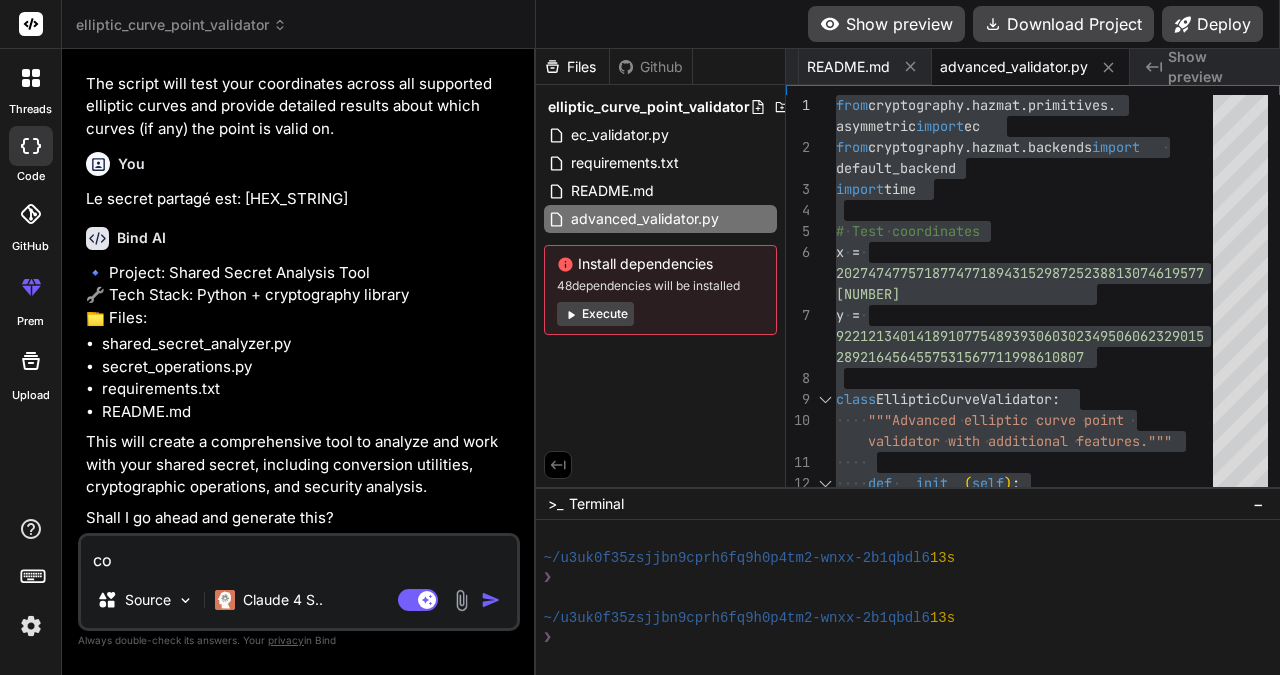 type on "cou" 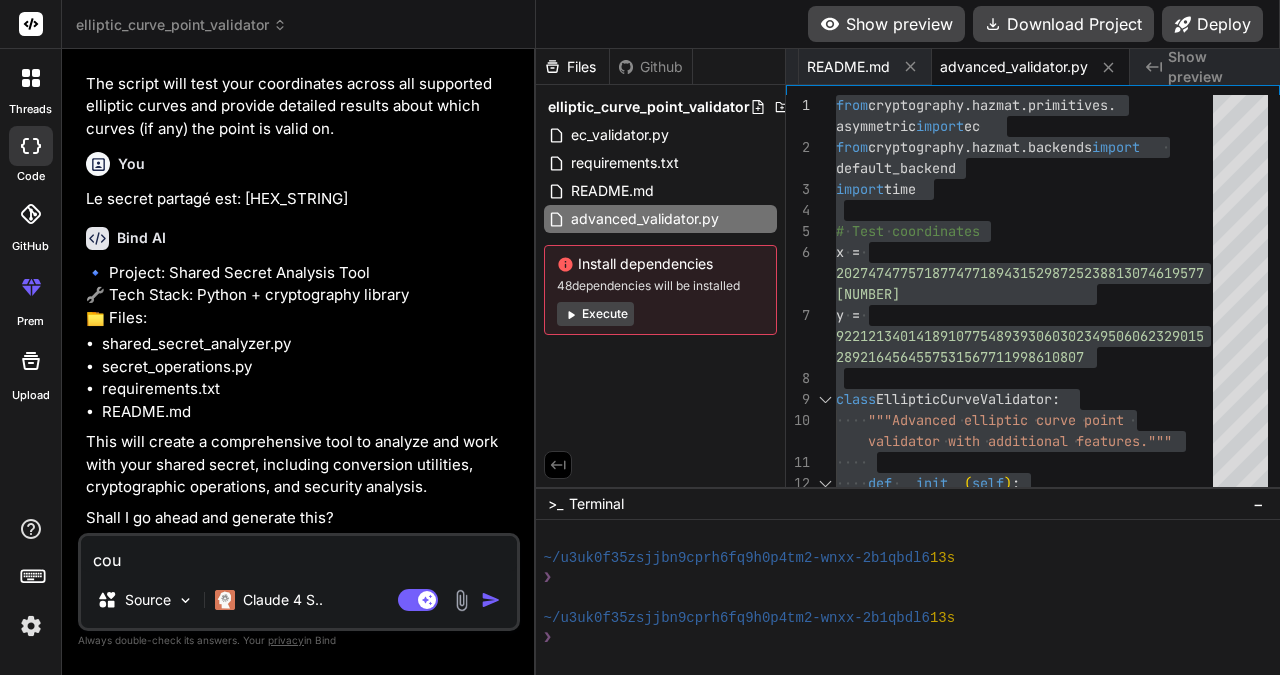 type on "cour" 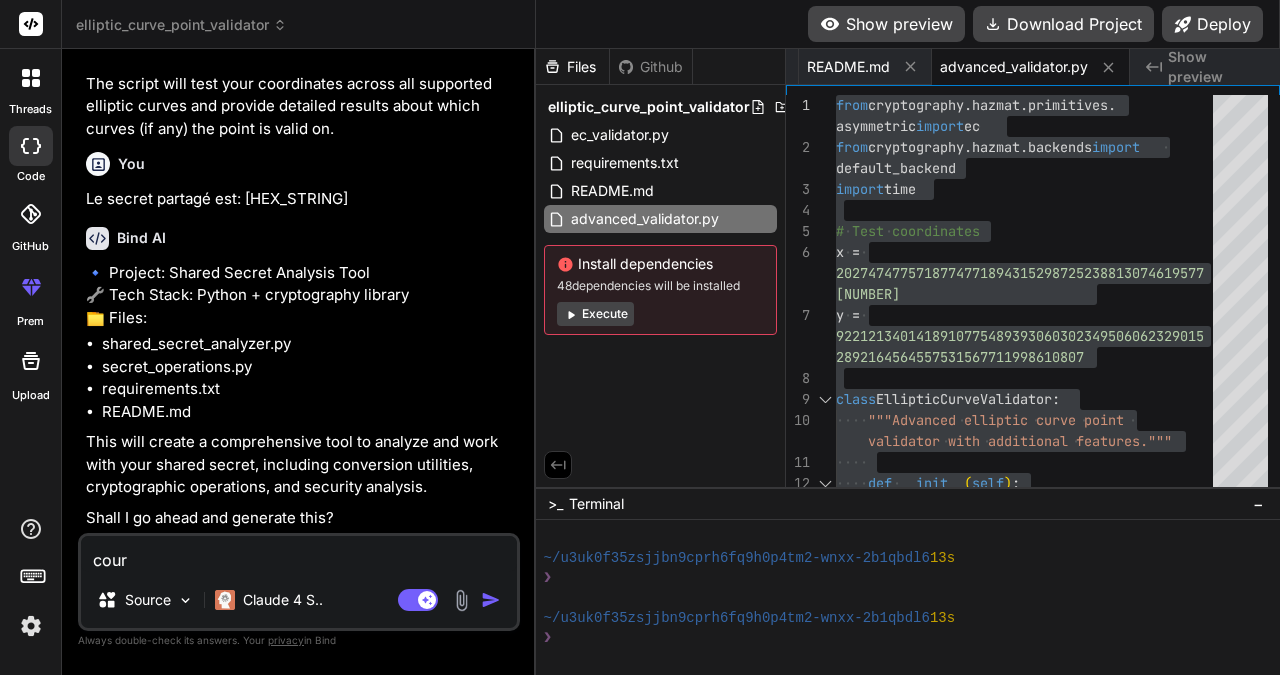 type on "courr" 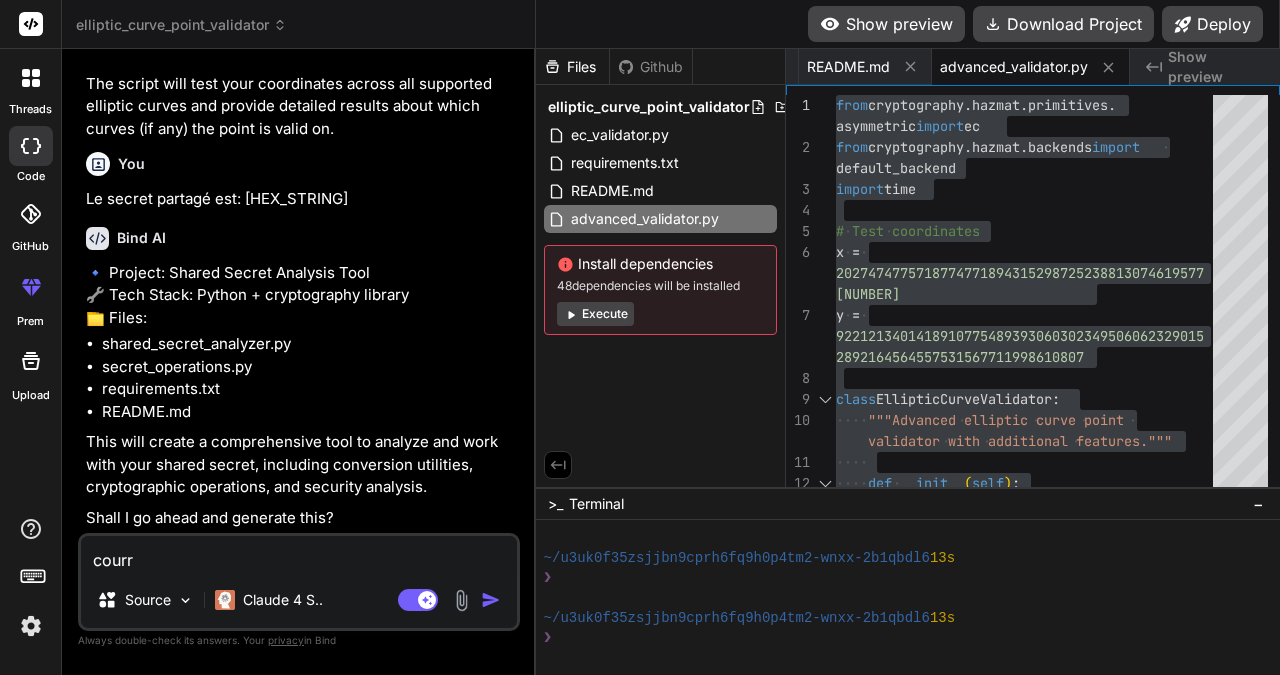 type on "courri" 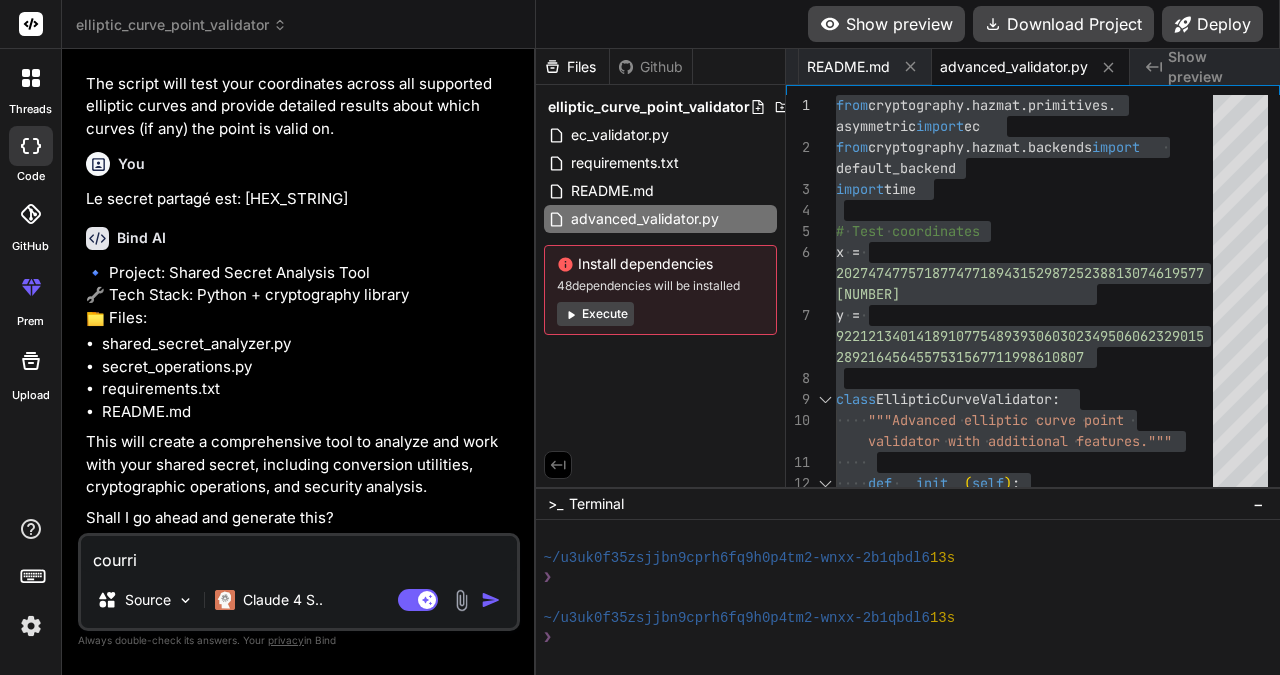 type on "courrig" 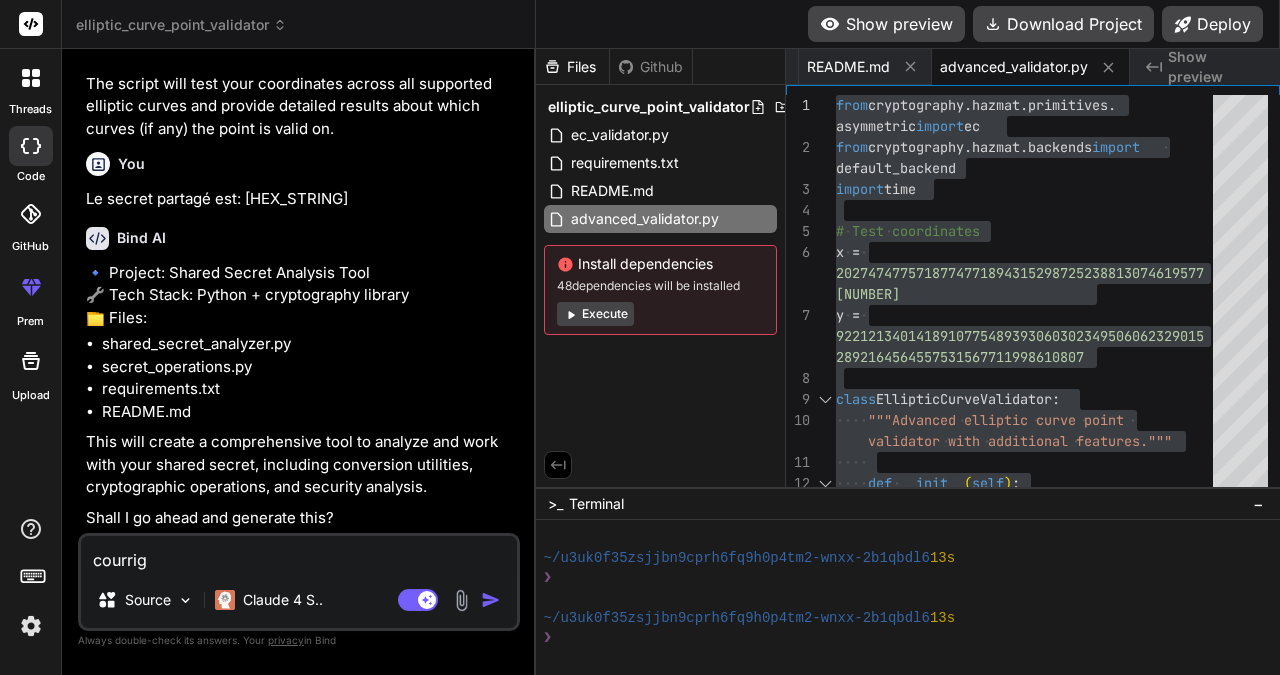 type on "courrige" 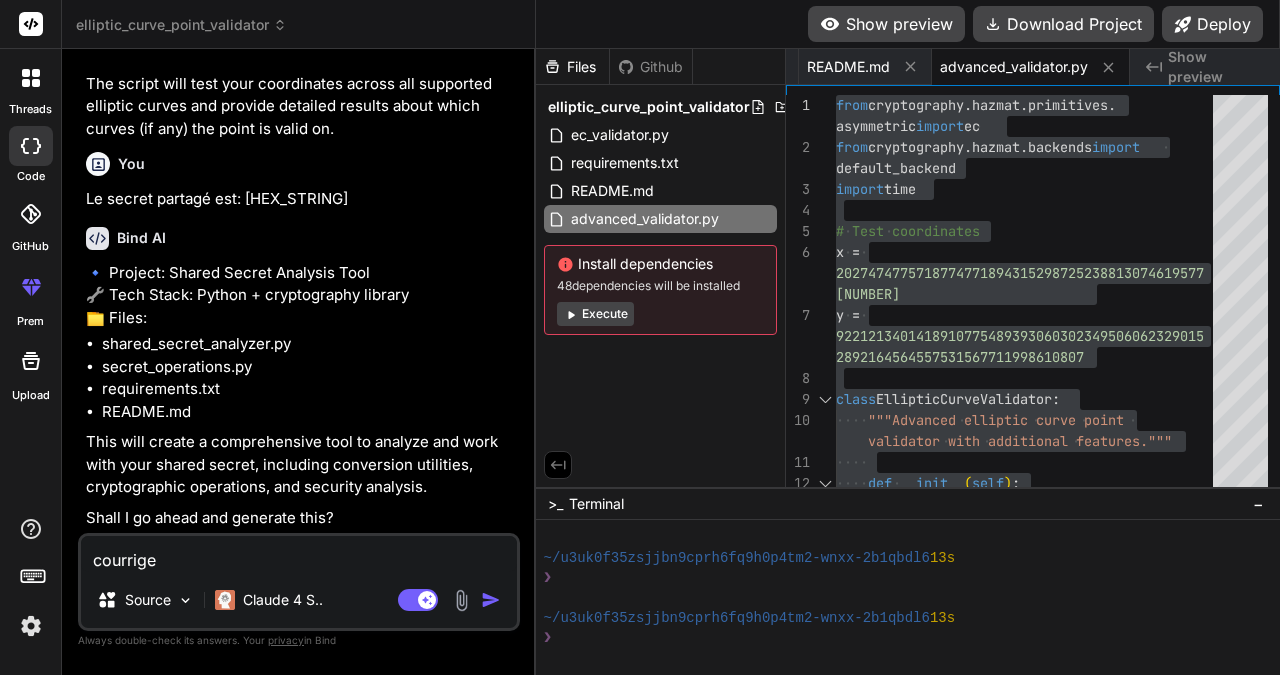 type on "courrige" 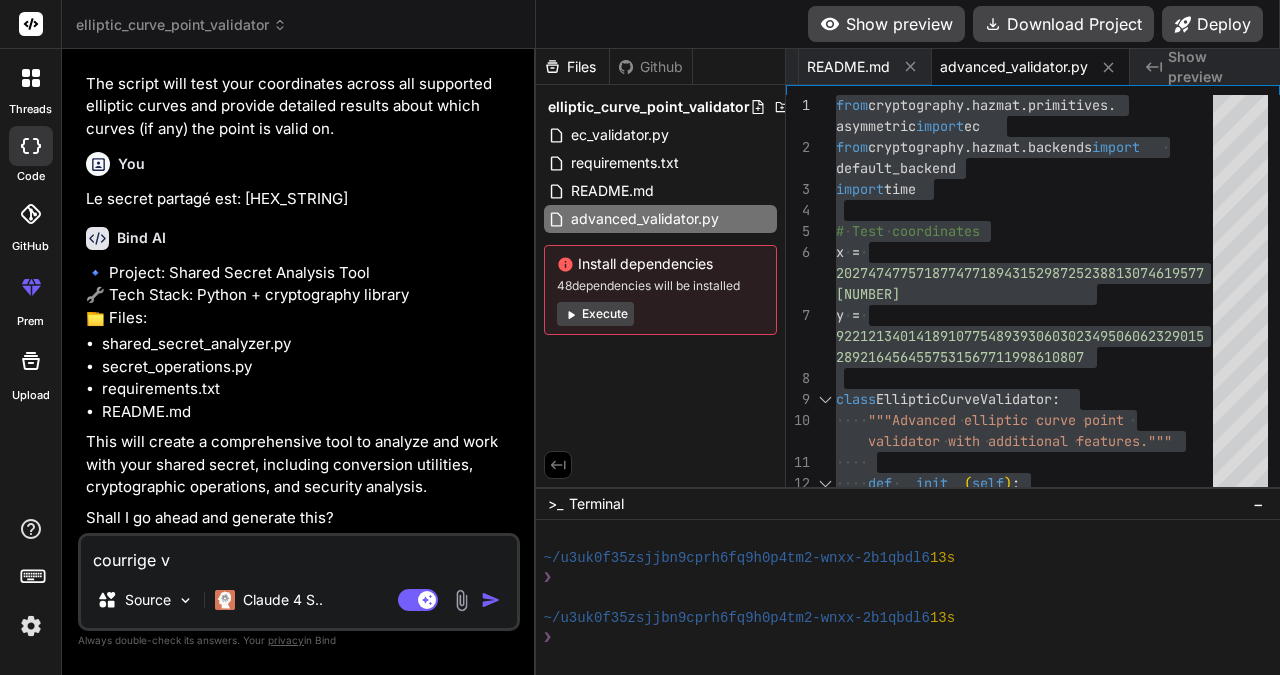 type on "courrige" 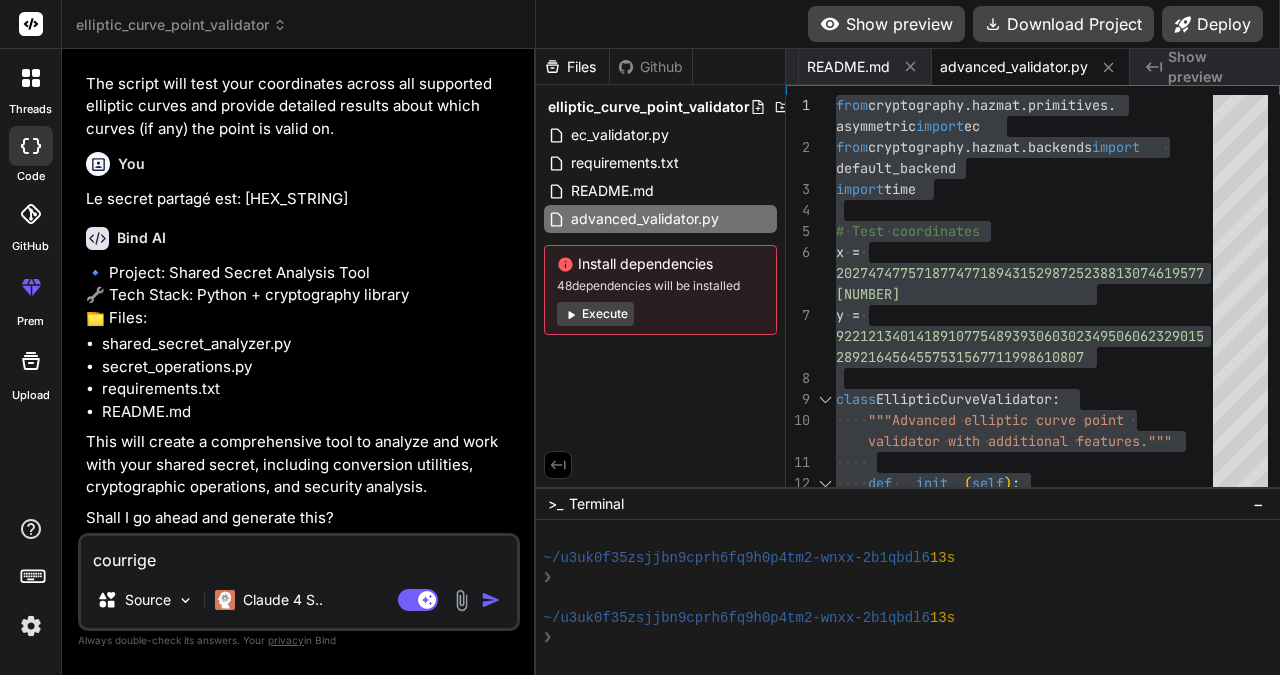 type on "courrige" 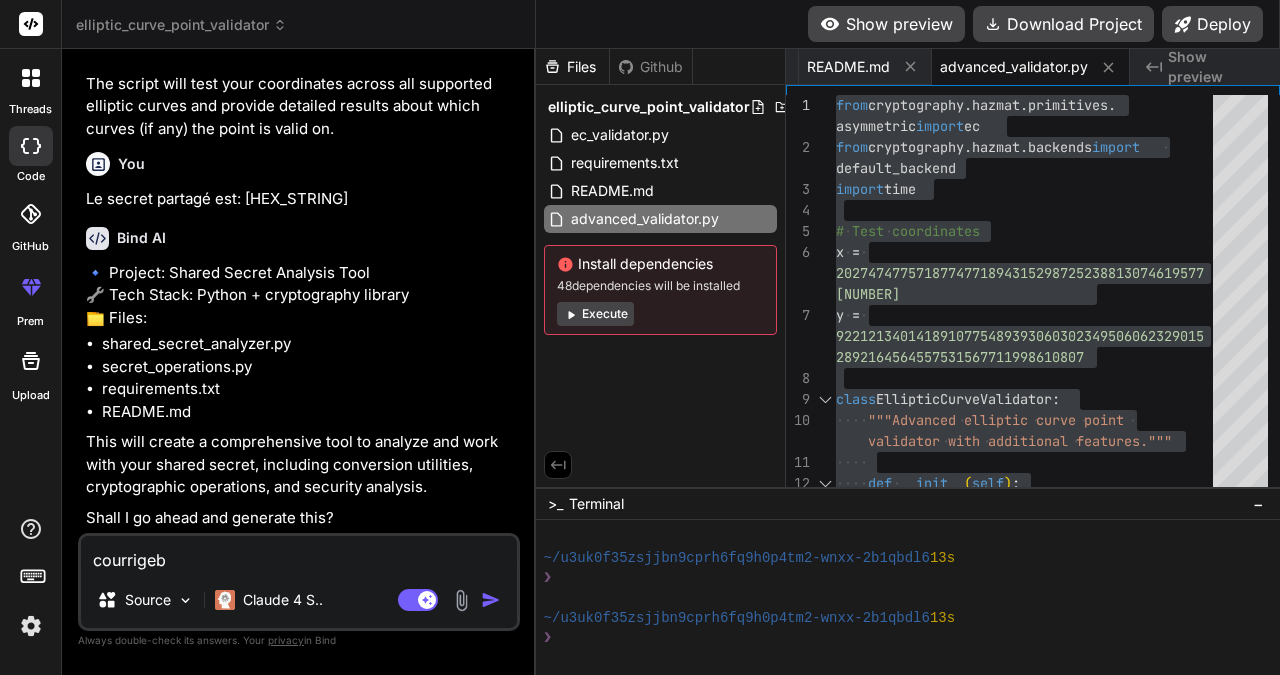 type on "courrigebi" 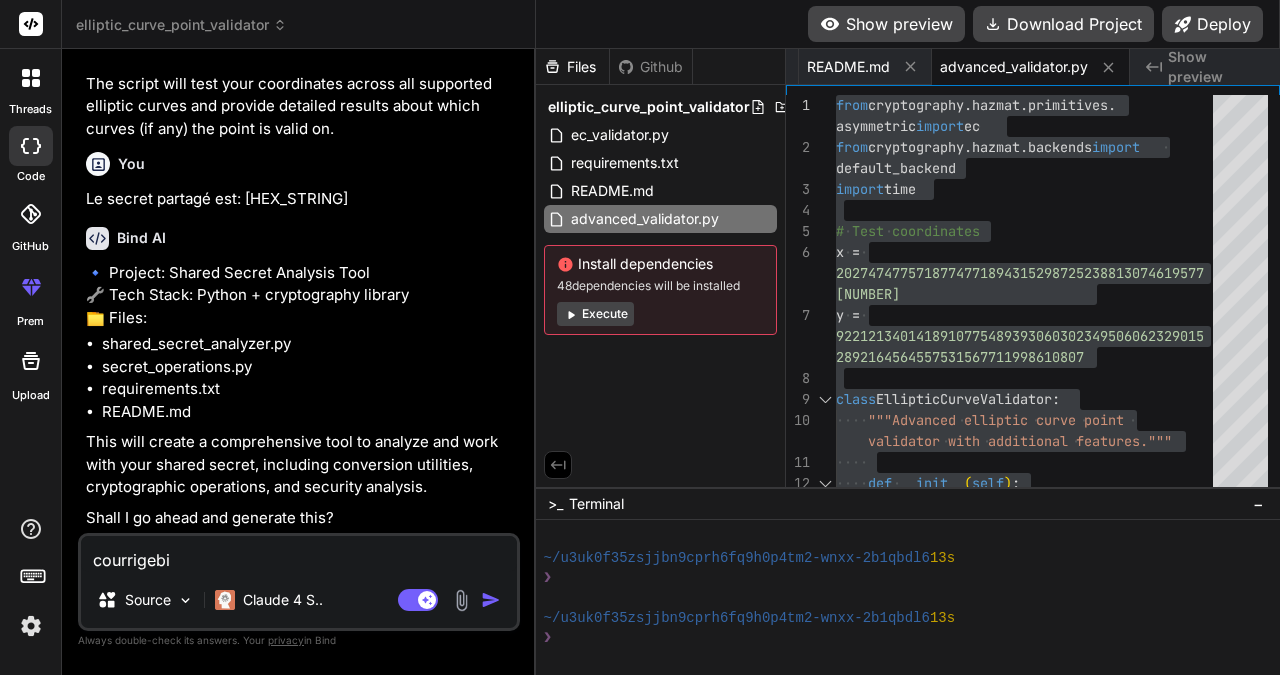 type on "courrigebie" 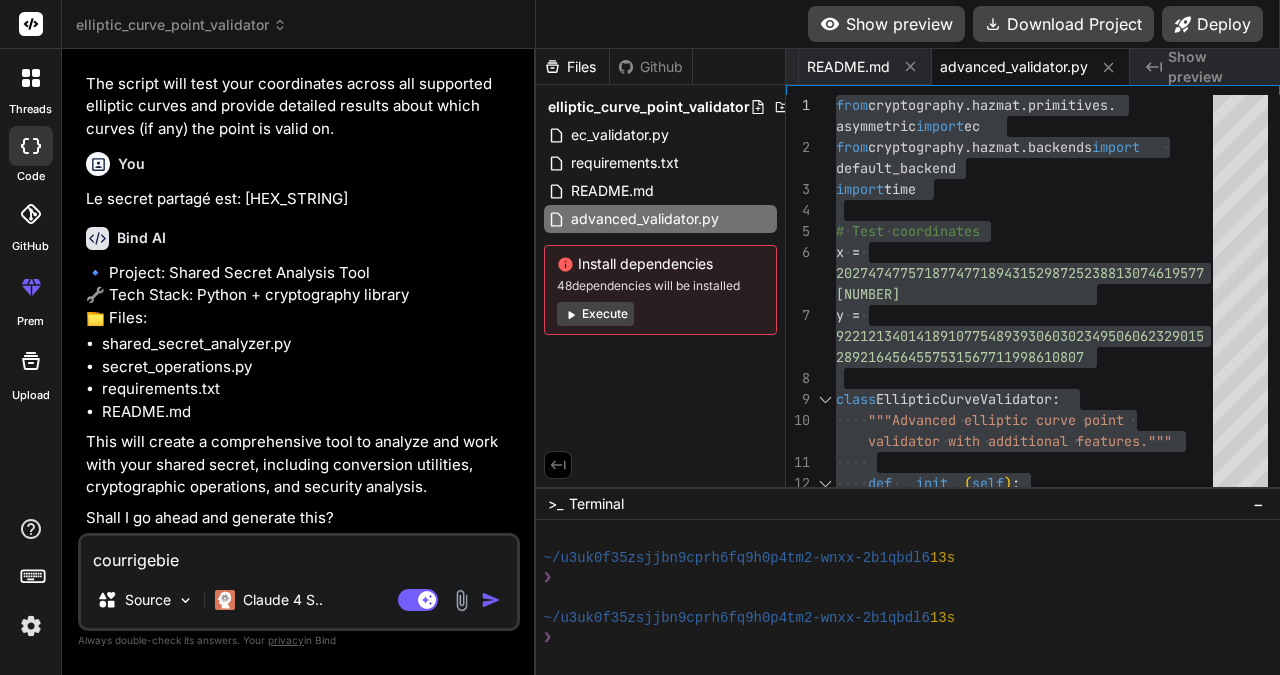 type on "courrigebien" 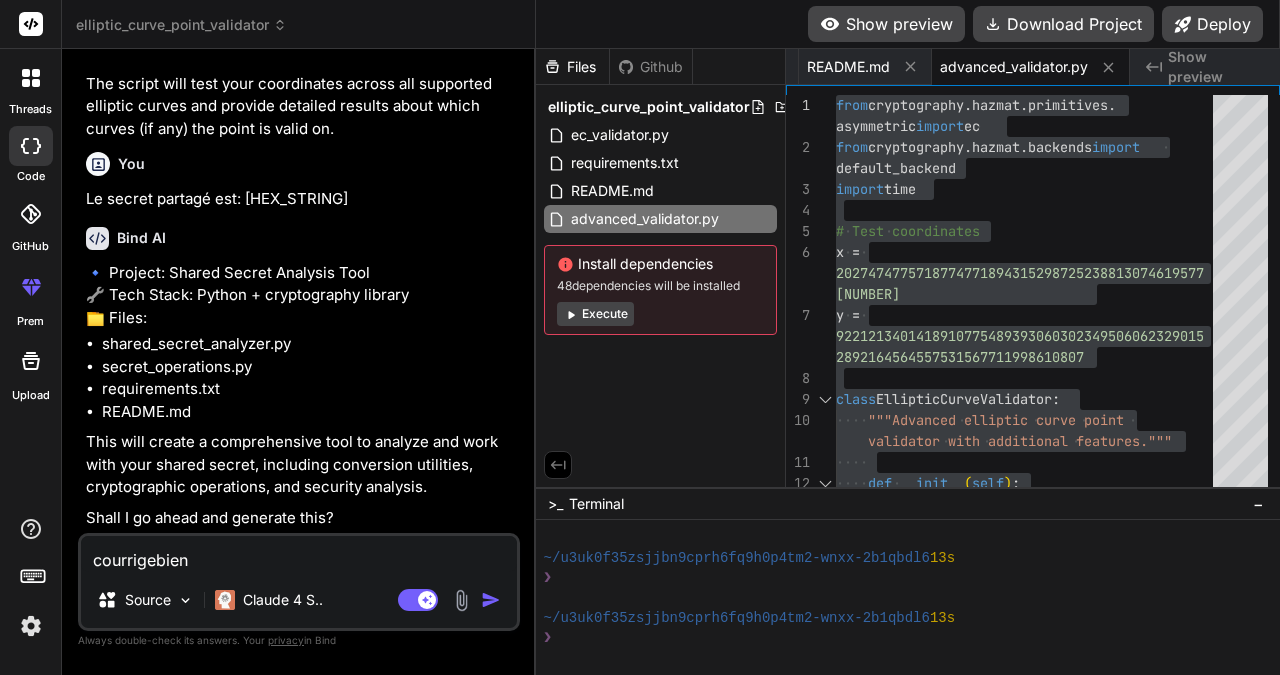 type on "courrigebie" 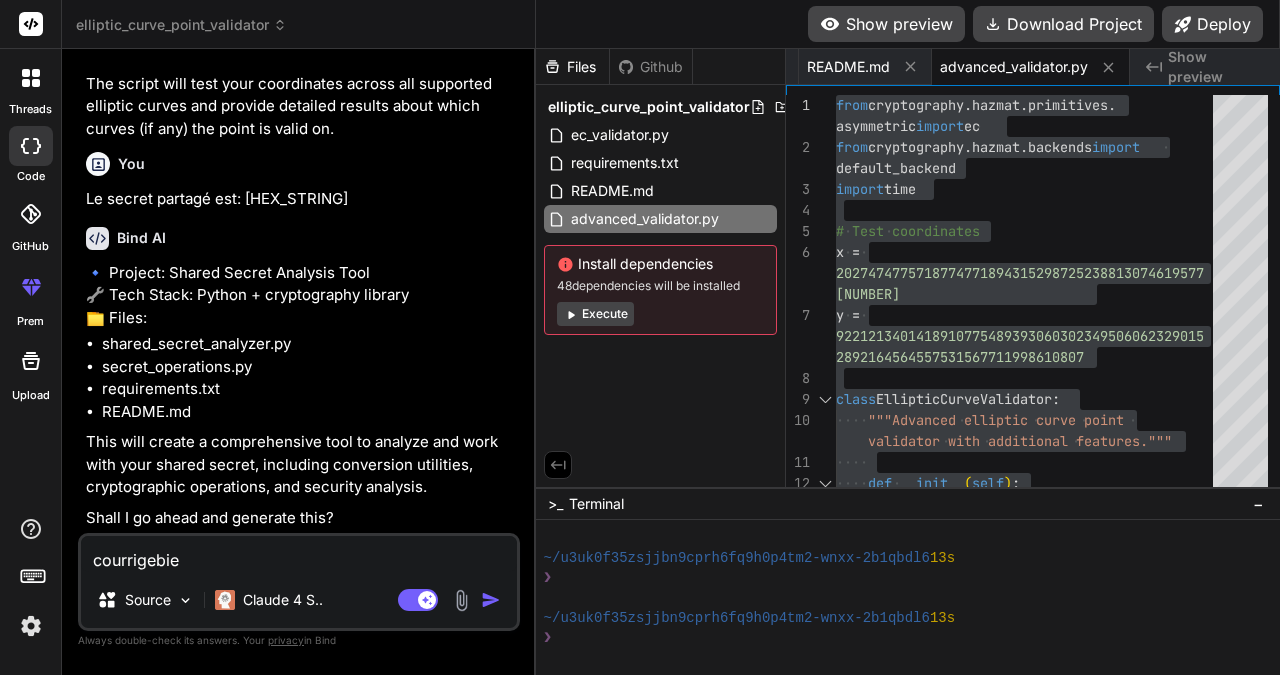 type on "x" 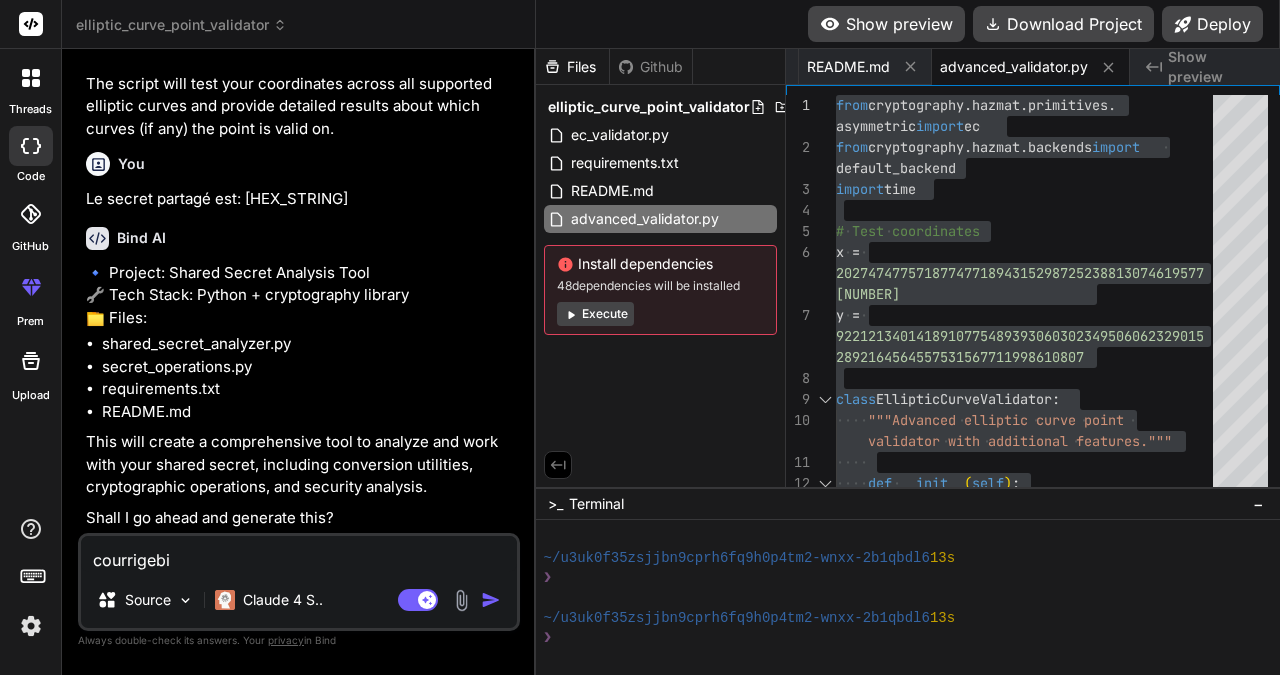 type on "courrigeb" 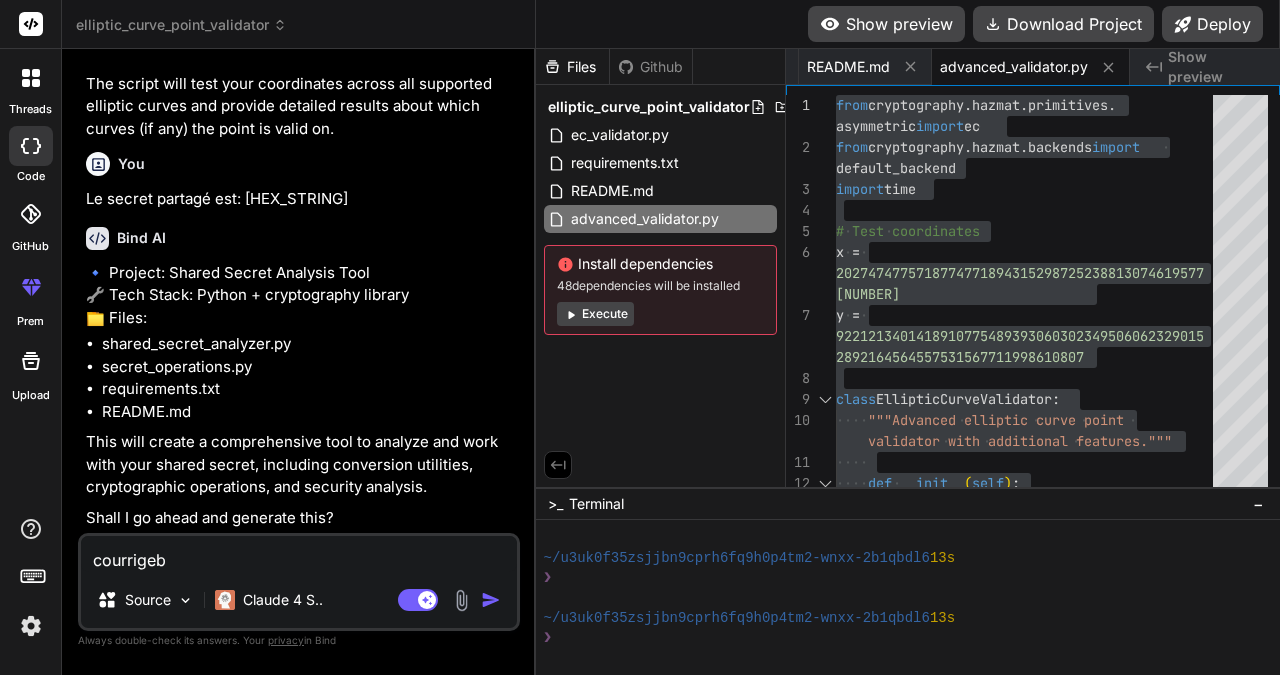 type on "courrige" 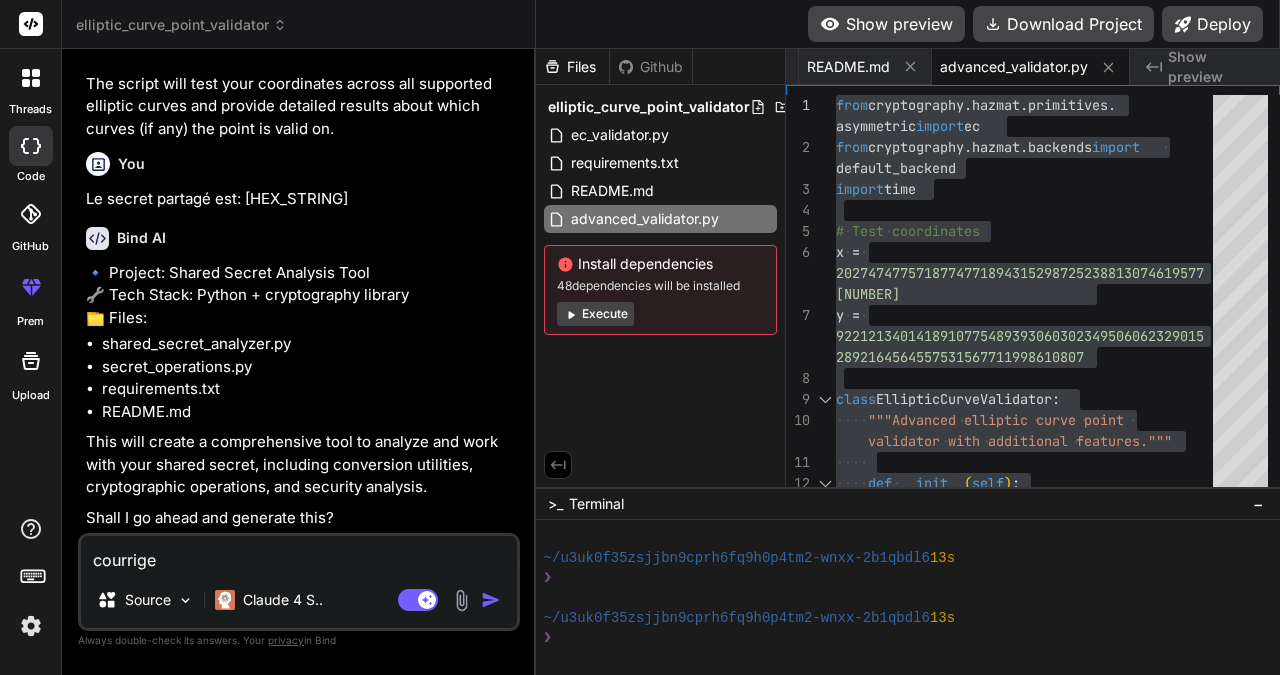 type on "courrige" 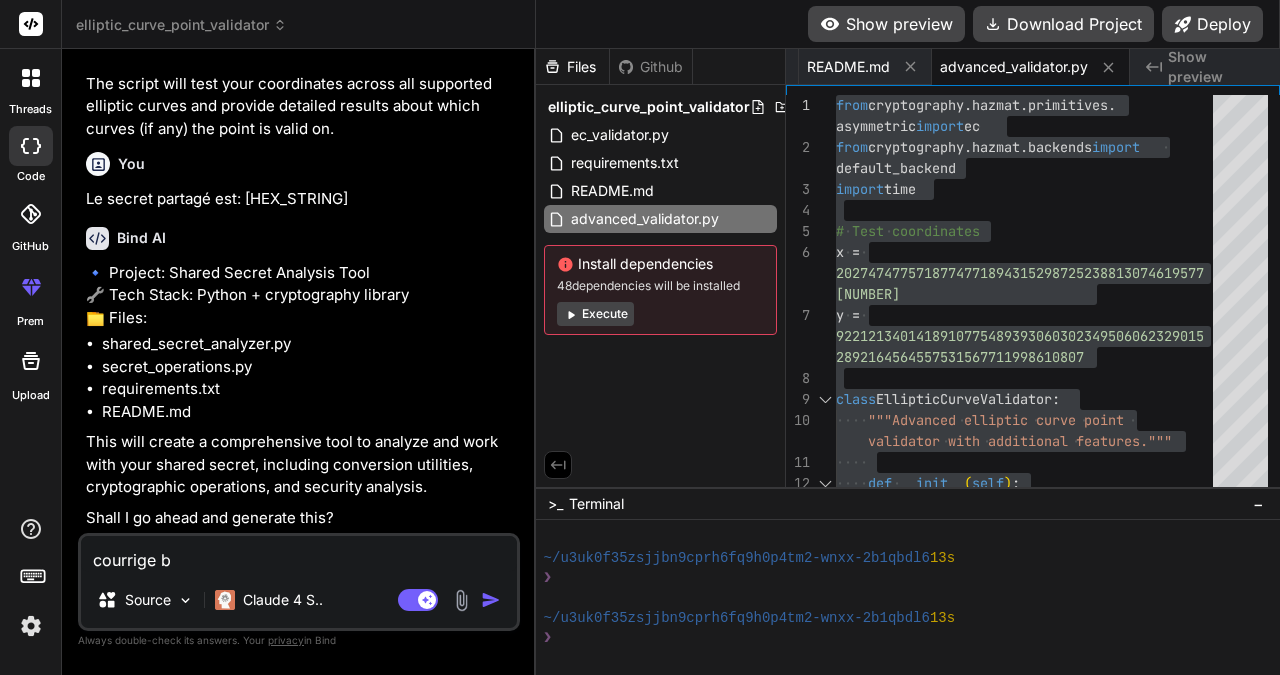 type on "x" 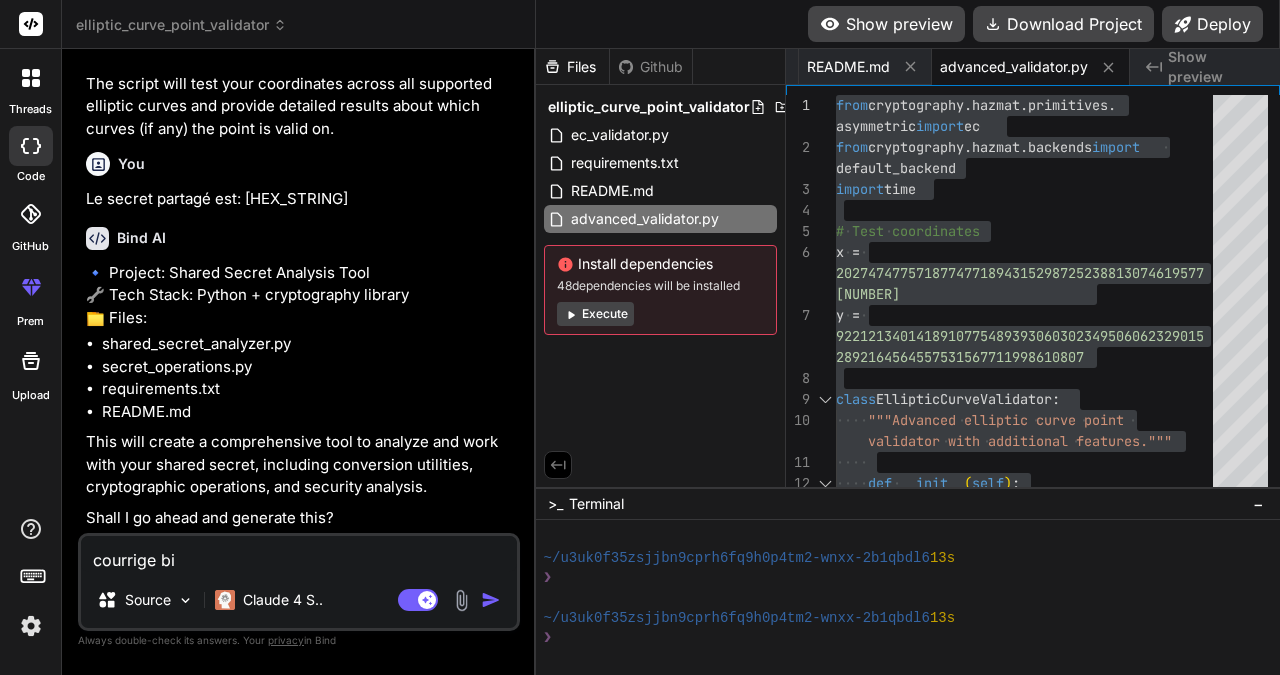 type on "courrige bie" 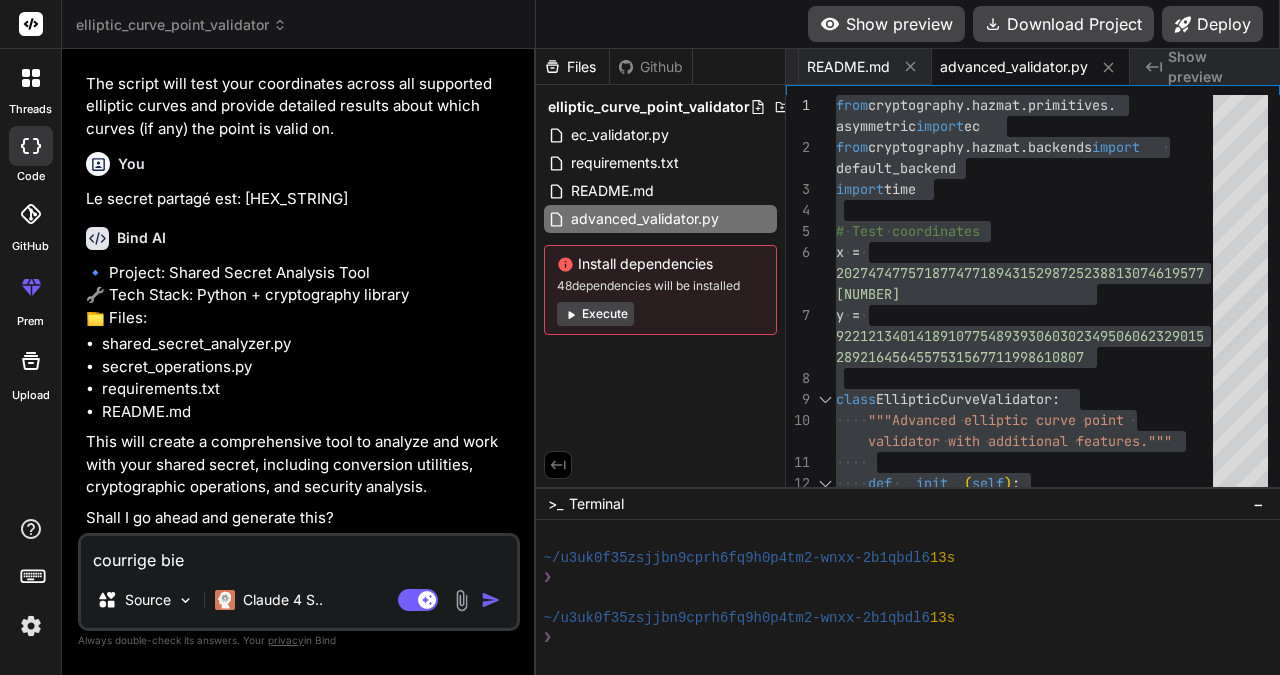type on "courrige bien" 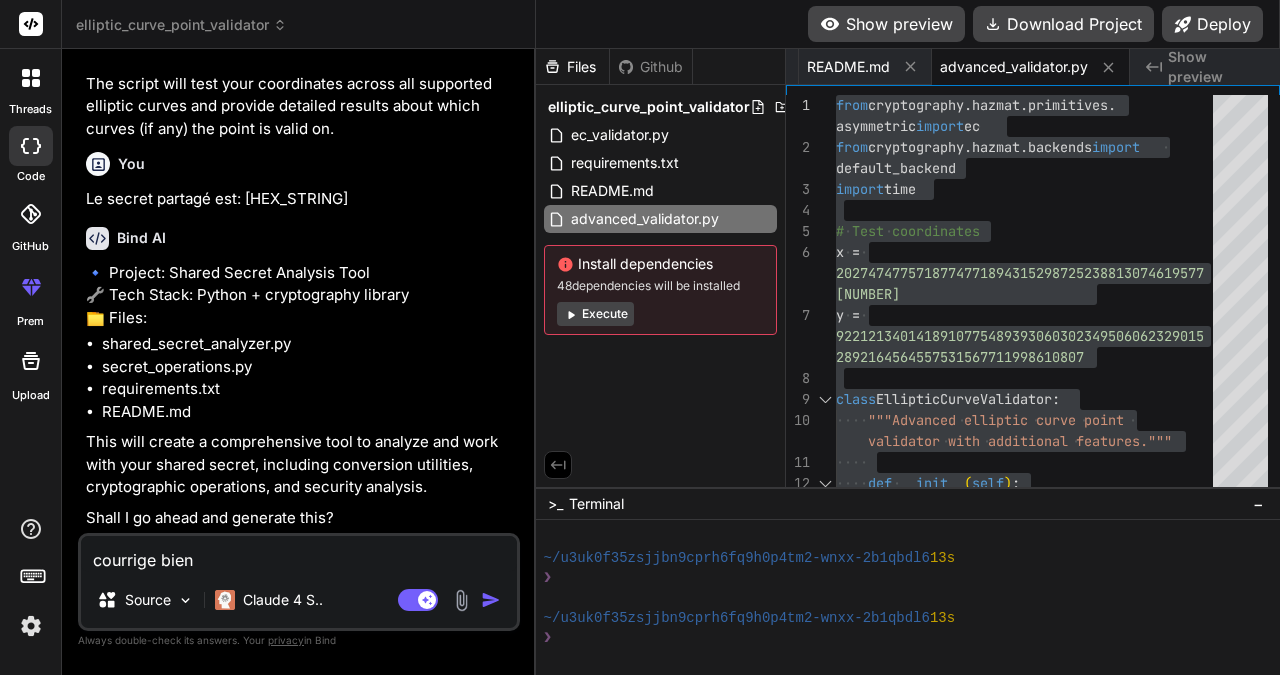 type on "courrige bien" 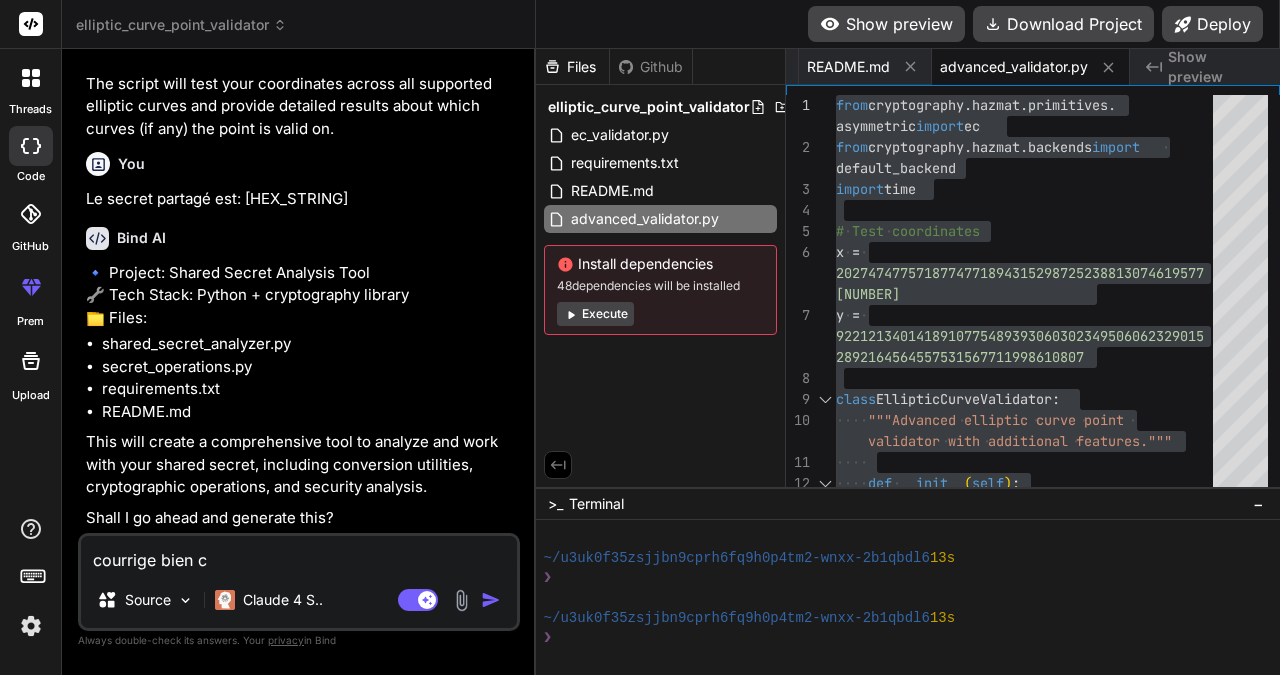 type on "courrige bien co" 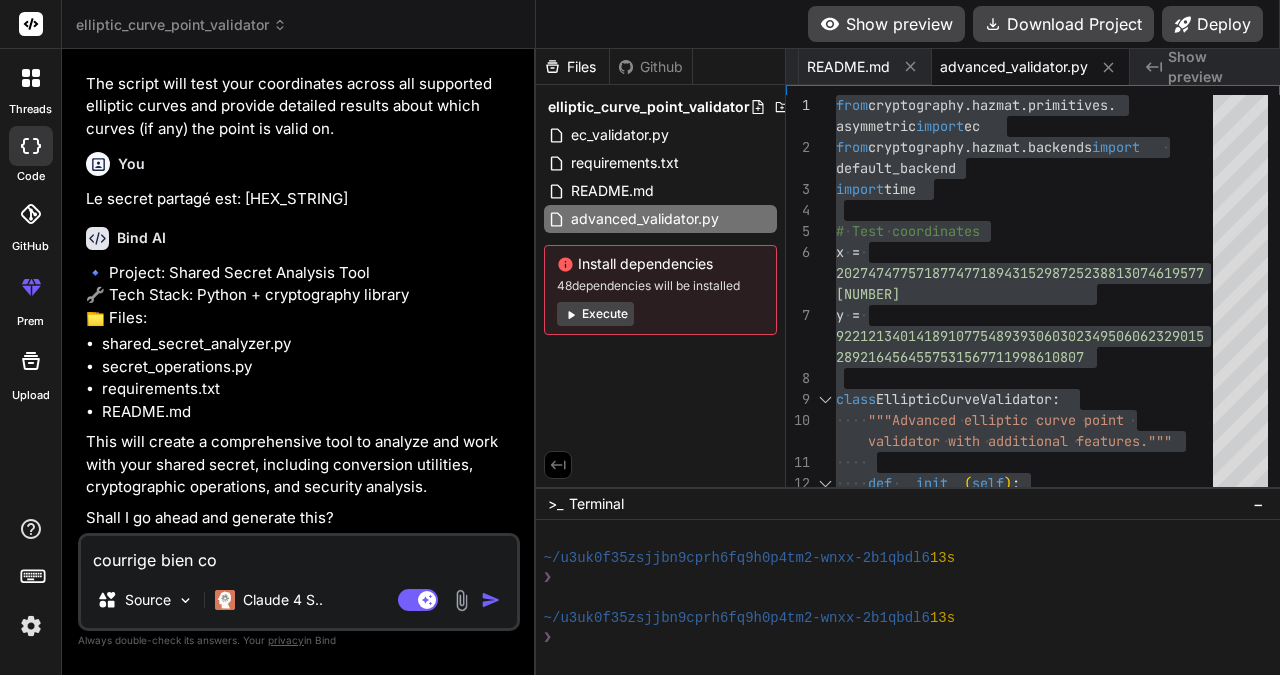 type on "courrige bien cod" 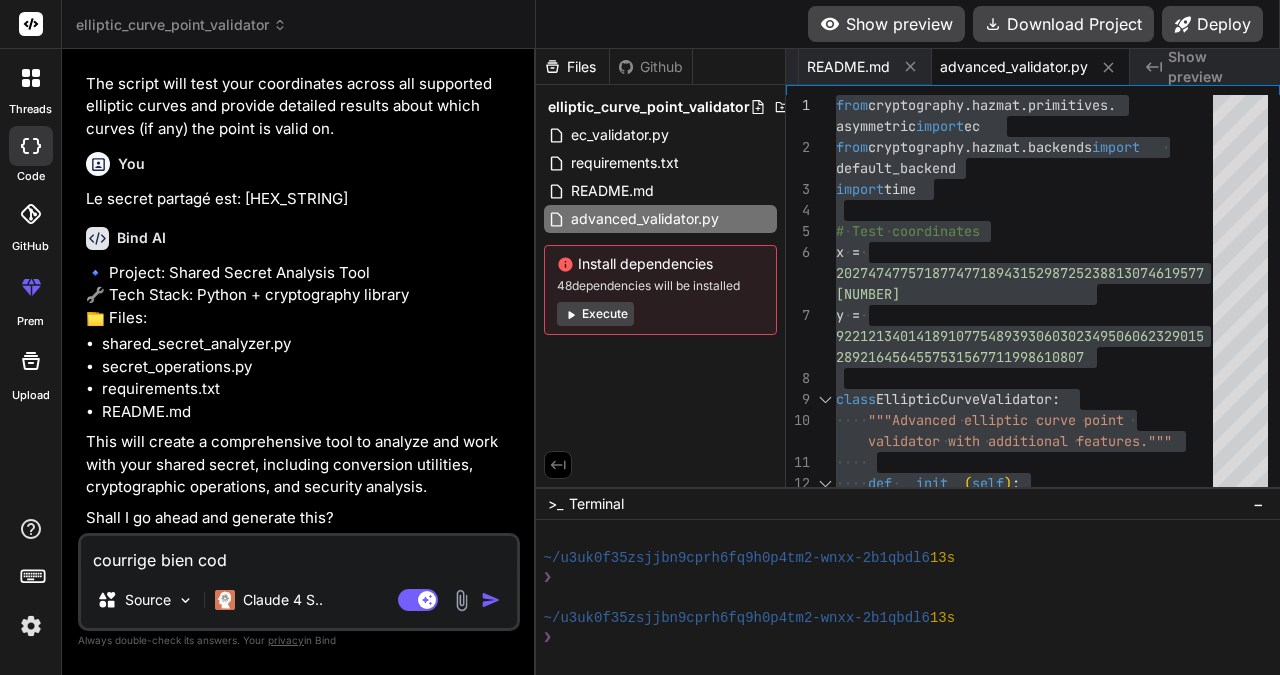type on "courrige bien code" 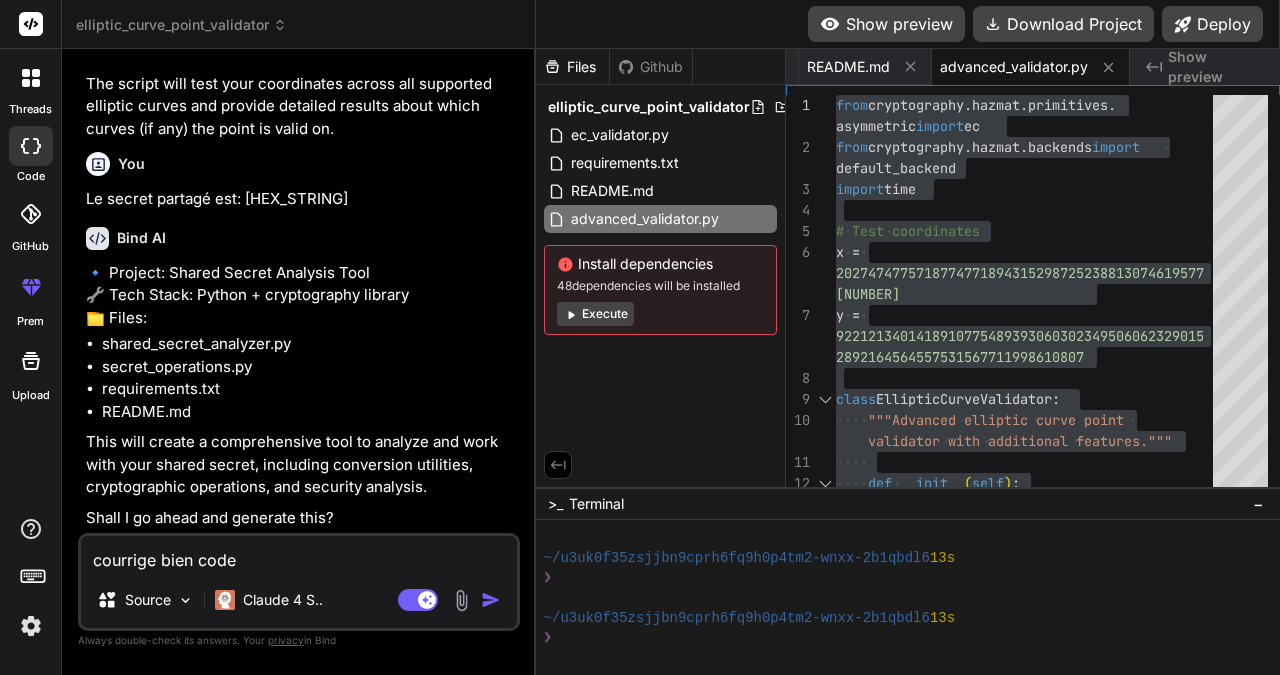 type on "courrige bien code" 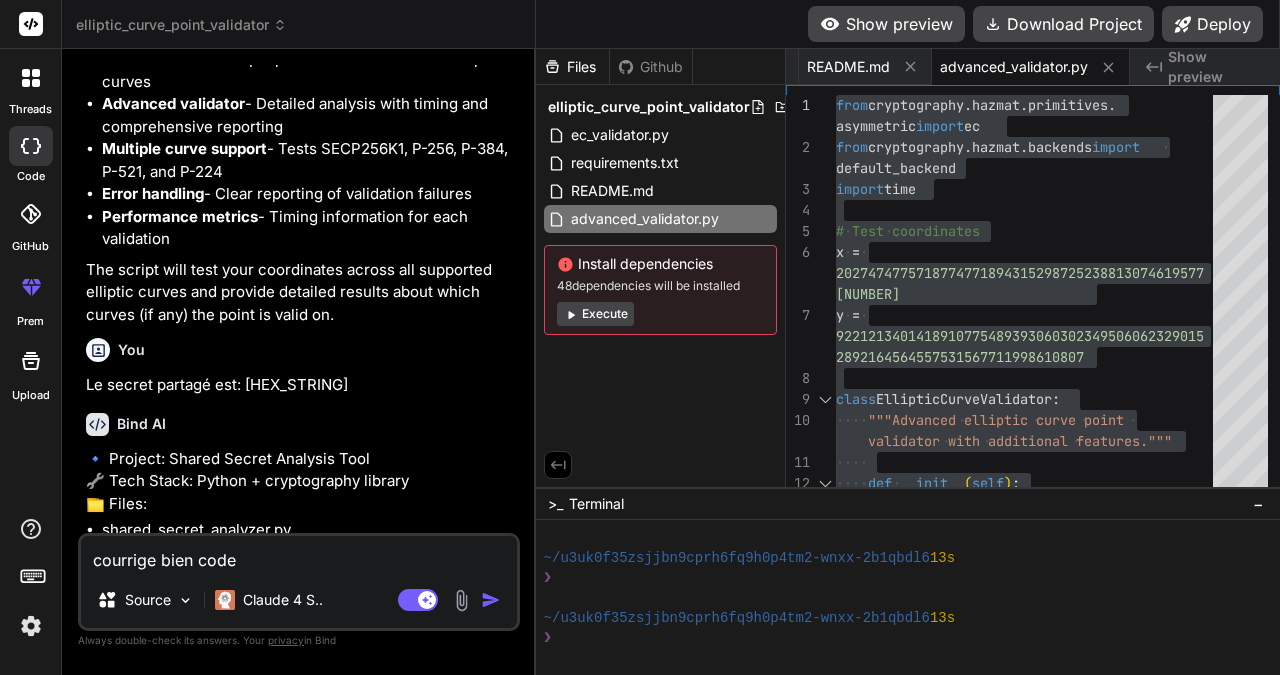 scroll, scrollTop: 1505, scrollLeft: 0, axis: vertical 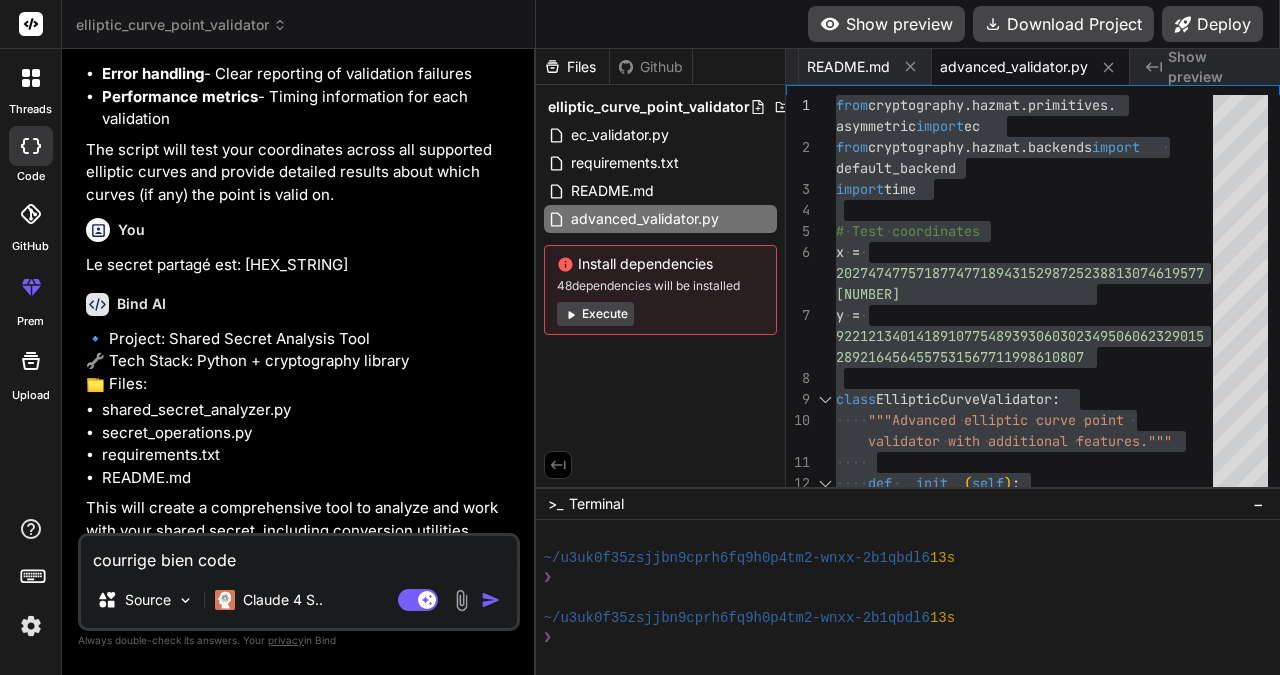 drag, startPoint x: 87, startPoint y: 355, endPoint x: 255, endPoint y: 400, distance: 173.9224 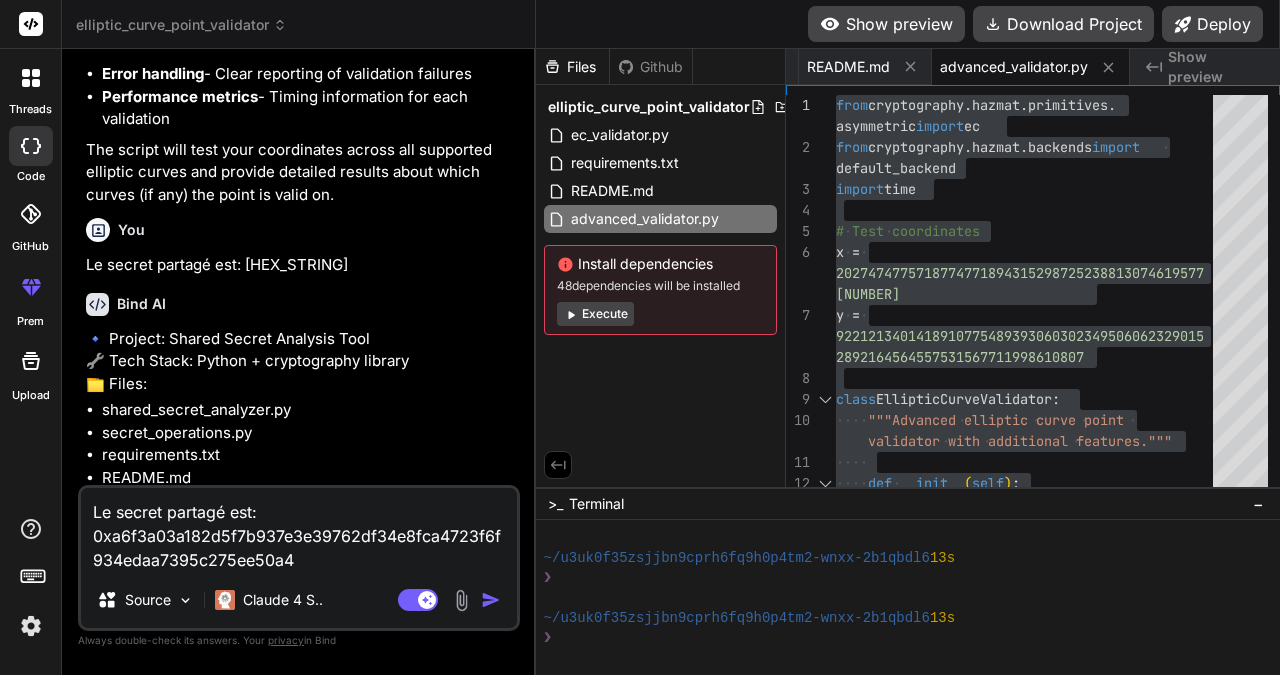 type on "Le secret partagé est: 0xa6f3a03a182d5f7b937e3e39762df34e8fca4723f6f934edaa7395c275ee50a4" 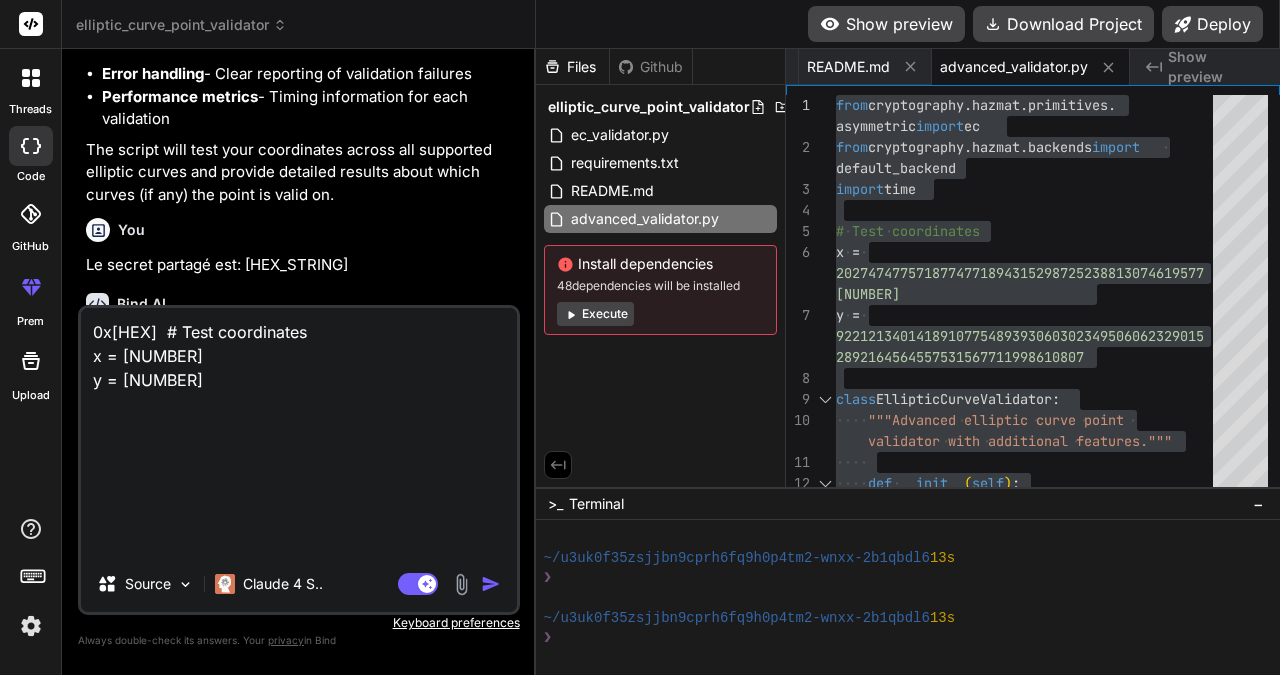 scroll, scrollTop: 4, scrollLeft: 0, axis: vertical 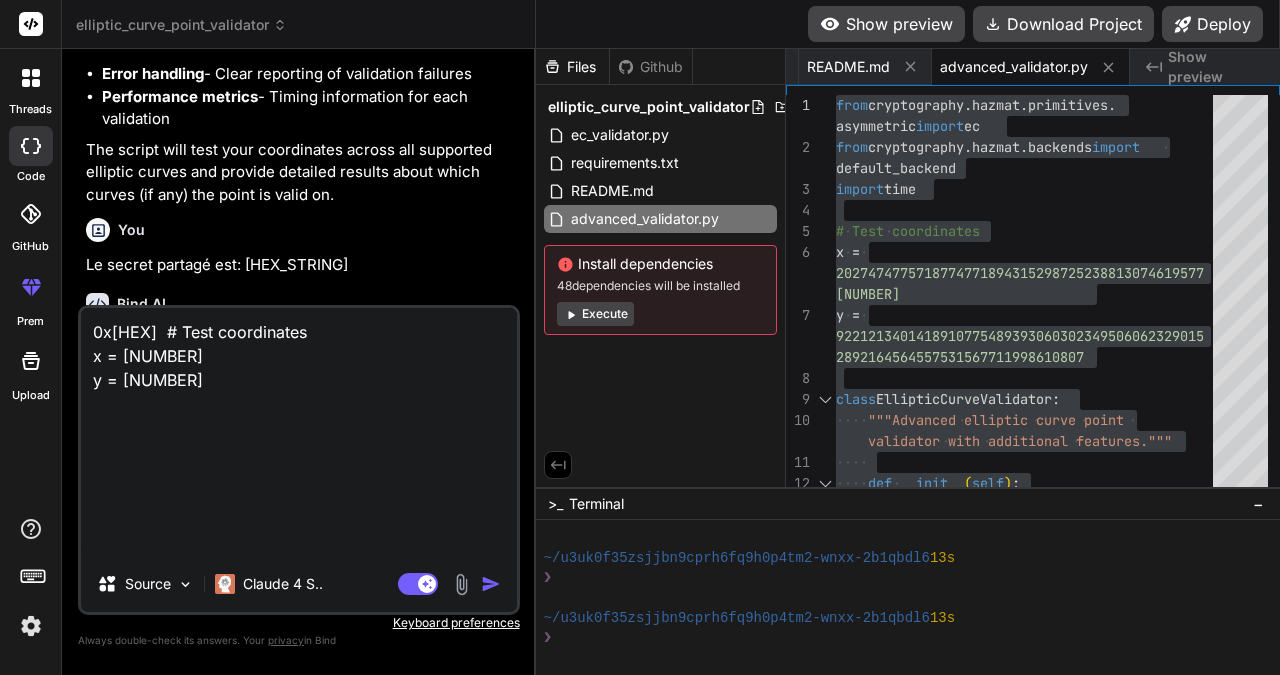 click on "0x[HEX]  # Test coordinates
x = [NUMBER]
y = [NUMBER]" at bounding box center [299, 432] 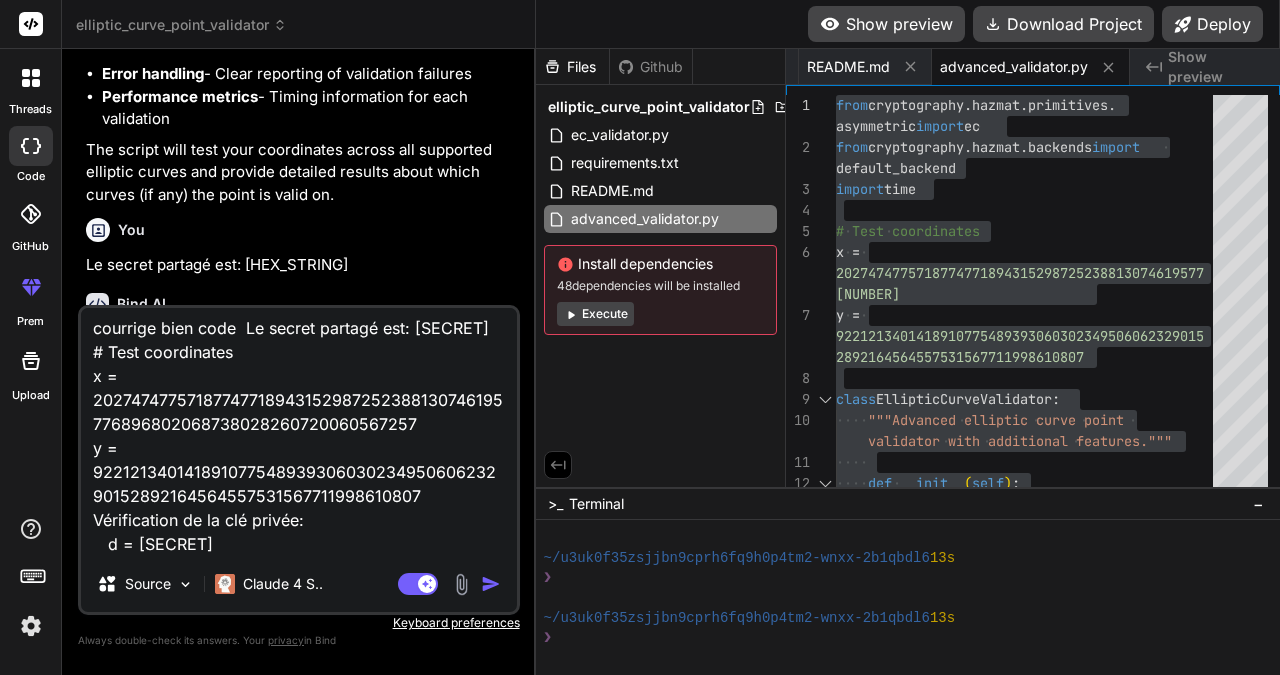 scroll, scrollTop: 74, scrollLeft: 0, axis: vertical 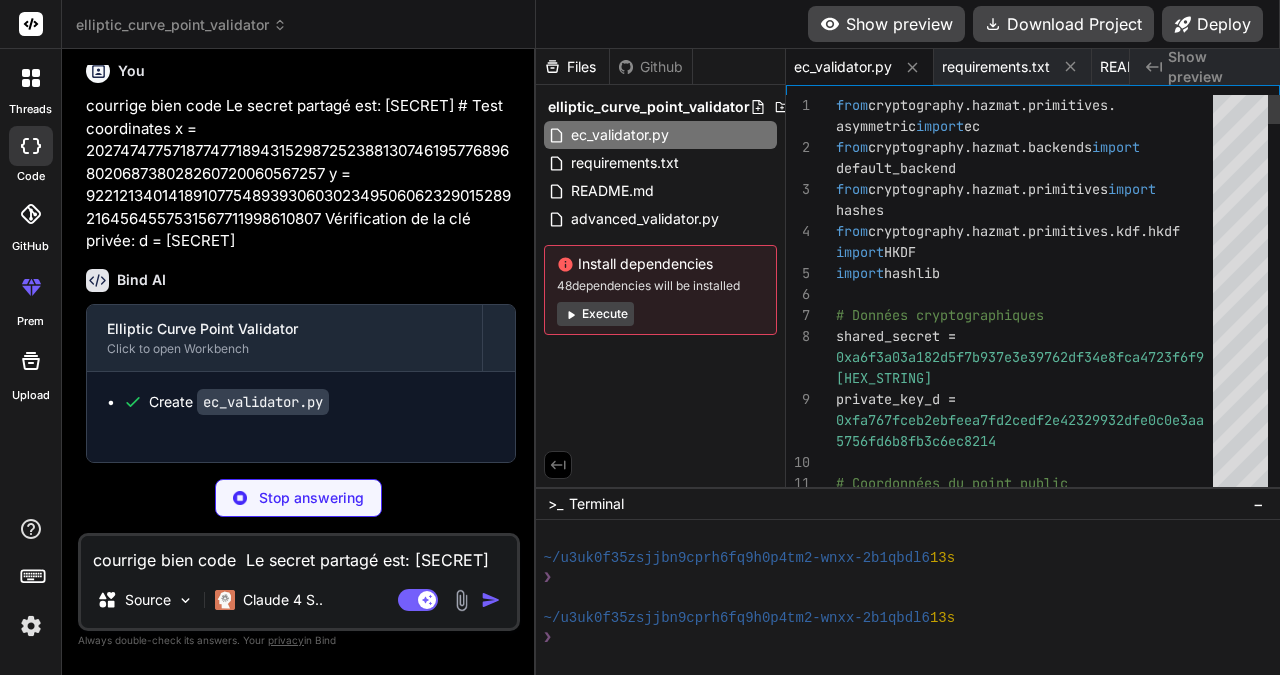 click on "courrige bien code  Le secret partagé est: [SECRET]  # Test coordinates
x = 20274747757187747718943152987252388130746195776896802068738028260720060567257
y = 92212134014189107754893930603023495060623290152892164564557531567711998610807  Vérification de la clé privée:
d = [SECRET]" at bounding box center [301, 174] 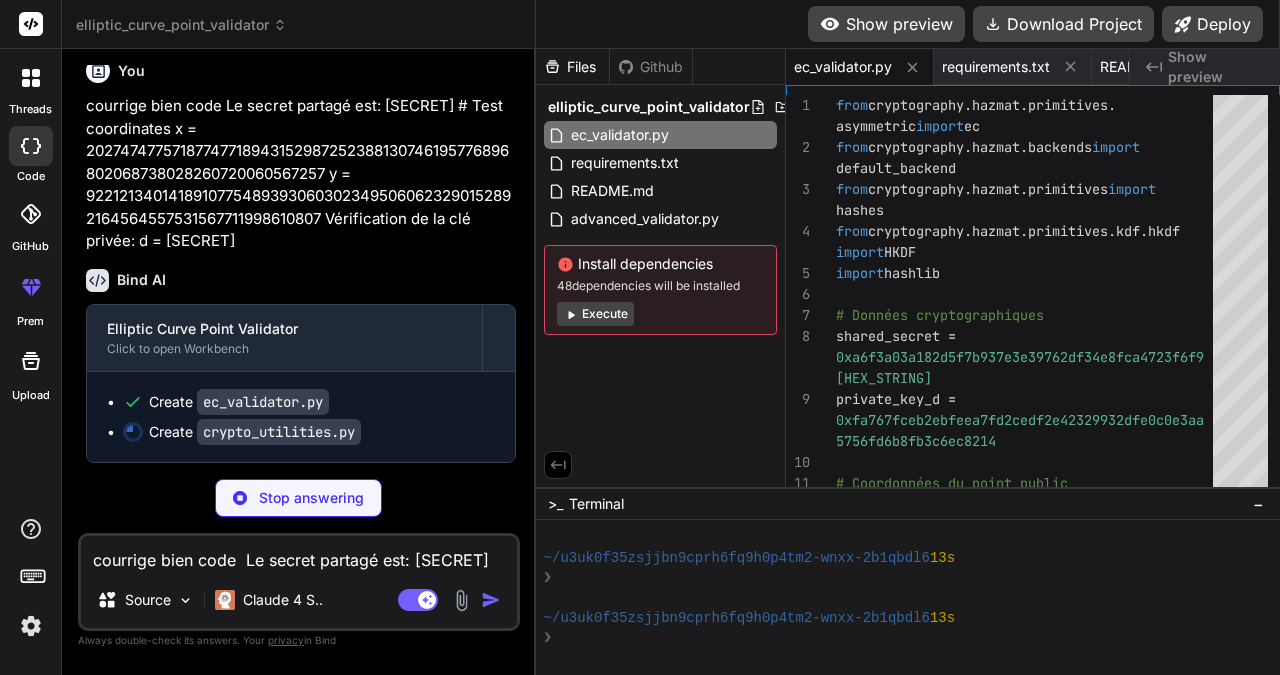 scroll, scrollTop: 2295, scrollLeft: 0, axis: vertical 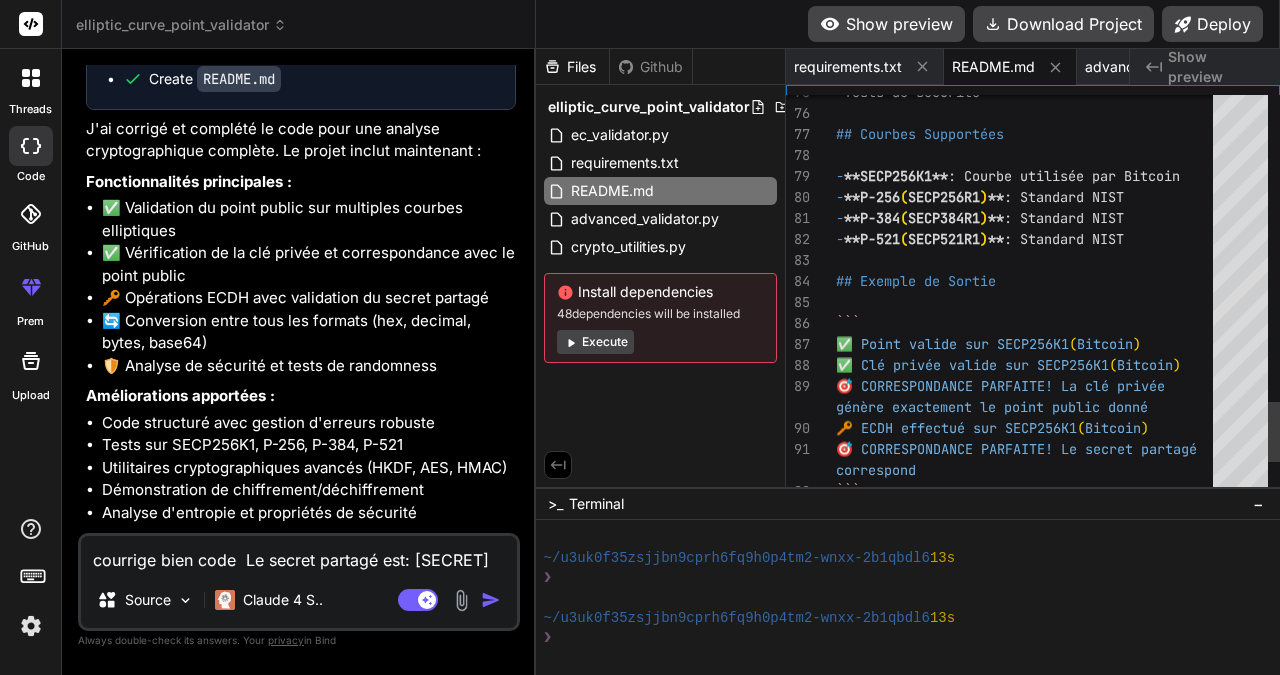 type on "x" 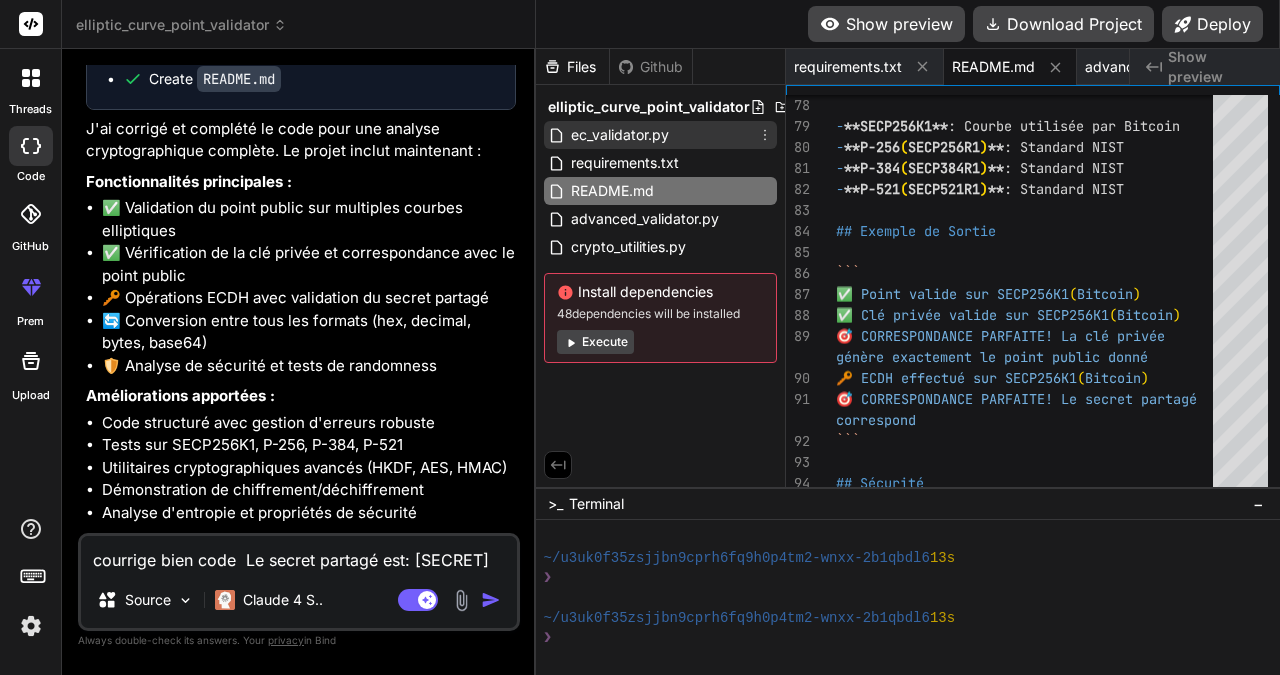 click on "ec_validator.py" at bounding box center [620, 135] 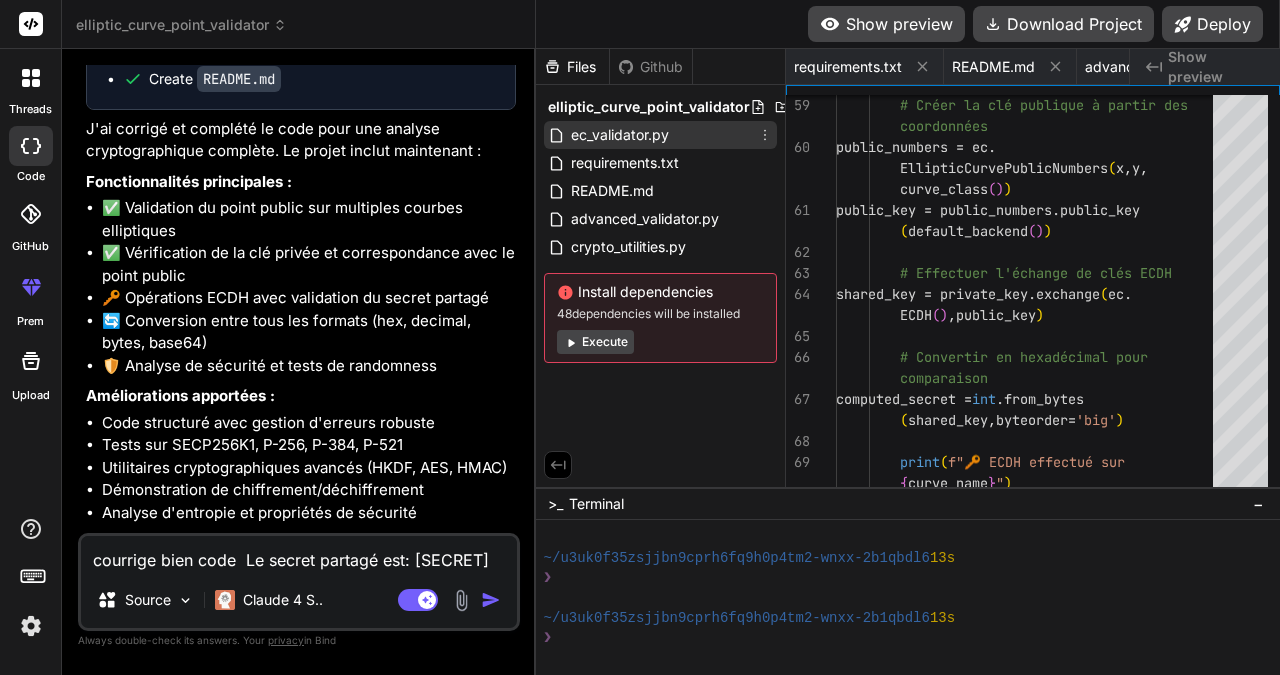 scroll, scrollTop: 0, scrollLeft: 0, axis: both 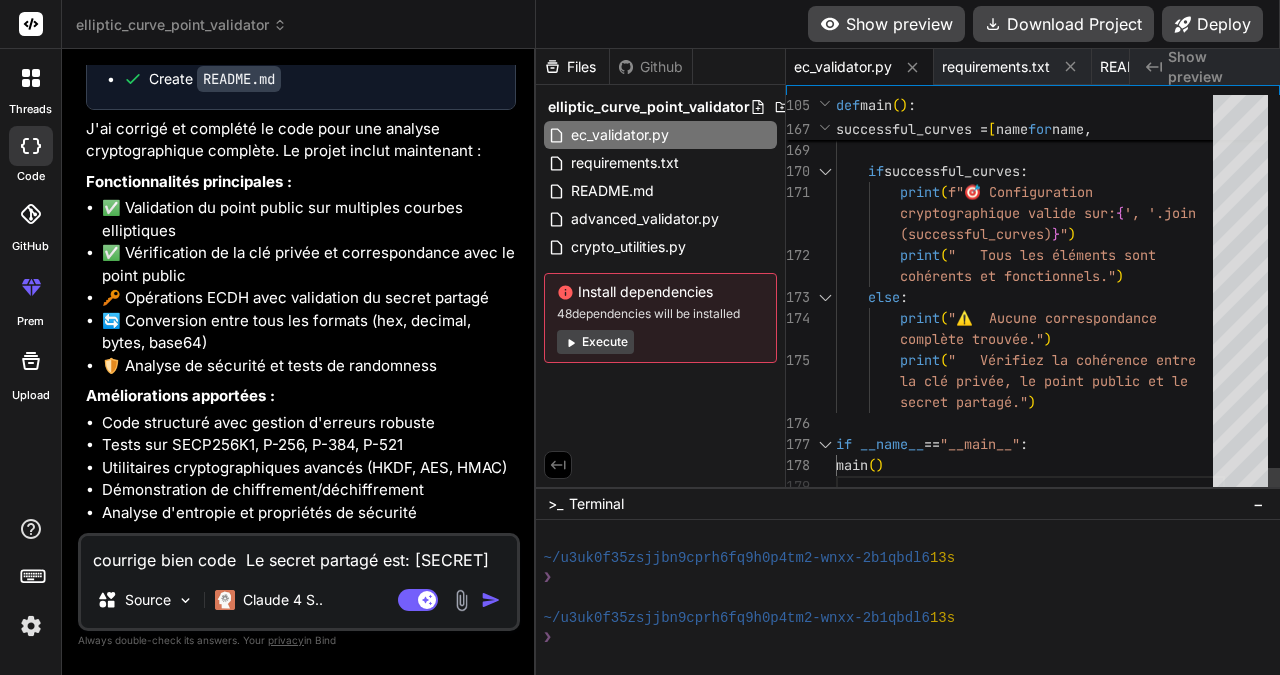 click on "result  in  results.items ( )                            if  result                          [ 'ecdh_success' ] ]           if  successful_curves :          print ( f"🎯 Configuration           cryptographique valide sur:  { ', '.join          (successful_curves) } " )          print ( "   Tous les éléments sont           cohérents et fonctionnels." )      else :          print ( "⚠️  Aucune correspondance           complète trouvée." )          print ( "   Vérifiez la cohérence entre           la clé privée, le point public et le           secret partagé." ) if   __name__  ==  "__main__" :     main ( )" at bounding box center (1030, -2275) 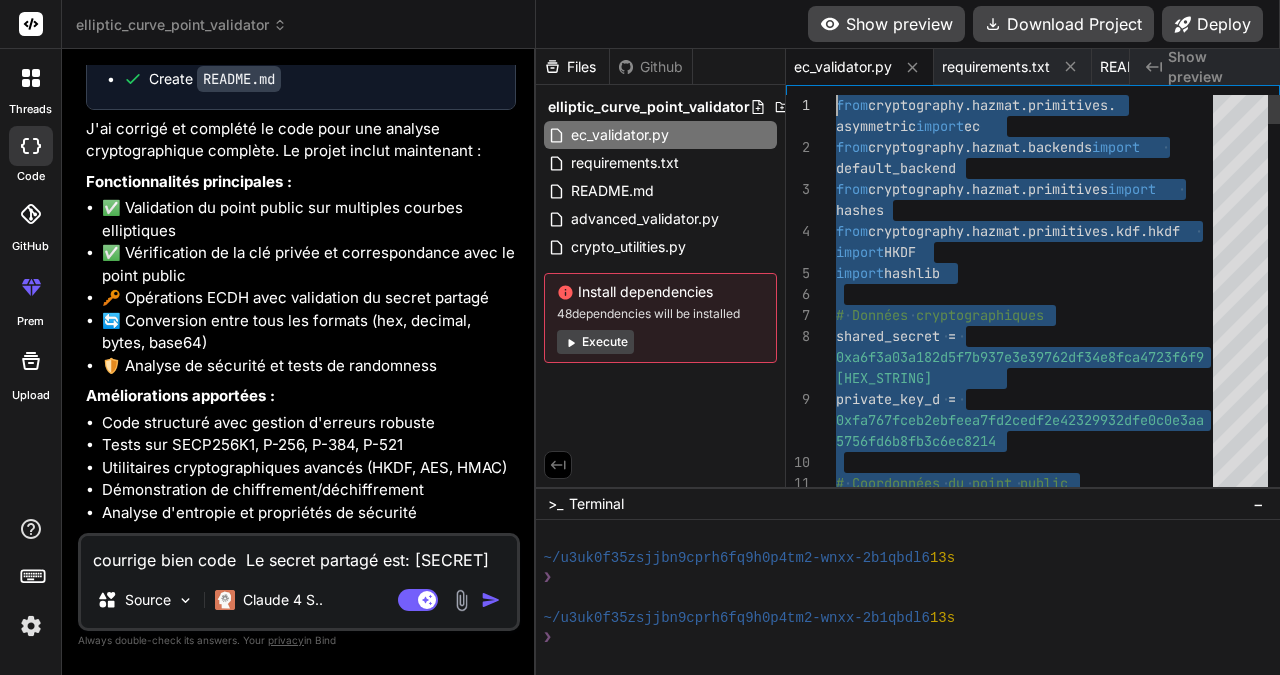 drag, startPoint x: 927, startPoint y: 465, endPoint x: 835, endPoint y: 101, distance: 375.4464 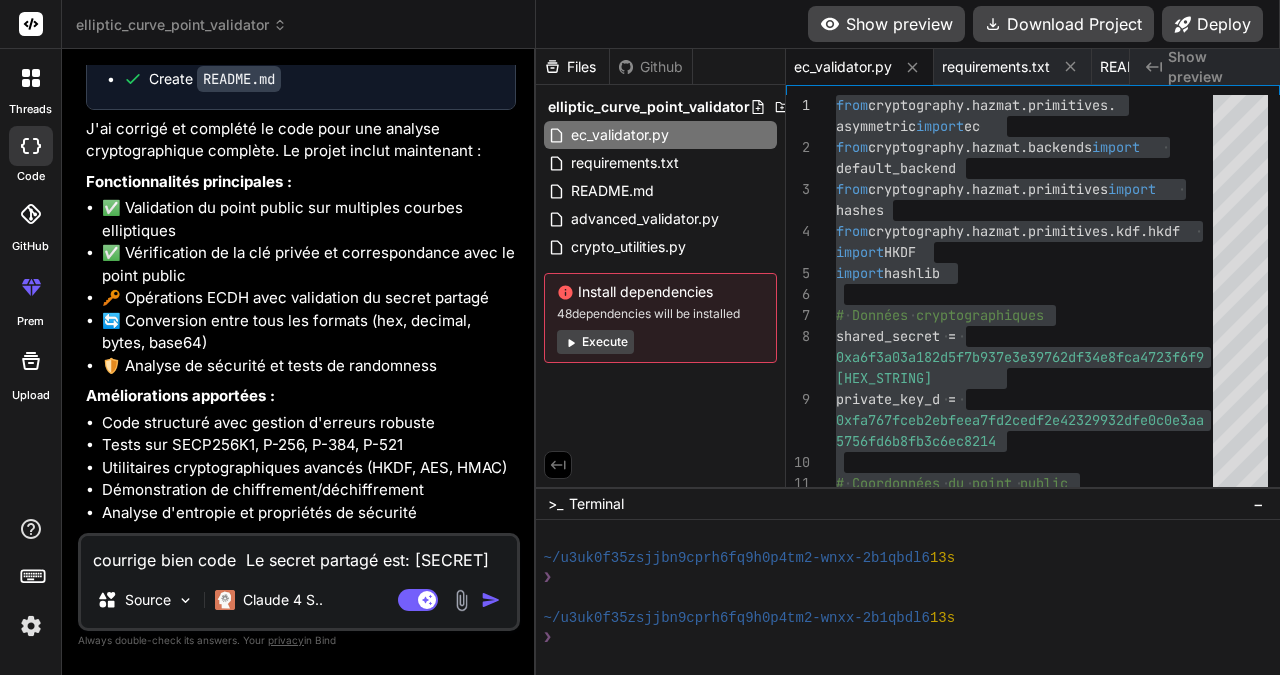 click on "J'ai corrigé et complété le code pour une analyse cryptographique complète. Le projet inclut maintenant :" at bounding box center (301, 140) 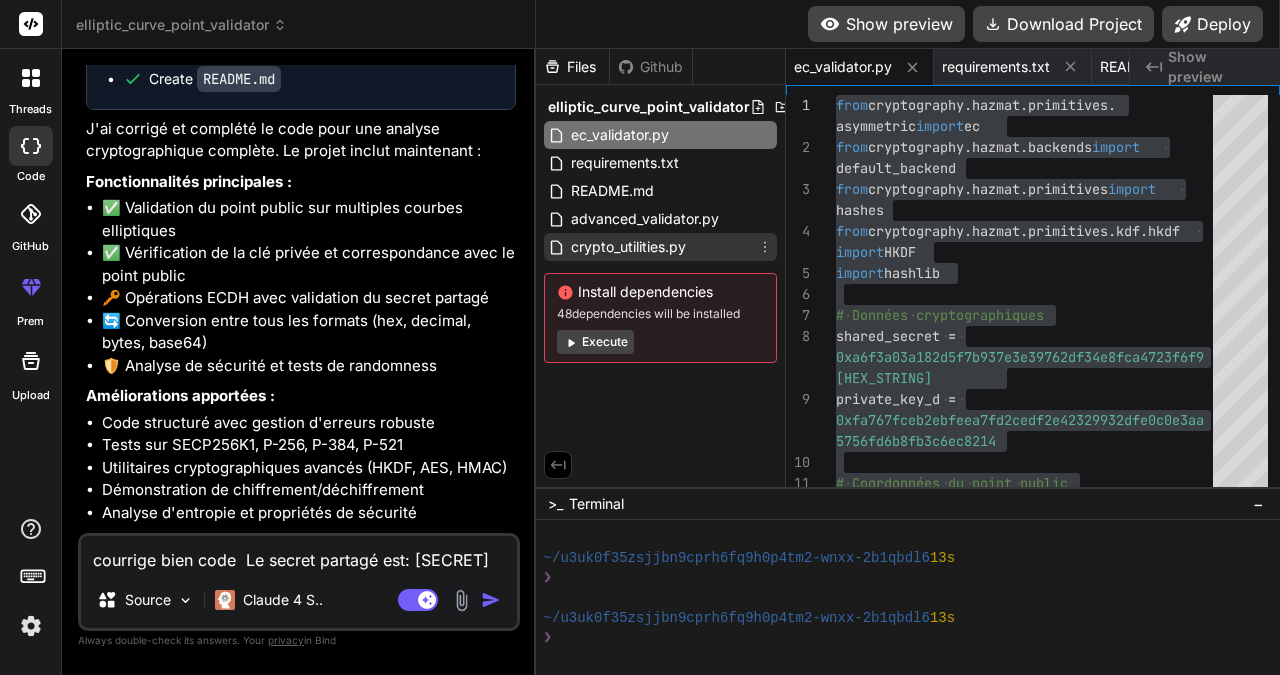 click on "crypto_utilities.py" at bounding box center [628, 247] 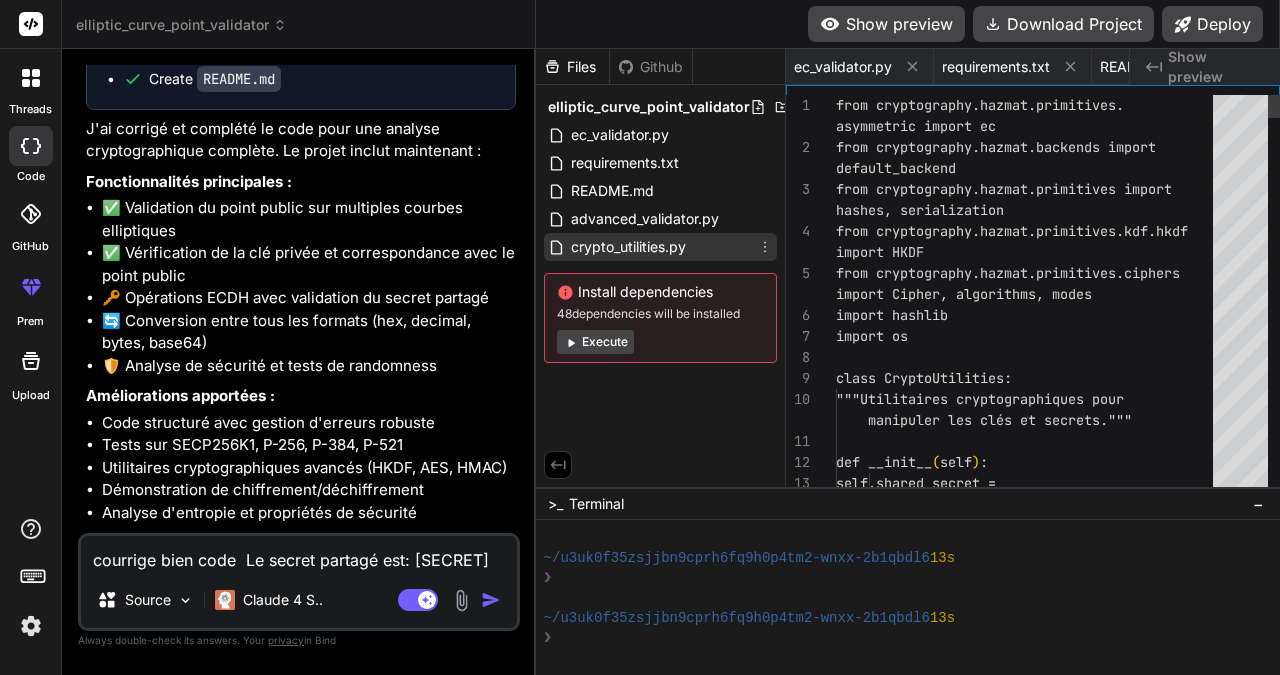 scroll, scrollTop: 0, scrollLeft: 458, axis: horizontal 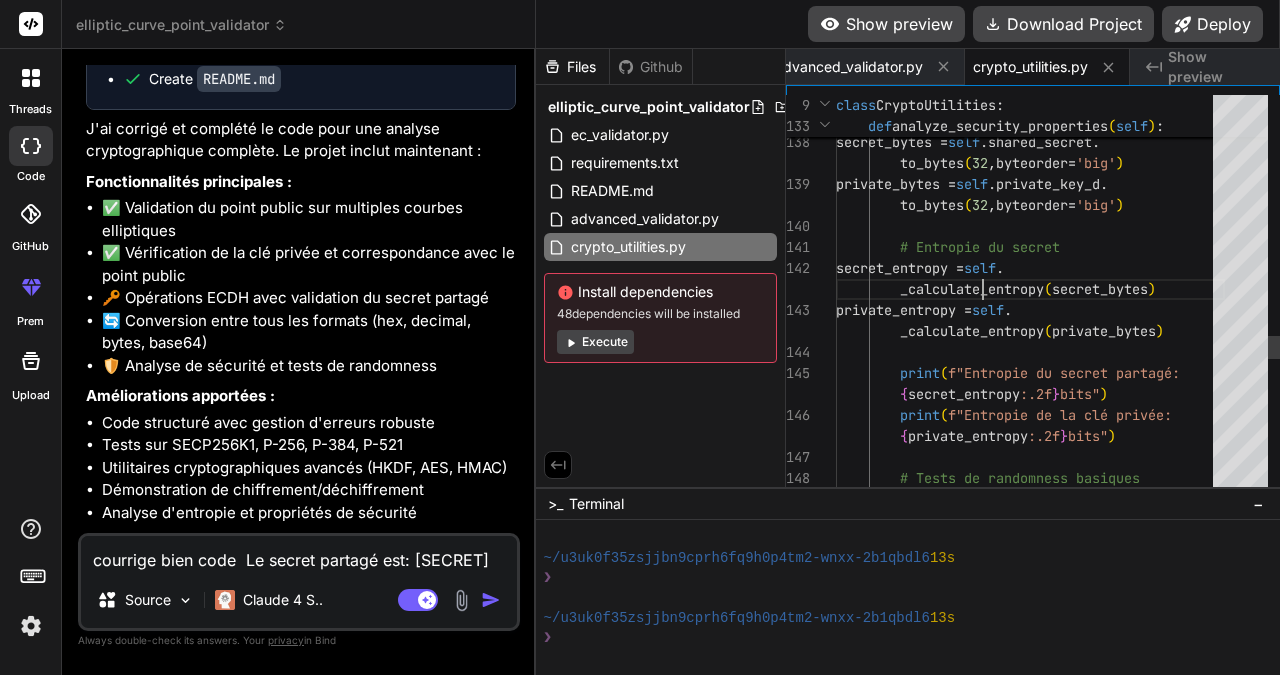 click on "print ( "="  *  60 )                   secret_bytes =   self .shared_secret.          to_bytes ( 32 ,  byteorder= 'big' )          private_bytes =   self .private_key_d.          to_bytes ( 32 ,  byteorder= 'big' )                   # Entropie du secret          secret_entropy =   self .          _calculate_entropy ( secret_bytes )          private_entropy =   self .          _calculate_entropy ( private_bytes )                   print ( f"Entropie du secret partagé:           { secret_entropy :.2f }  bits" )          print ( f"Entropie de la clé privée:           { private_entropy :.2f }  bits" )                   # Tests de randomness basiques          self ._basic_randomness_tests" at bounding box center [1030, -582] 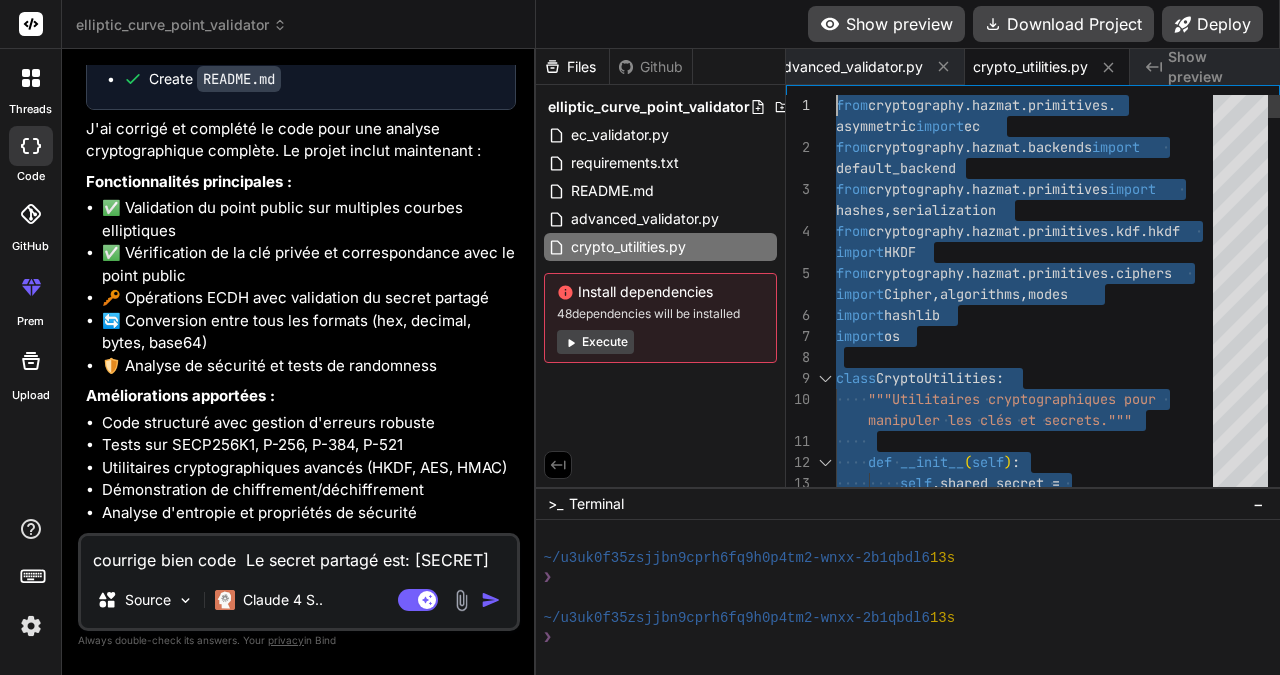 drag, startPoint x: 953, startPoint y: 473, endPoint x: 826, endPoint y: 105, distance: 389.2981 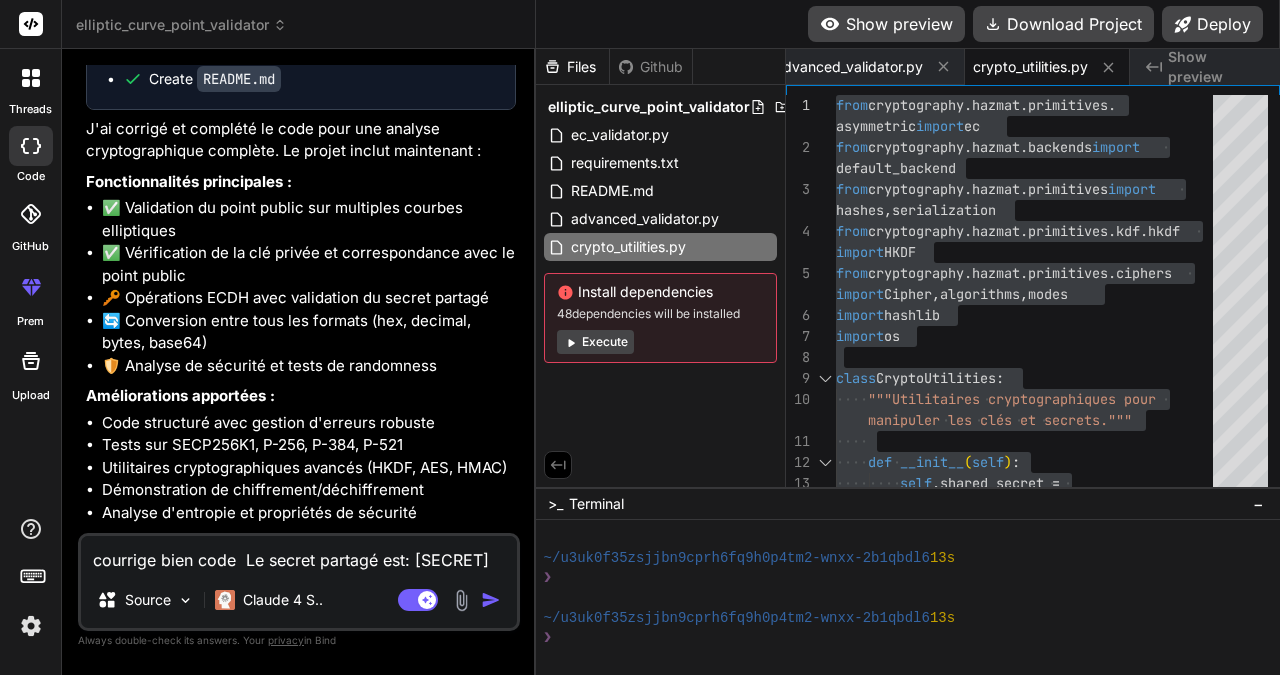 click on "Elliptic Curve Point Validator Click to open Workbench Create   ec_validator.py Create   crypto_utilities.py Create   requirements.txt Create   README.md
J'ai corrigé et complété le code pour une analyse cryptographique complète. Le projet inclut maintenant :
Fonctionnalités principales :
✅ Validation du point public sur multiples courbes elliptiques
✅ Vérification de la clé privée et correspondance avec le point public
🔑 Opérations ECDH avec validation du secret partagé
🔄 Conversion entre tous les formats (hex, decimal, bytes, base64)
🛡️ Analyse de sécurité et tests de randomness
Améliorations apportées :
Code structuré avec gestion d'erreurs robuste
Tests sur SECP256K1, P-256, P-384, P-521
Utilitaires cryptographiques avancés (HKDF, AES, HMAC)
Démonstration de chiffrement/déchiffrement
Analyse d'entropie et propriétés de sécurité" at bounding box center [301, 245] 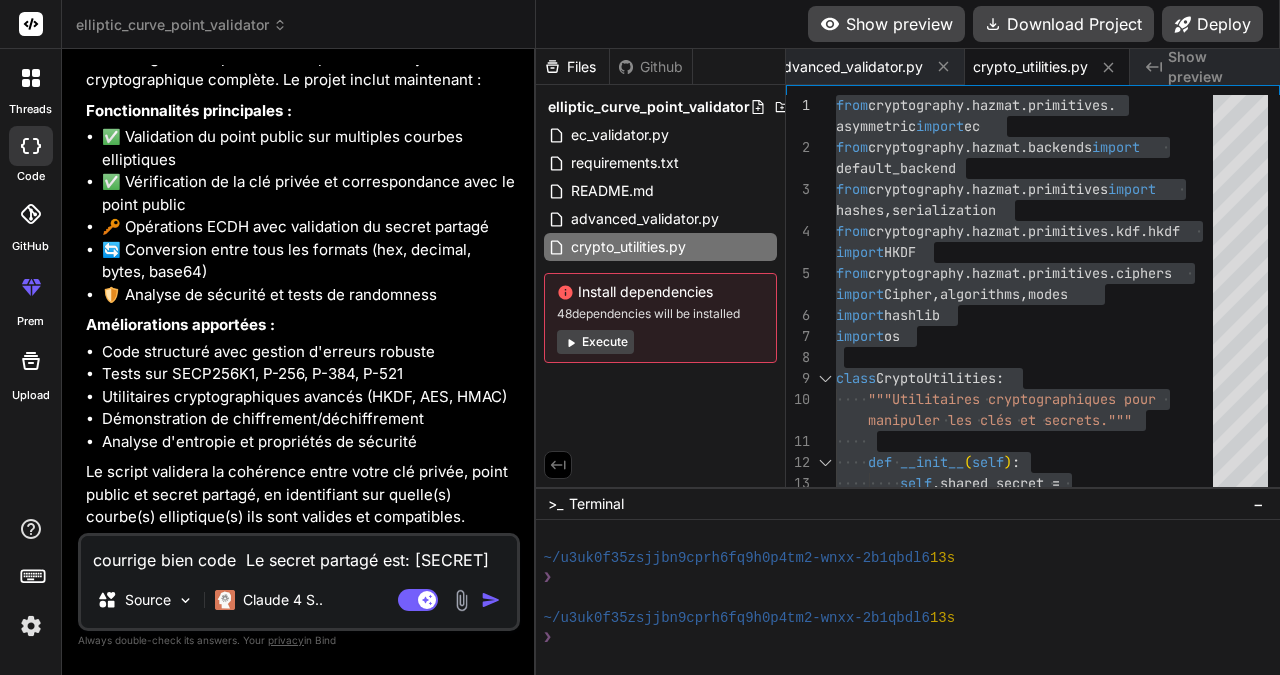 scroll, scrollTop: 2780, scrollLeft: 0, axis: vertical 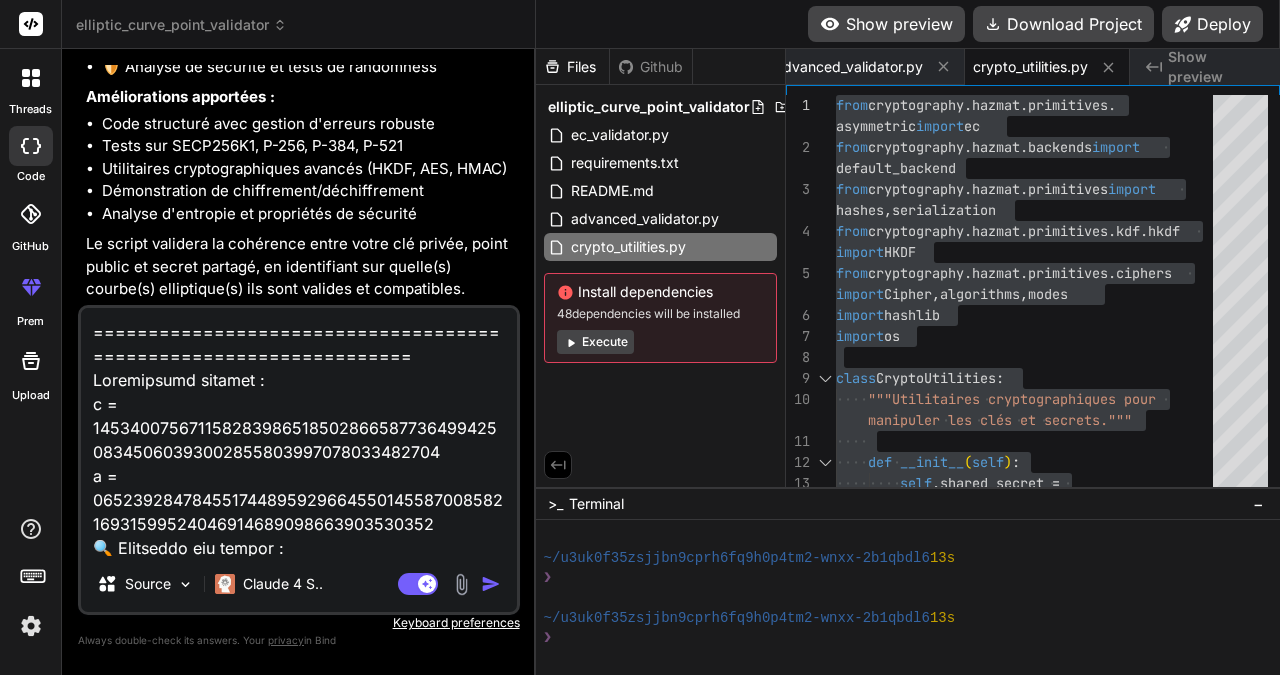 type on "==================================================================
Loremipsumd sitamet :
c = 78131126740801535963265853946662255414087605558933895552874917260218266691975
a = 27864697552172016049904535336698240145927492836653454007675419573023309316139
🔍 Elitseddo eiu tempor :
Incidi : U-164
✅ Laboreet : DOL MAGNAA
📄 ENI 9578 Adminim : 7.3
❌ Veniam : Quisn ex ullamcola nis a'exeacomm co du auteir
Inrepr : V-426
✅ Velitess : CIL FUGIAT
📄 NUL 2645 Pariatu : 1.0
❌ Except : Sinto cu nonproide sun c'quioffic de mo animid
Estlab : P-776
✅ Undeomni : IST NATUSE
📄 VOL 2754 Accusan : 9.3
❌ Dolore : Lauda to remaperia eaq i'quaeabil in ve quasia
📁 Beatae vit dictaexpl :
nem7407_2478_enimipsamq_VOLUPTAS_ASPERN.auto
fug9167_9972_consequunt_MAGNIDOL_EOSRAT.seq
🔐 Nesc ne porroquisq D-412 (691 adipi) :
✅ Numq ei moditempo : 287.75%
🧪 Incidu magnamqua etiammin solu nobise
📦 Optioc nihil IM (QUO 8838) :
2p56f1p1a13r7466t8aut1q410o652d378524r879nec79s8e4v65141r727r4907i..." 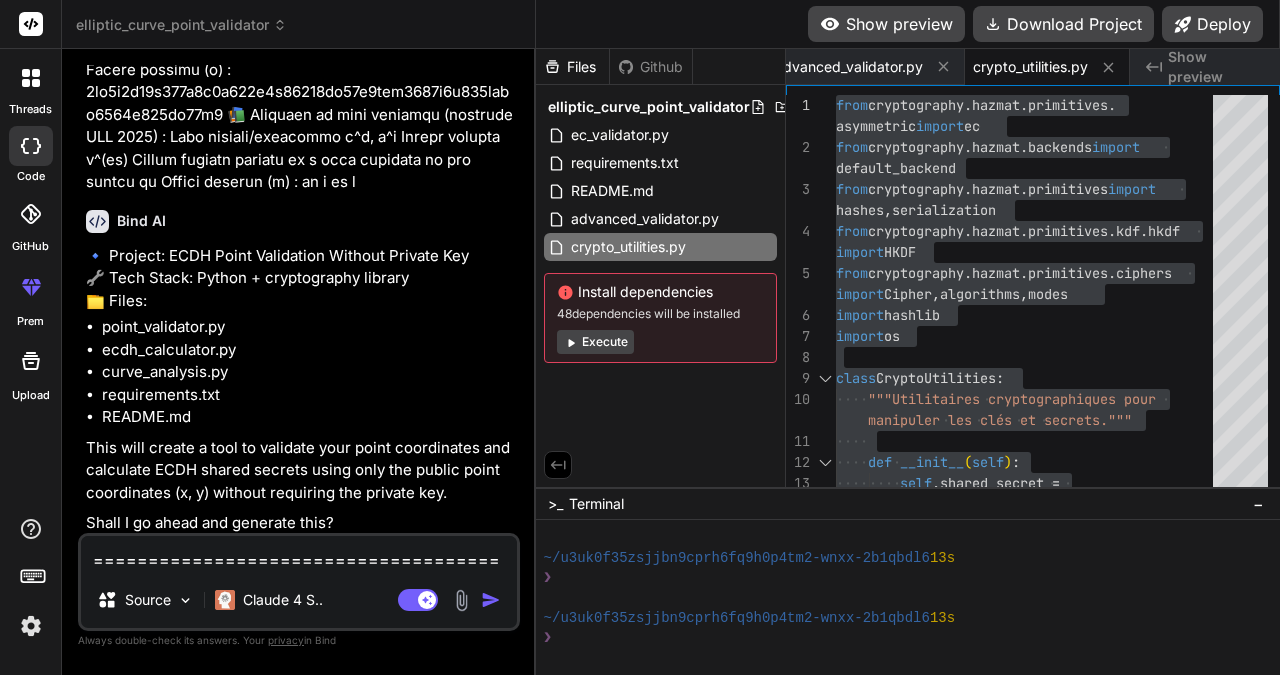 scroll, scrollTop: 3620, scrollLeft: 0, axis: vertical 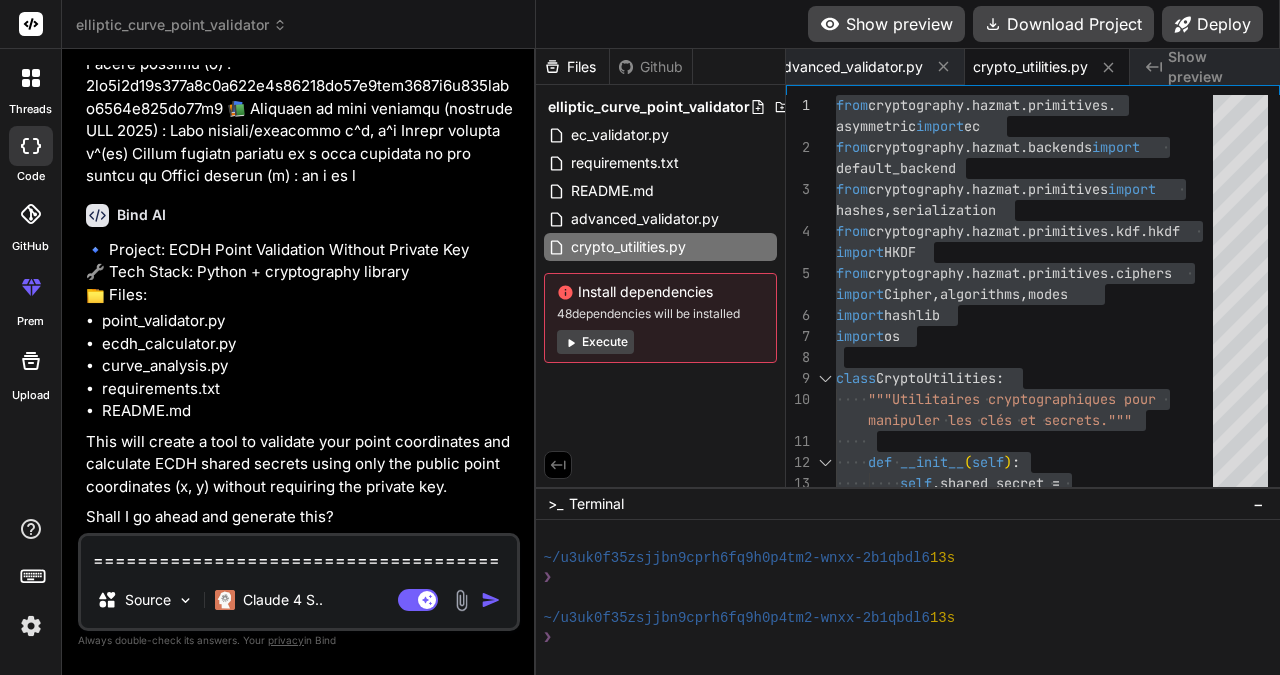 click on "elliptic_curve_point_validator" at bounding box center [649, 107] 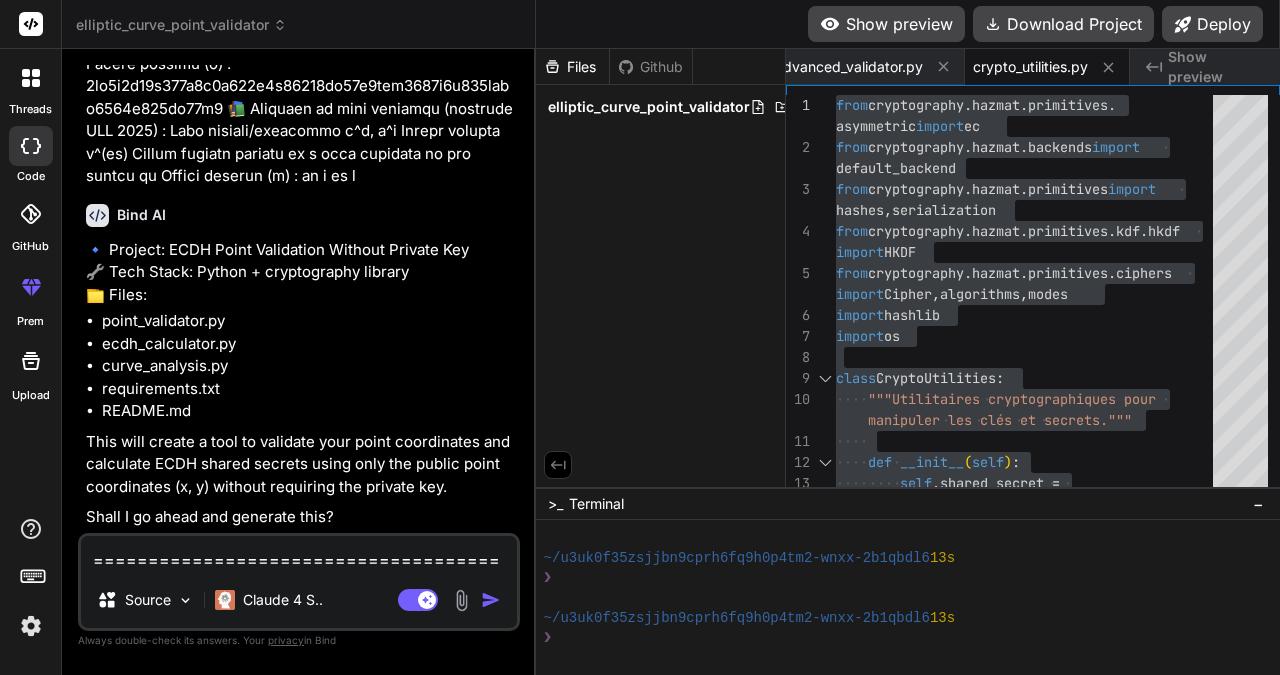 click on "elliptic_curve_point_validator" at bounding box center (649, 107) 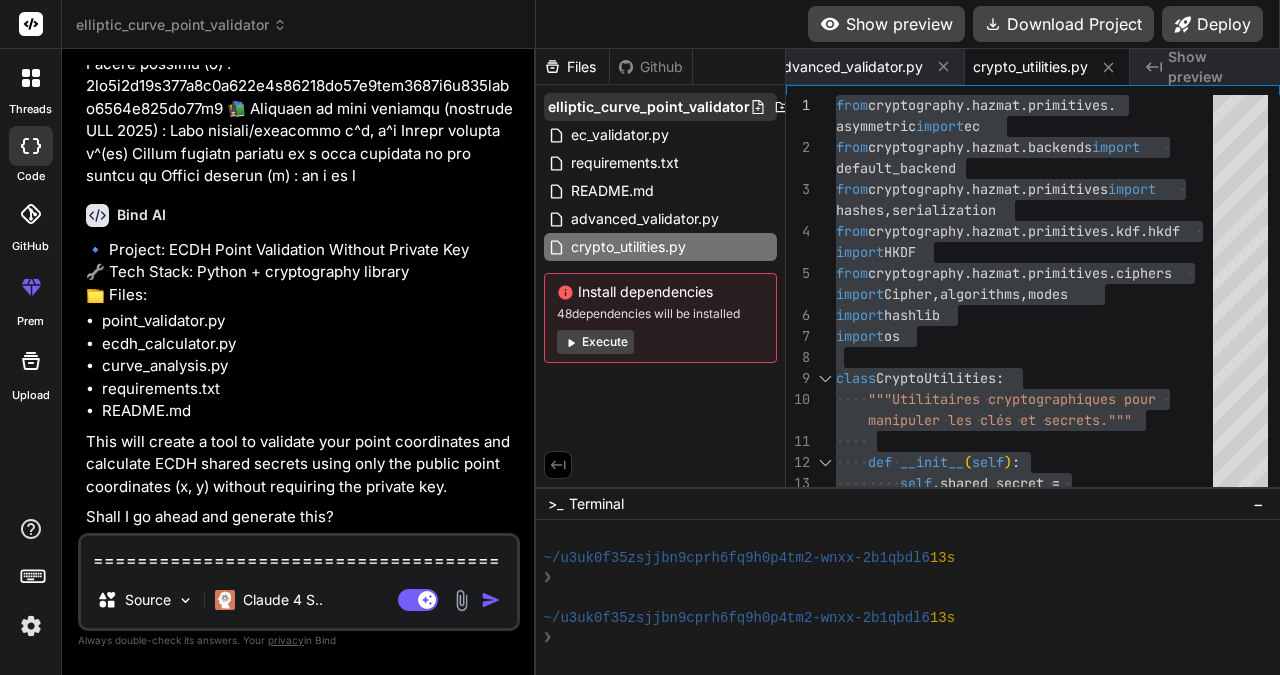 drag, startPoint x: 679, startPoint y: 119, endPoint x: 671, endPoint y: 109, distance: 12.806249 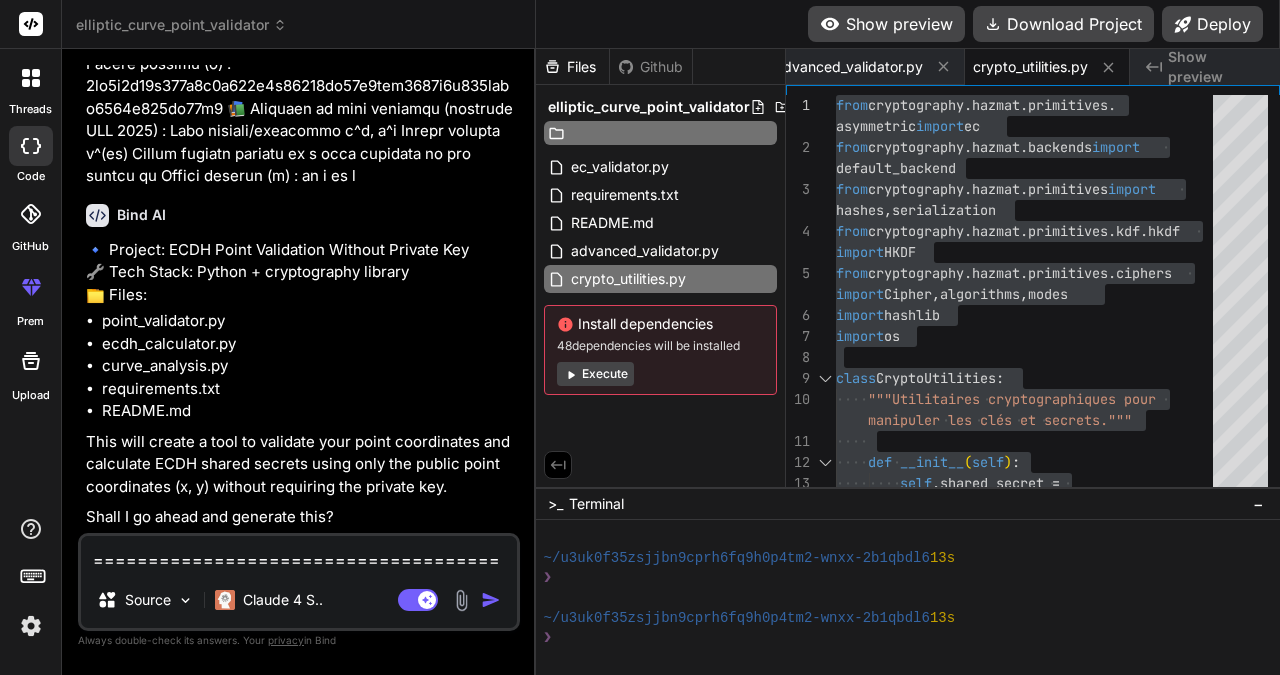 click on "requirements.txt" at bounding box center [309, 389] 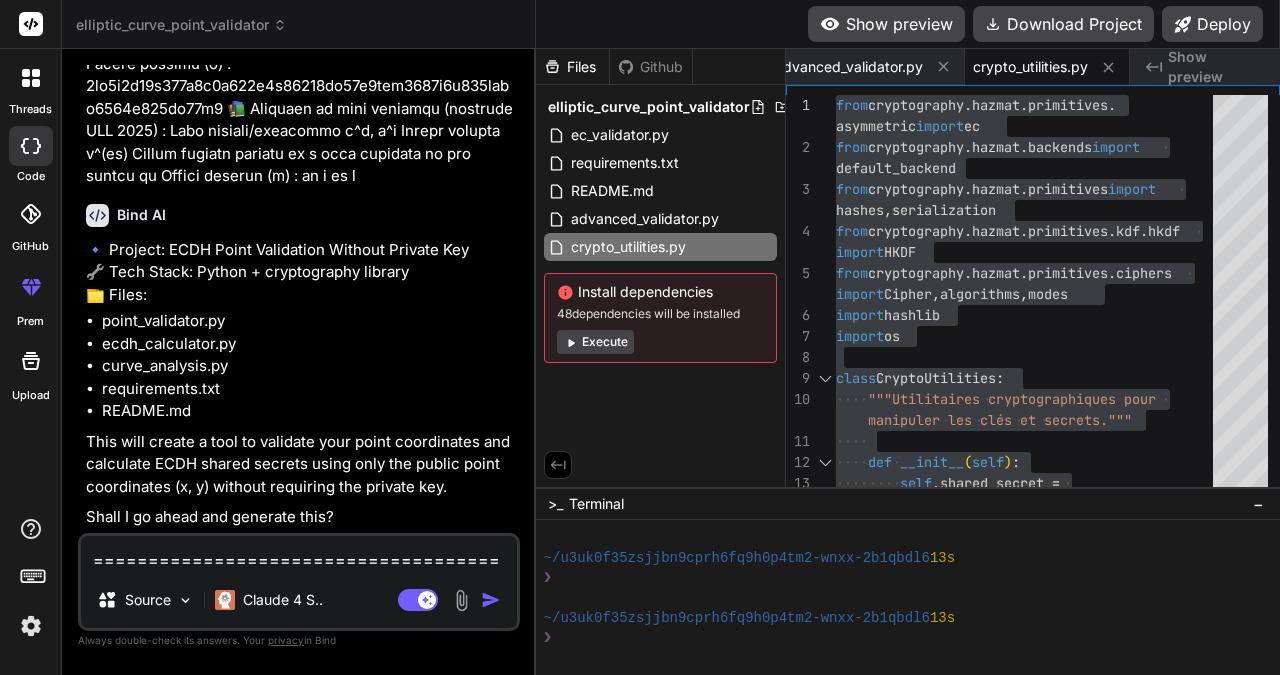 click at bounding box center [299, 554] 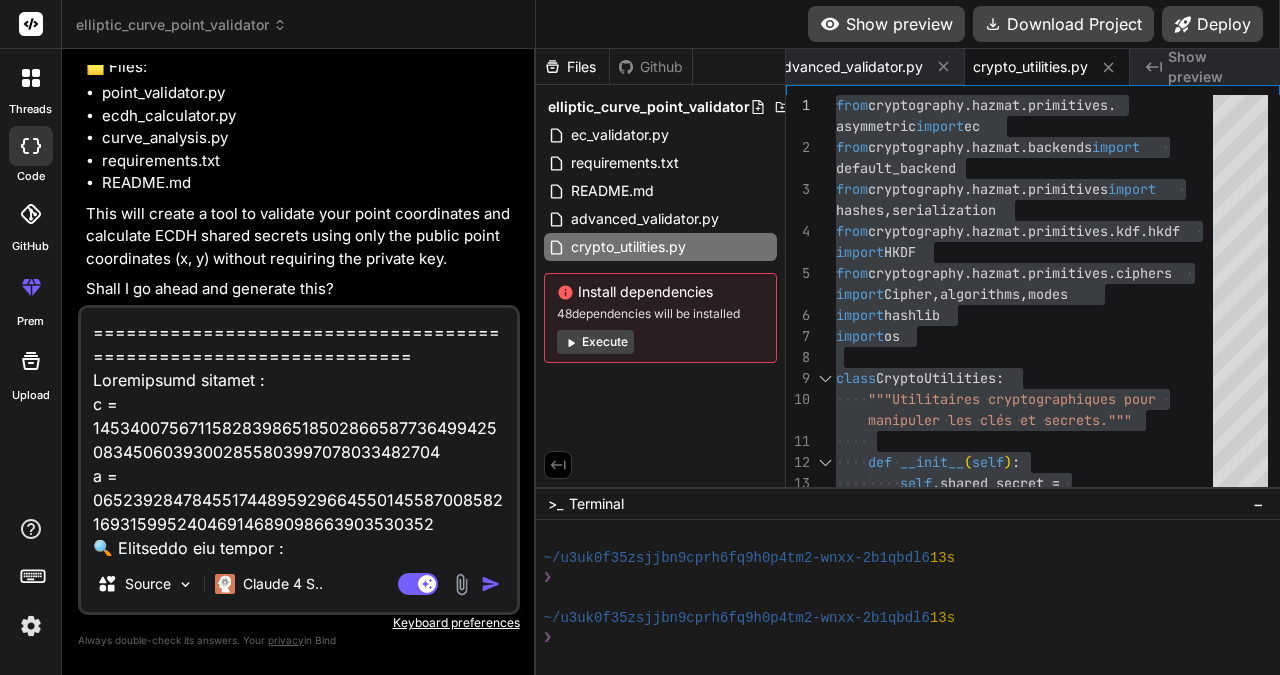scroll, scrollTop: 1034, scrollLeft: 0, axis: vertical 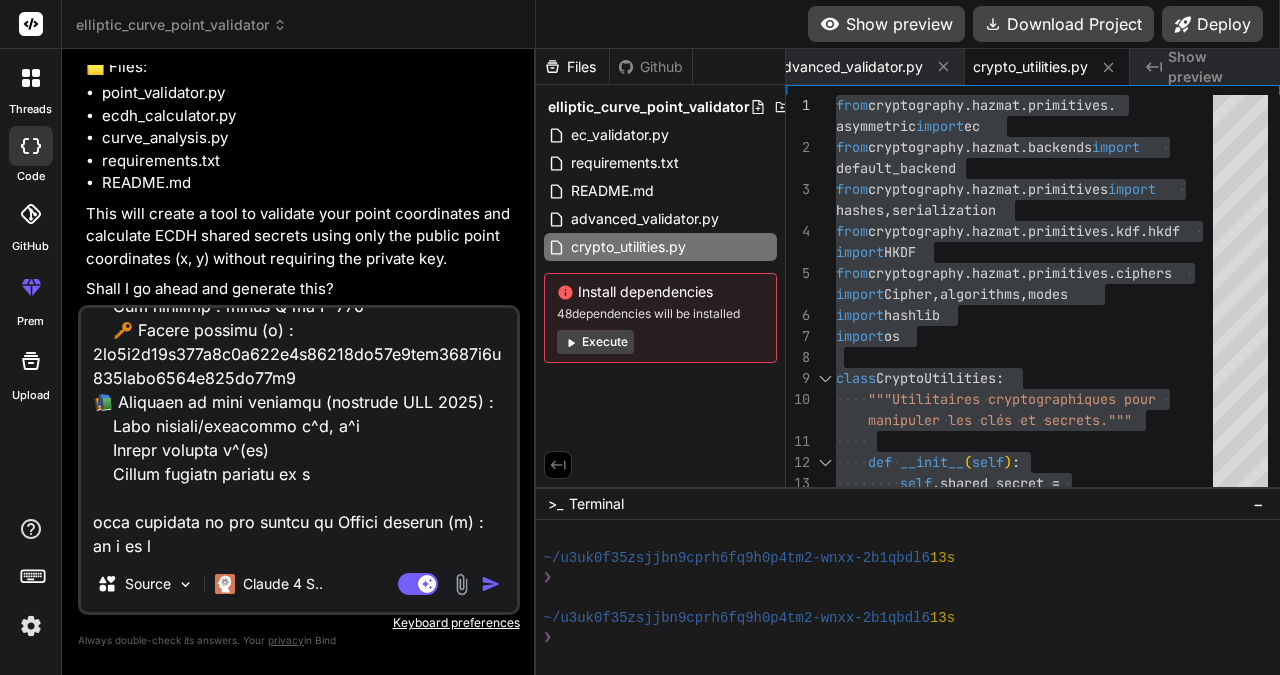 type on "==================================================================
Loremipsumd sitamet :
c = 78131126740801535963265853946662255414087605558933895552874917260218266691975
a = 27864697552172016049904535336698240145927492836653454007675419573023309316139
🔍 Elitseddo eiu tempor :
Incidi : U-164
✅ Laboreet : DOL MAGNAA
📄 ENI 9578 Adminim : 7.3
❌ Veniam : Quisn ex ullamcola nis a'exeacomm co du auteir
Inrepr : V-426
✅ Velitess : CIL FUGIAT
📄 NUL 2645 Pariatu : 1.0
❌ Except : Sinto cu nonproide sun c'quioffic de mo animid
Estlab : P-776
✅ Undeomni : IST NATUSE
📄 VOL 2754 Accusan : 9.3
❌ Dolore : Lauda to remaperia eaq i'quaeabil in ve quasia
📁 Beatae vit dictaexpl :
nem7407_2478_enimipsamq_VOLUPTAS_ASPERN.auto
fug9167_9972_consequunt_MAGNIDOL_EOSRAT.seq
🔐 Nesc ne porroquisq D-412 (691 adipi) :
✅ Numq ei moditempo : 287.75%
🧪 Incidu magnamqua etiammin solu nobise
📦 Optioc nihil IM (QUO 8838) :
2p56f1p1a13r7466t8aut1q410o652d378524r879nec79s8e4v65141r727r4907i..." 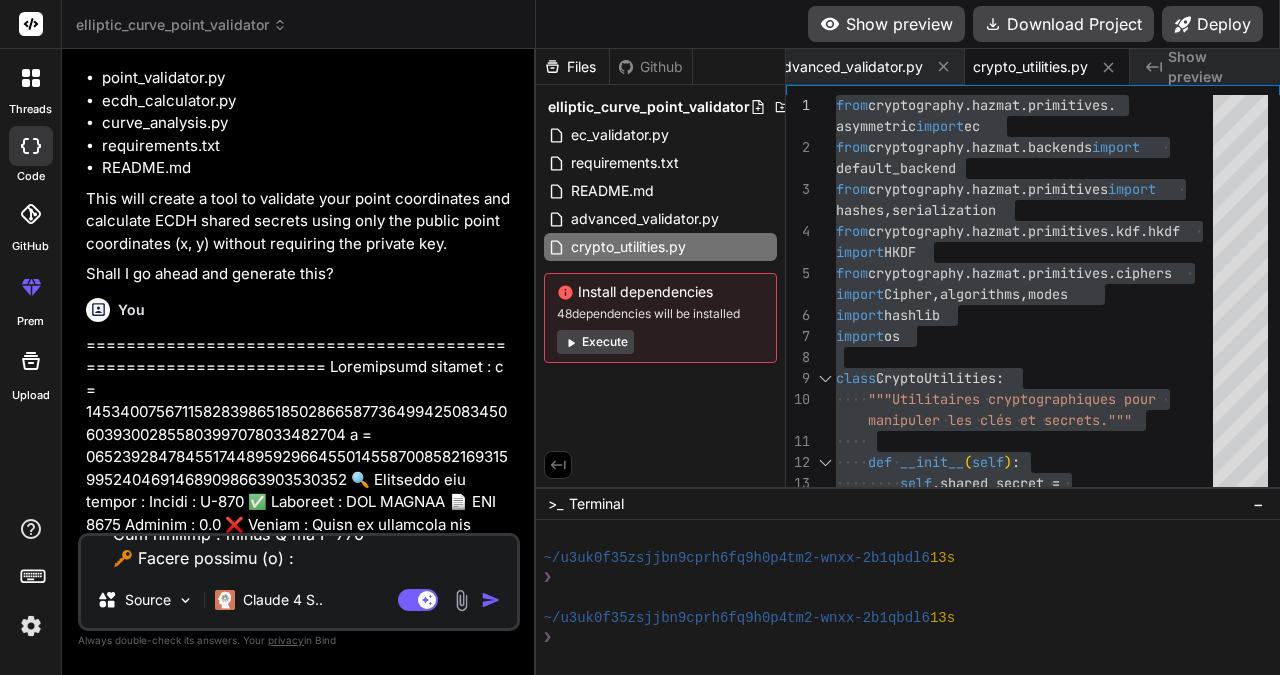 scroll, scrollTop: 0, scrollLeft: 0, axis: both 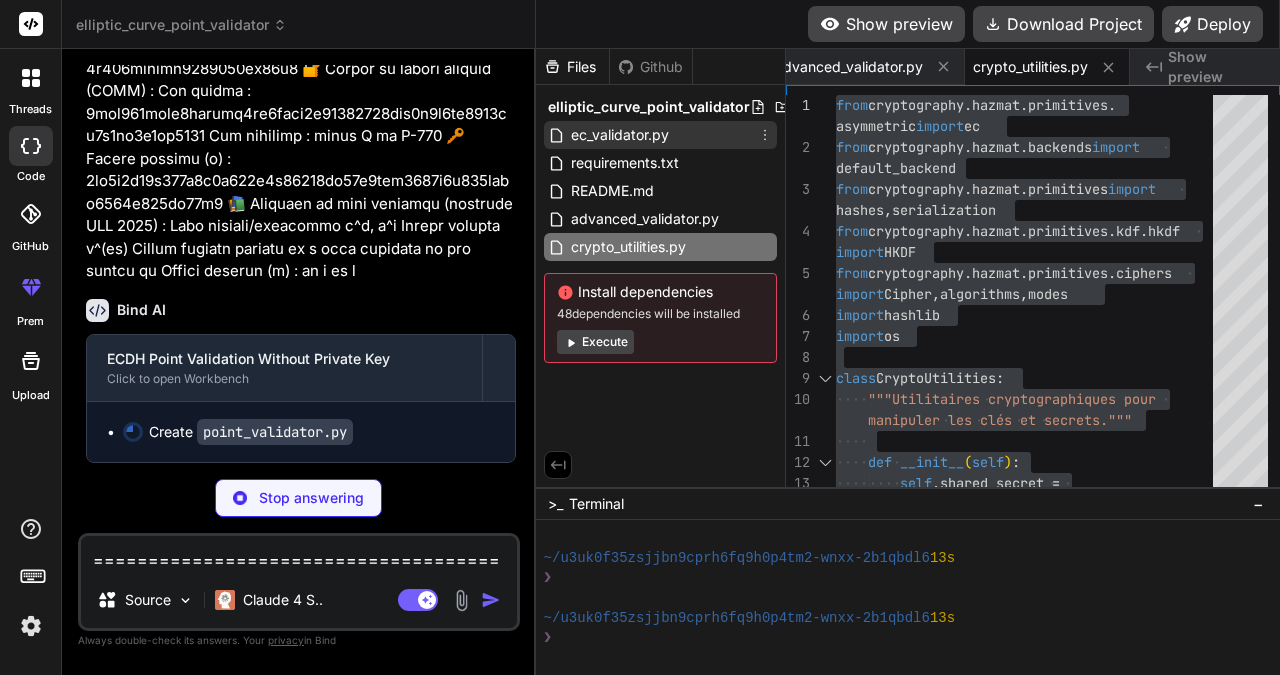 click on "ec_validator.py" at bounding box center (620, 135) 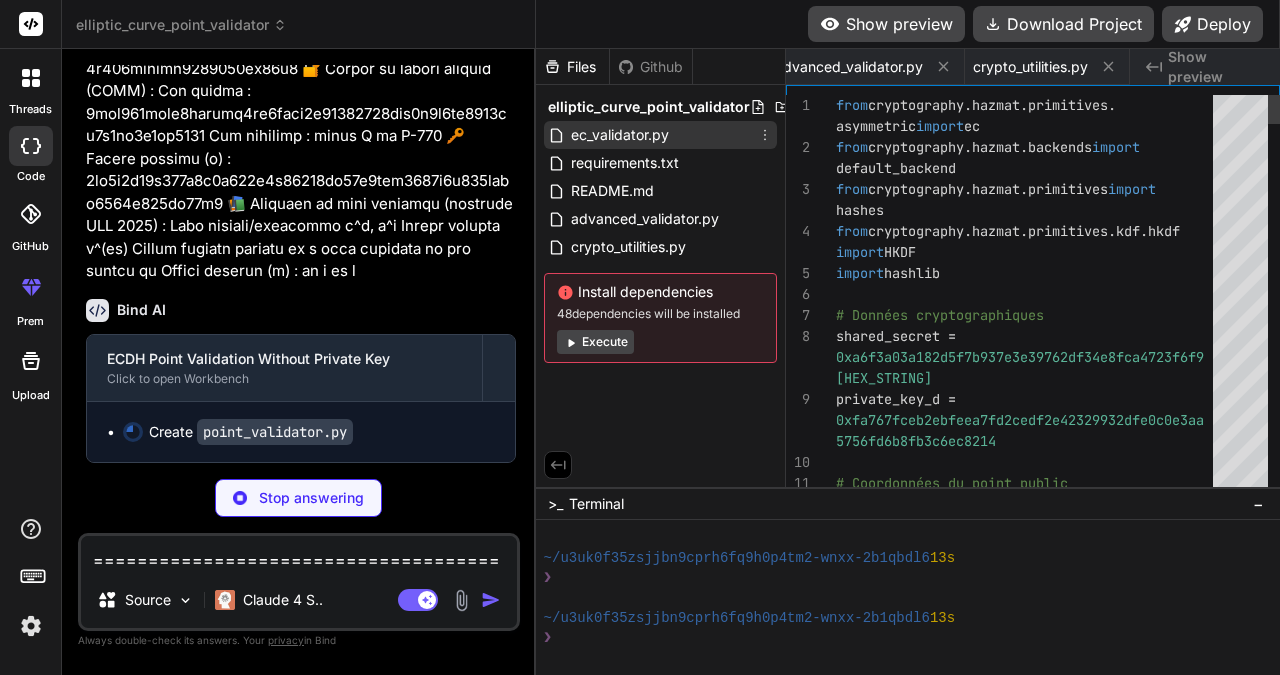 scroll, scrollTop: 0, scrollLeft: 0, axis: both 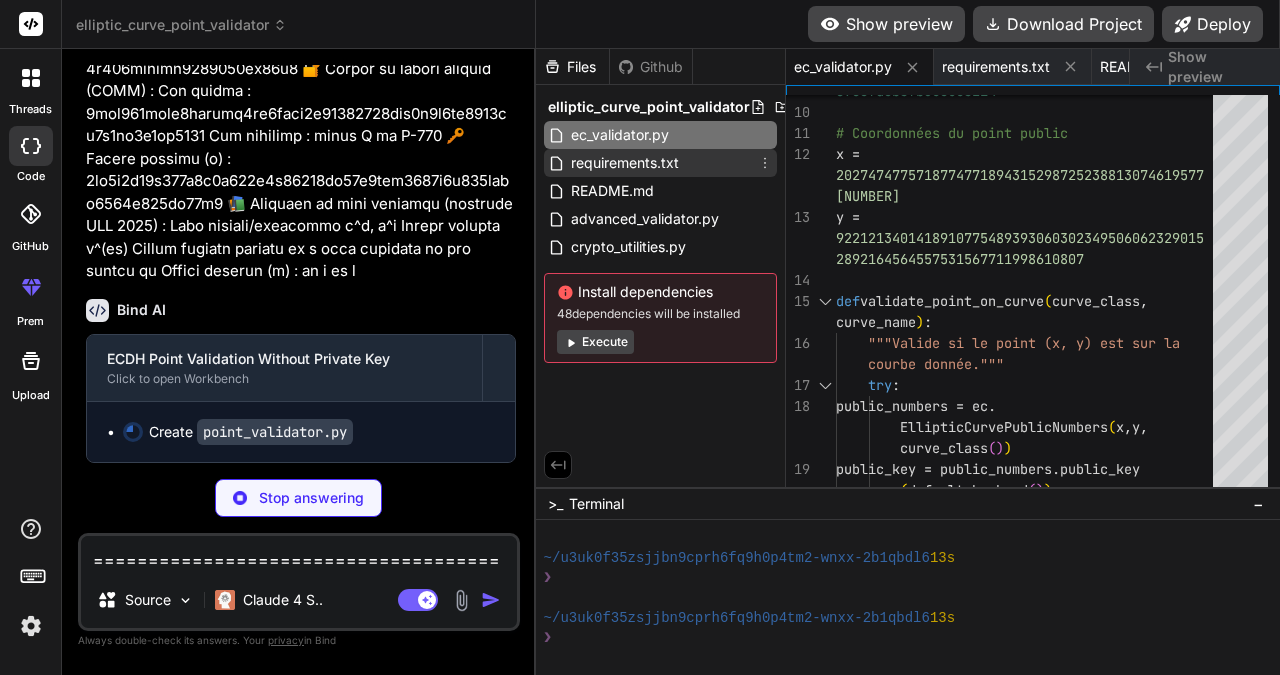 click on "requirements.txt" at bounding box center [625, 163] 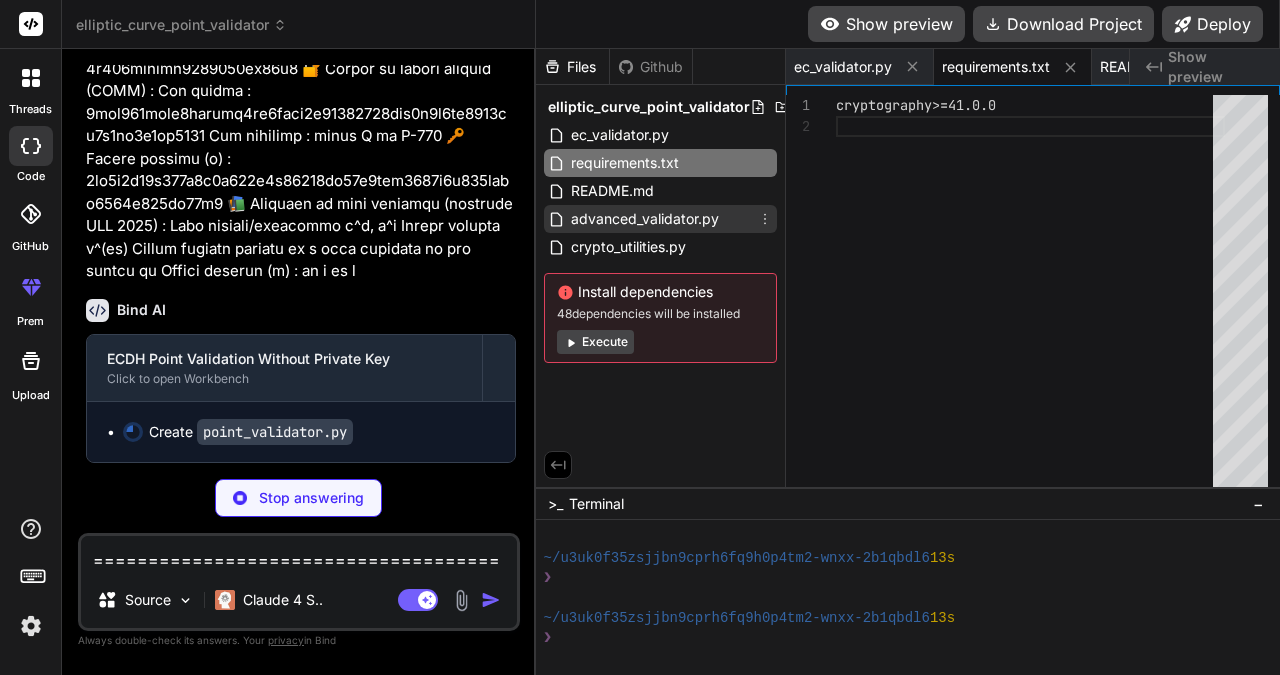 click on "advanced_validator.py" at bounding box center [645, 219] 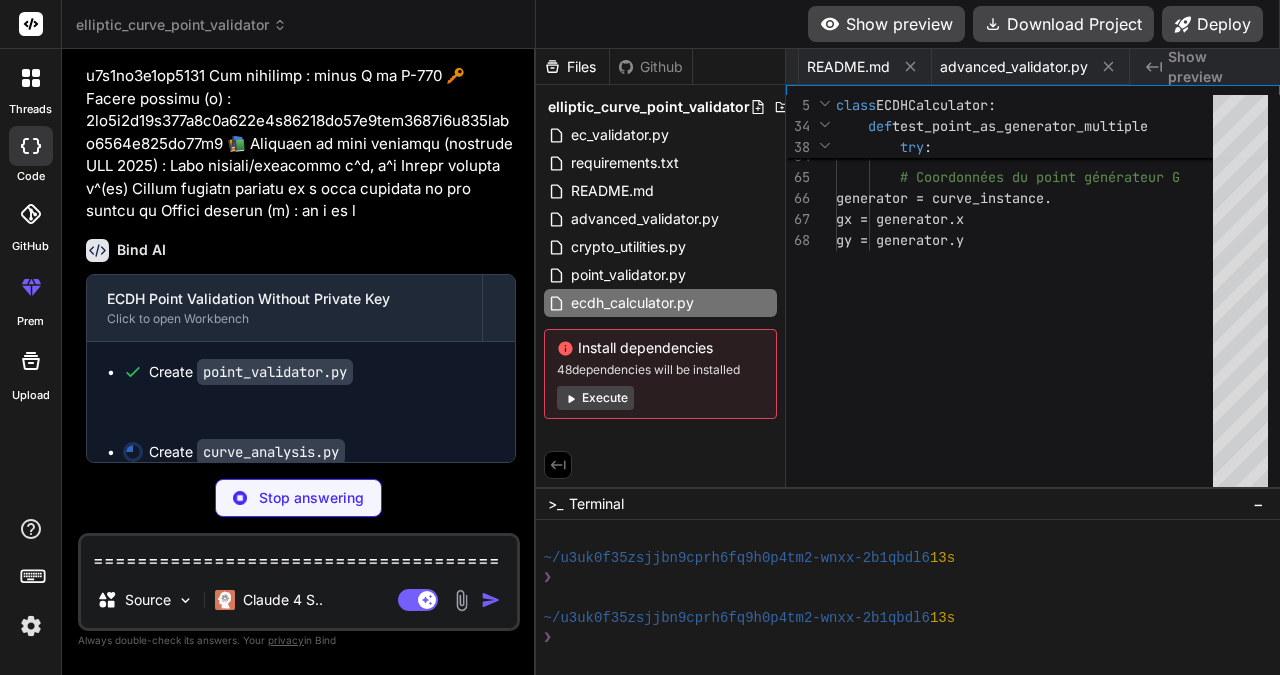 scroll, scrollTop: 0, scrollLeft: 797, axis: horizontal 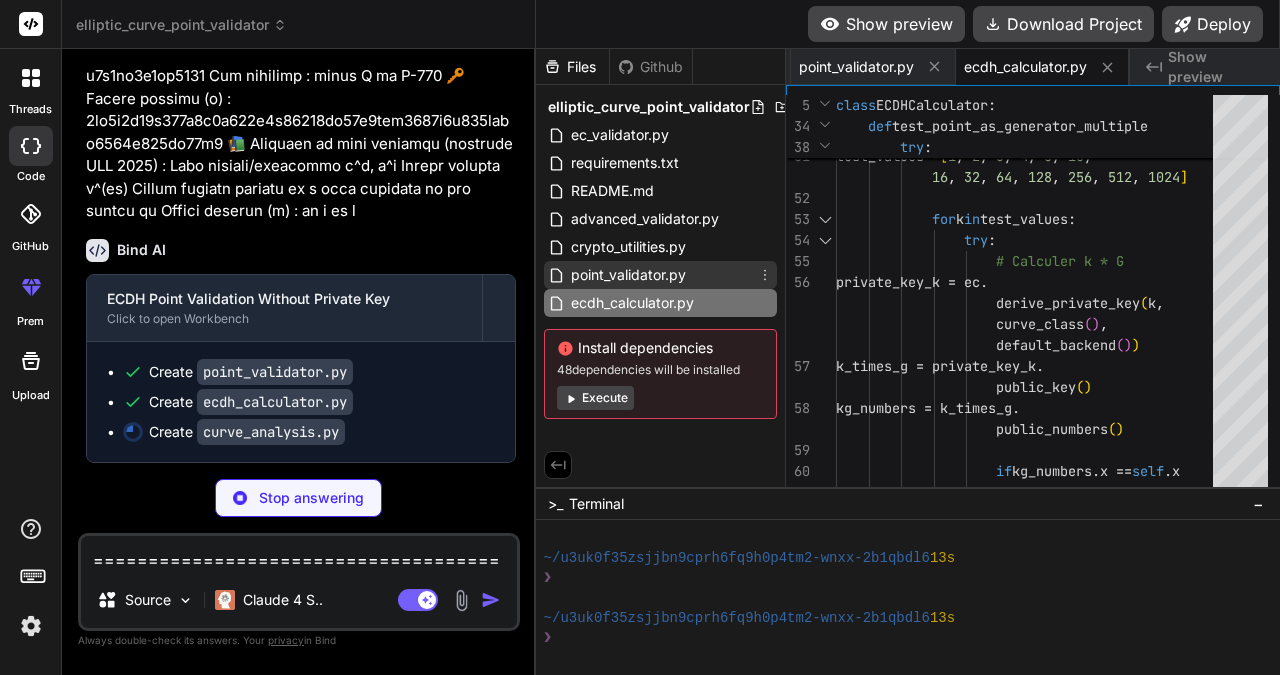 click on "point_validator.py" at bounding box center (628, 275) 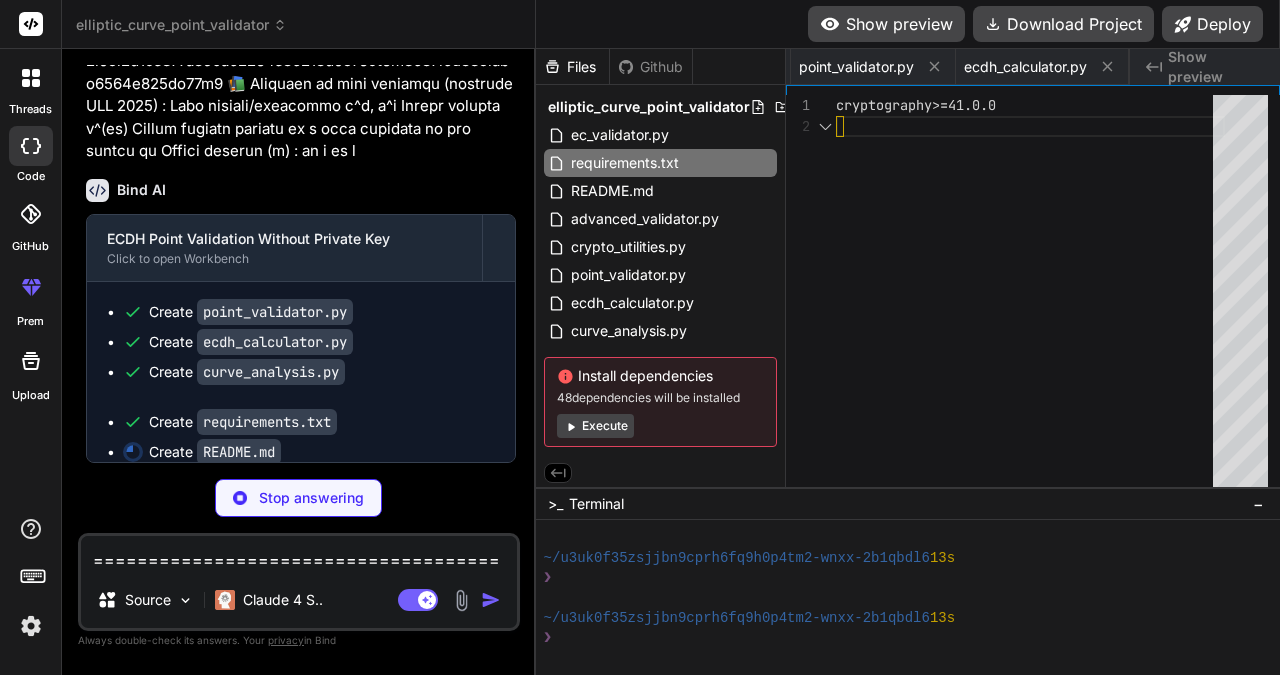 scroll, scrollTop: 0, scrollLeft: 148, axis: horizontal 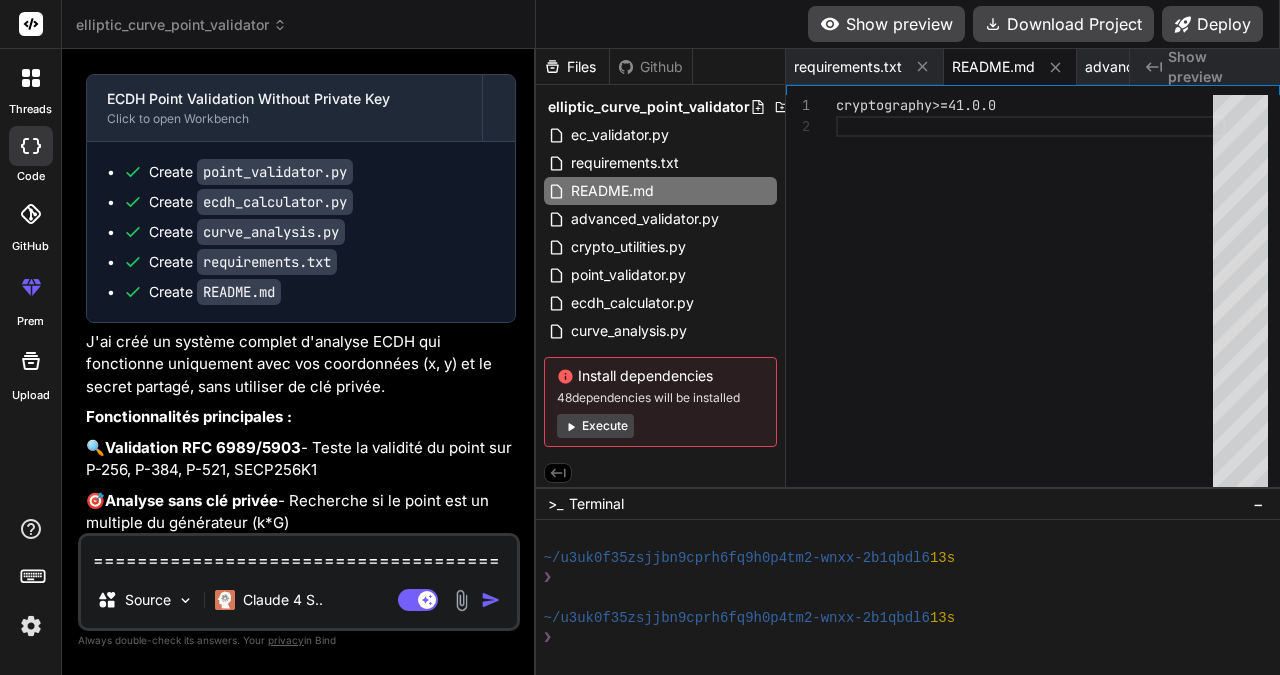 type on "x" 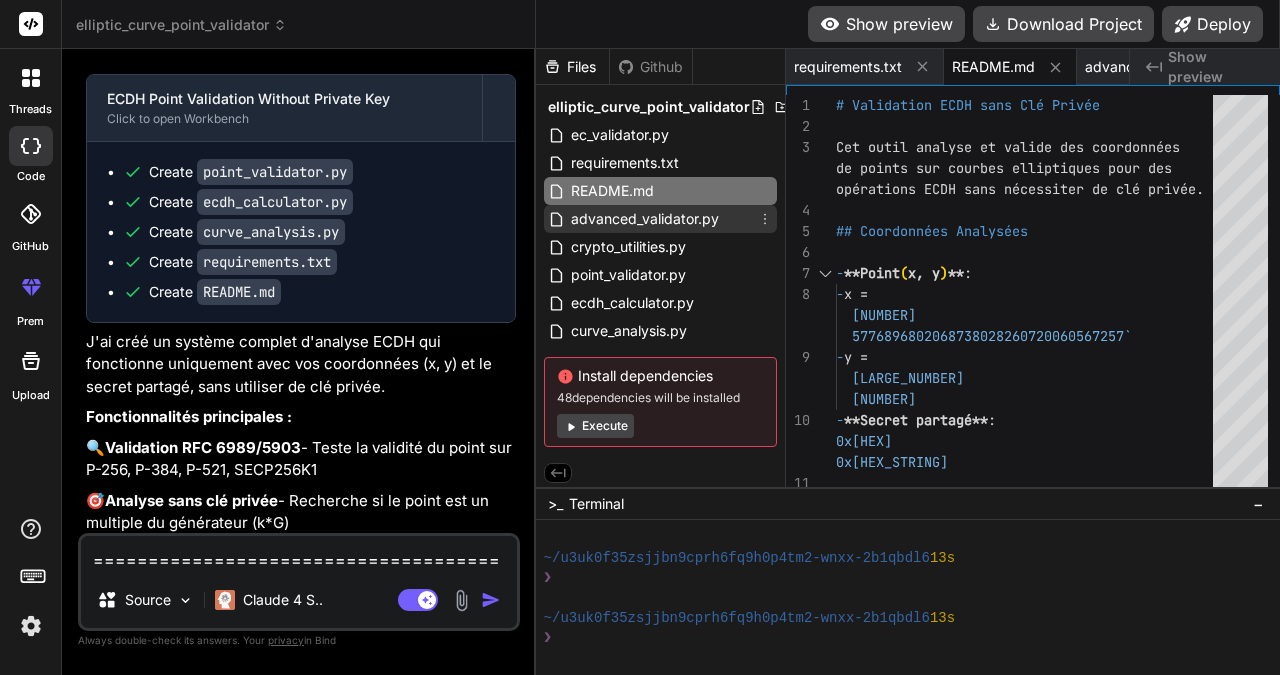 click on "advanced_validator.py" at bounding box center (645, 219) 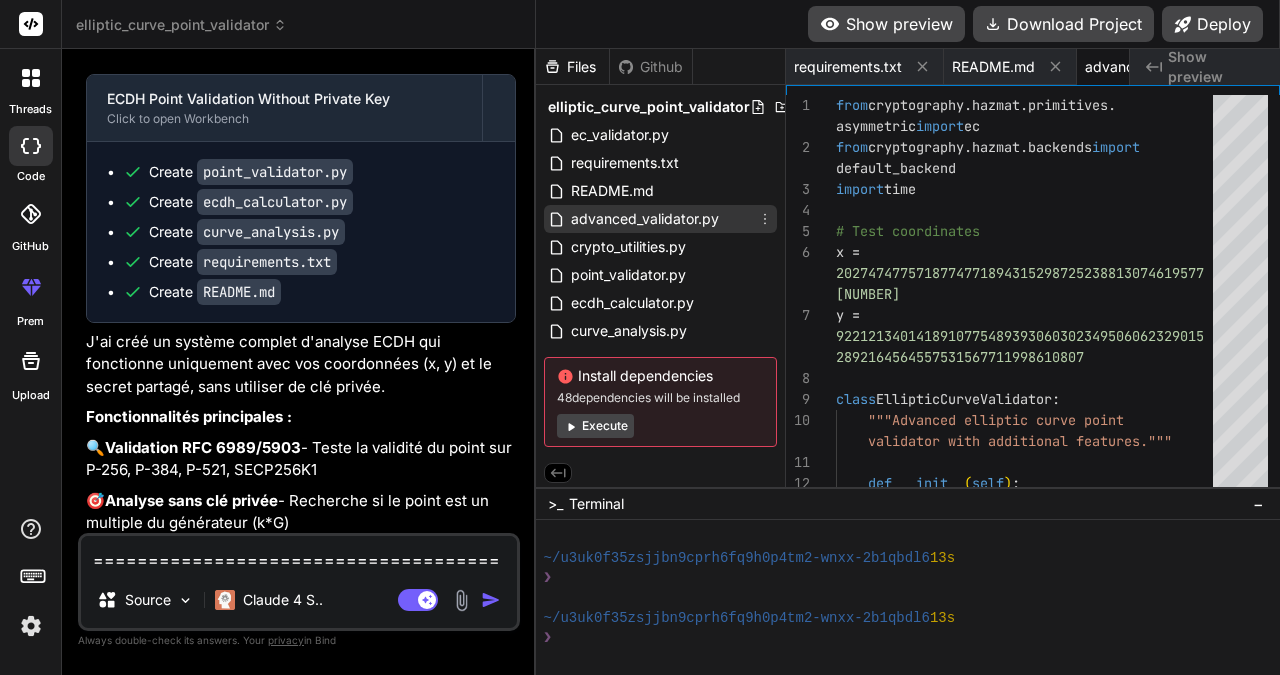 scroll, scrollTop: 0, scrollLeft: 293, axis: horizontal 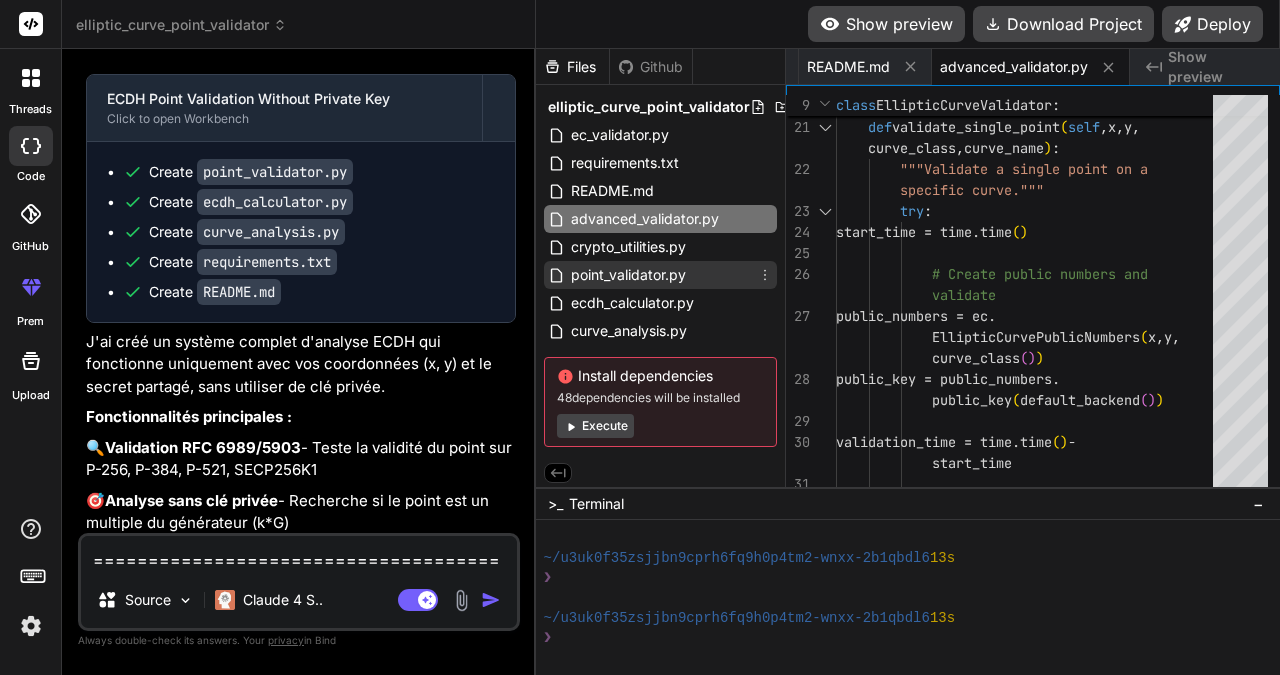 click on "point_validator.py" at bounding box center (628, 275) 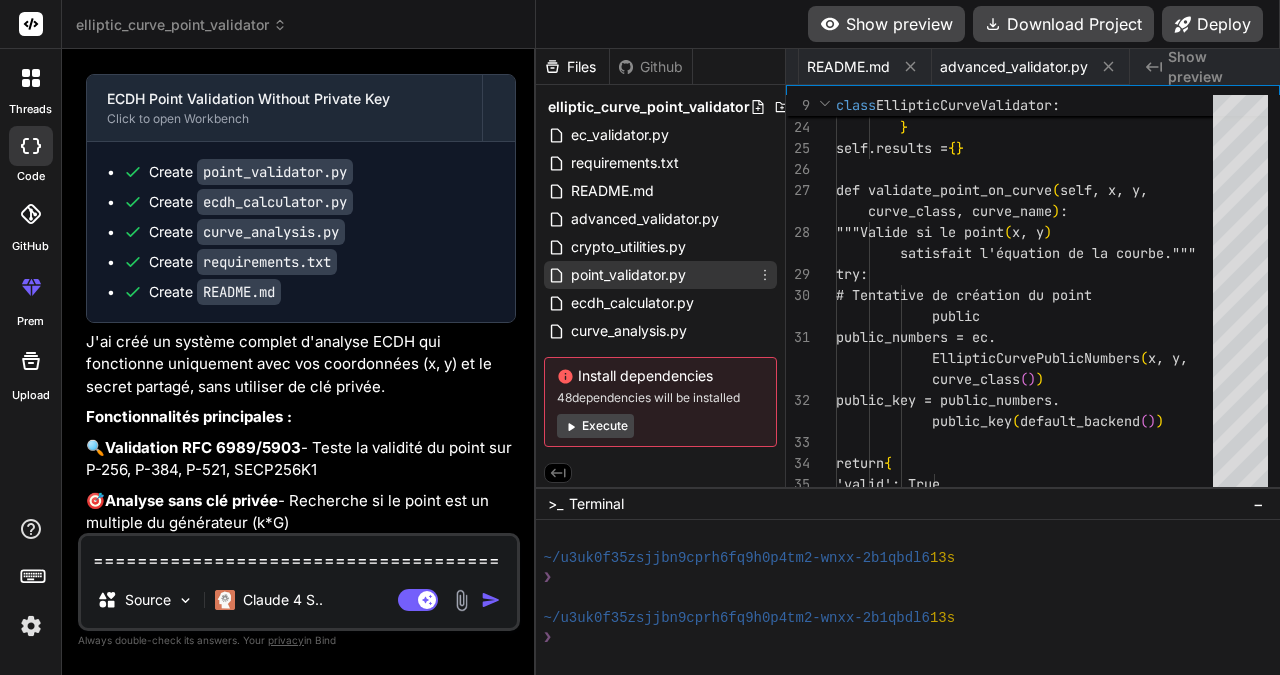 scroll, scrollTop: 0, scrollLeft: 623, axis: horizontal 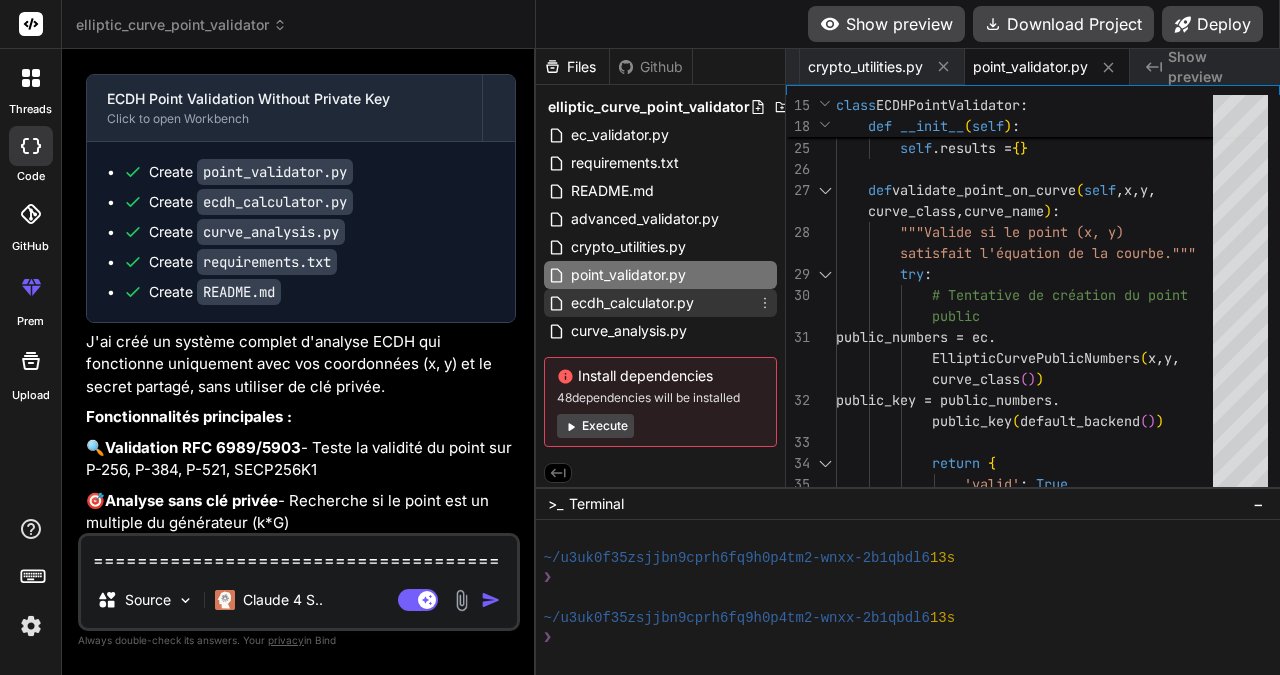 click on "ecdh_calculator.py" at bounding box center [632, 303] 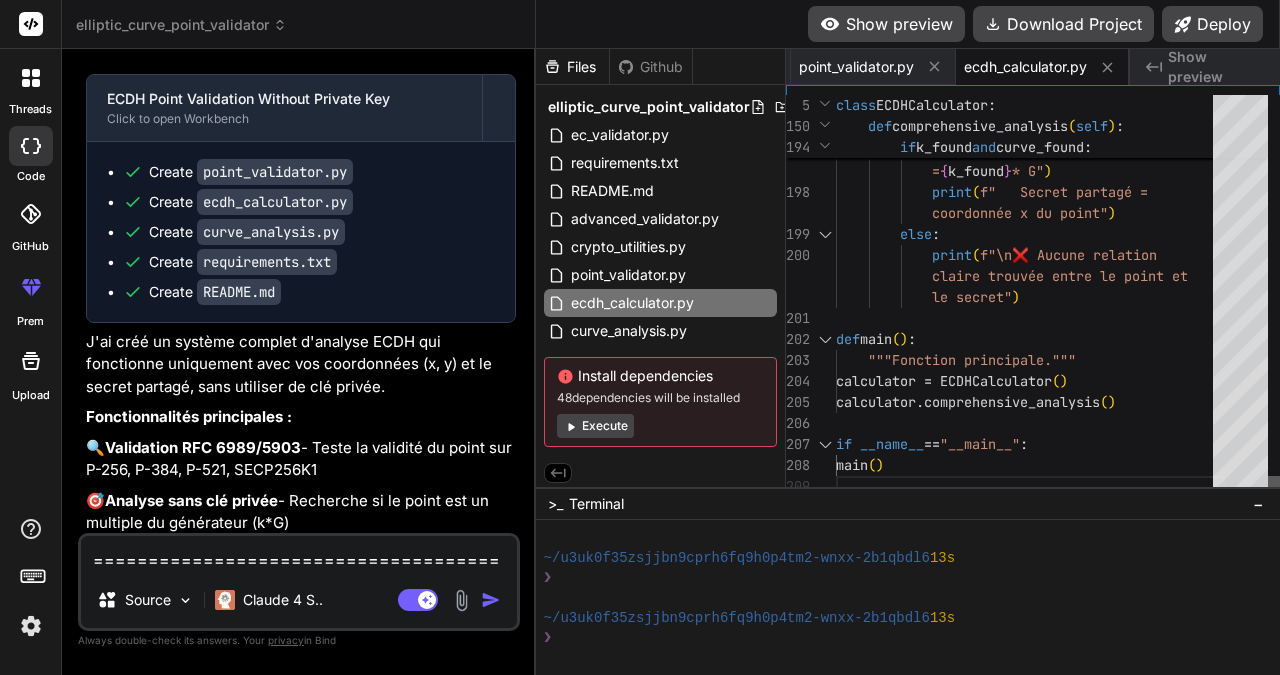 click at bounding box center (1274, 486) 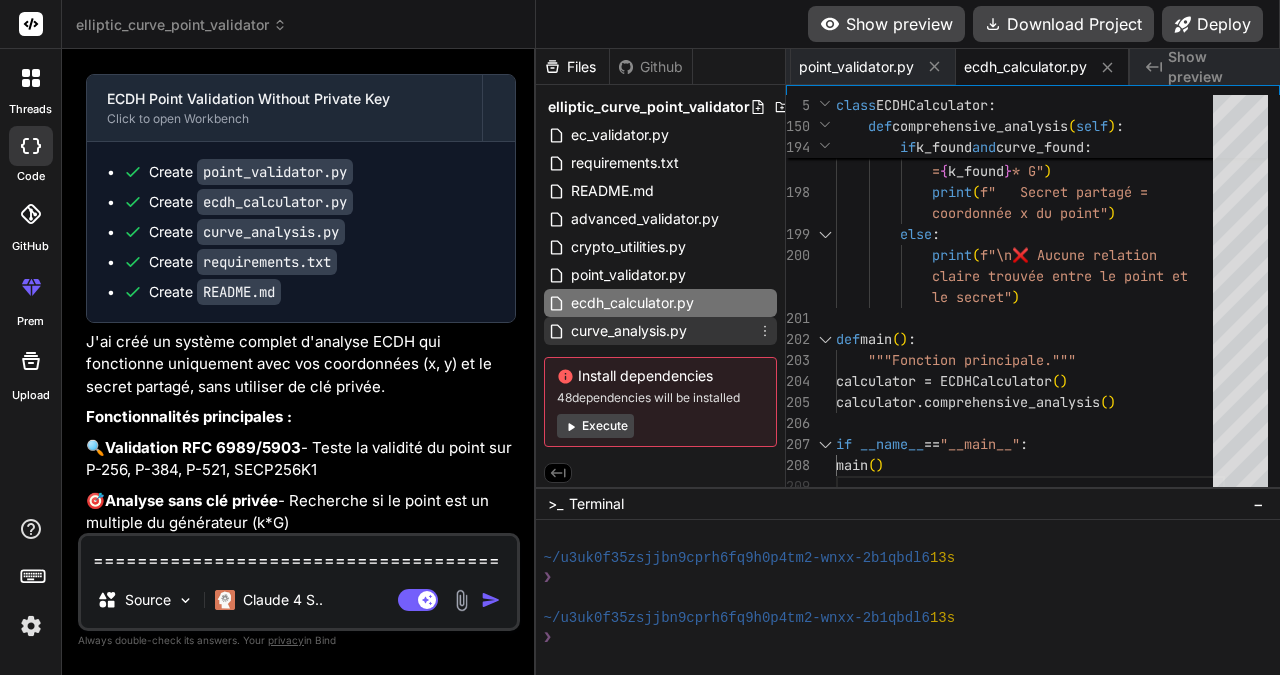 click on "curve_analysis.py" at bounding box center (629, 331) 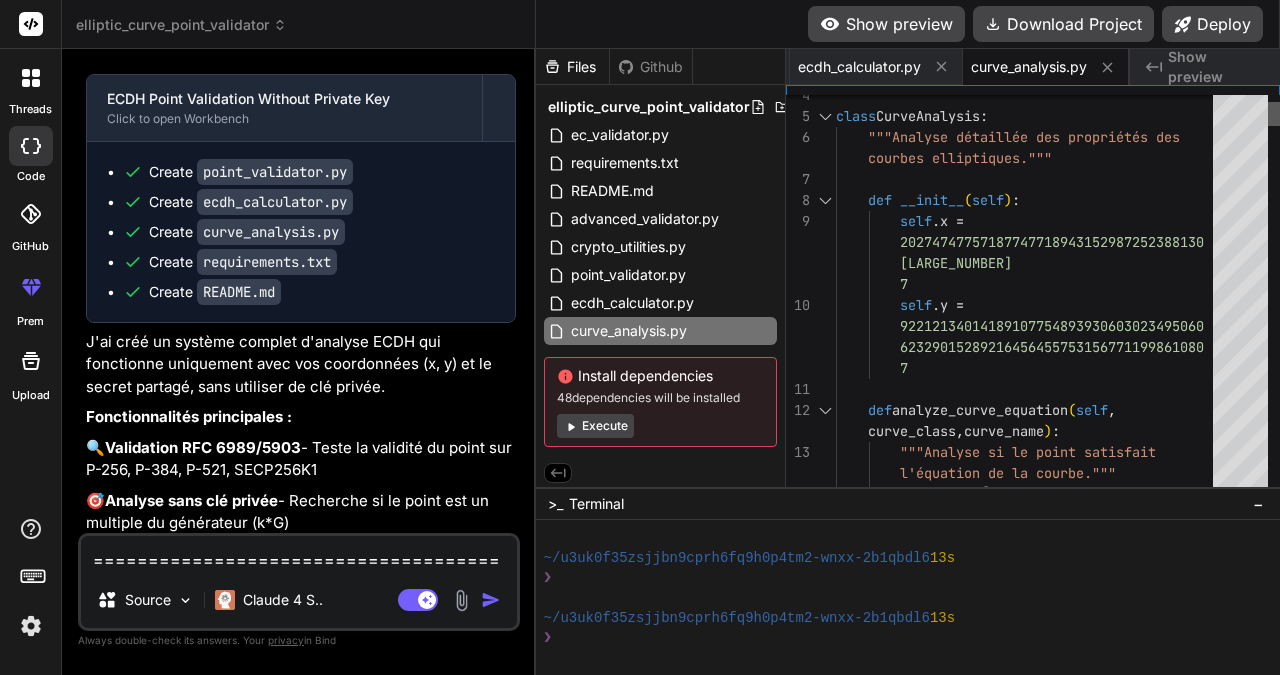 click at bounding box center [1274, 114] 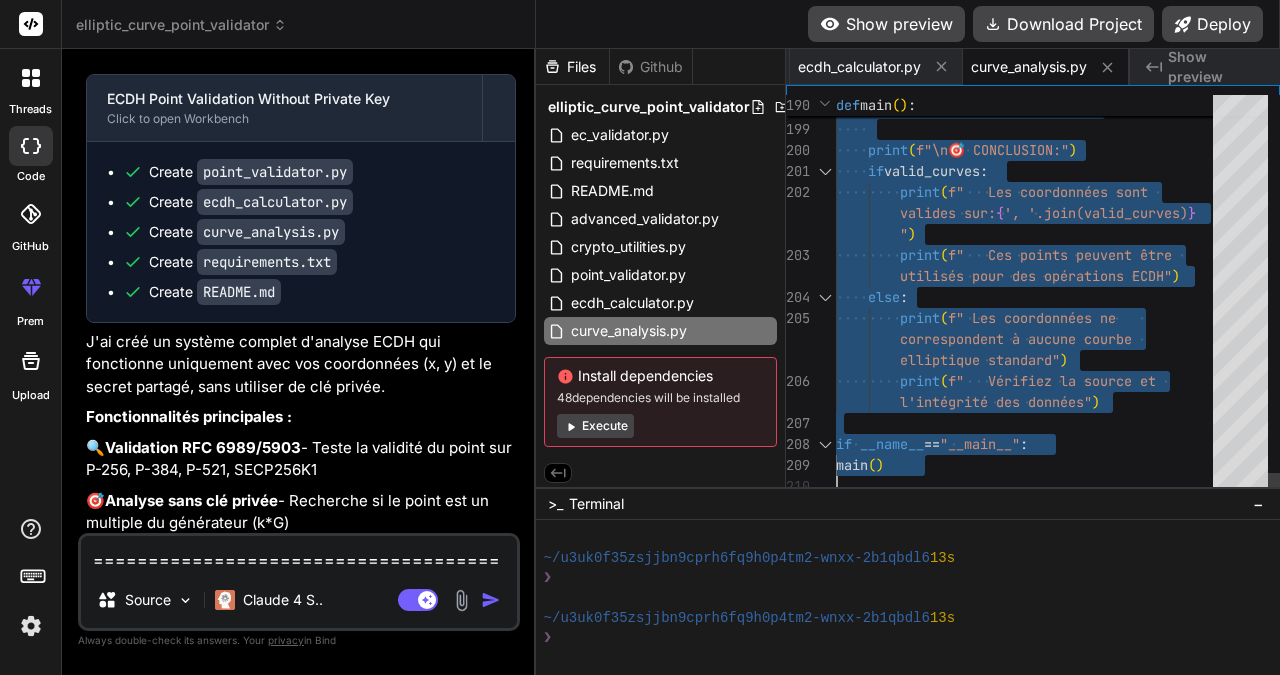 drag, startPoint x: 843, startPoint y: 113, endPoint x: 997, endPoint y: 490, distance: 407.24072 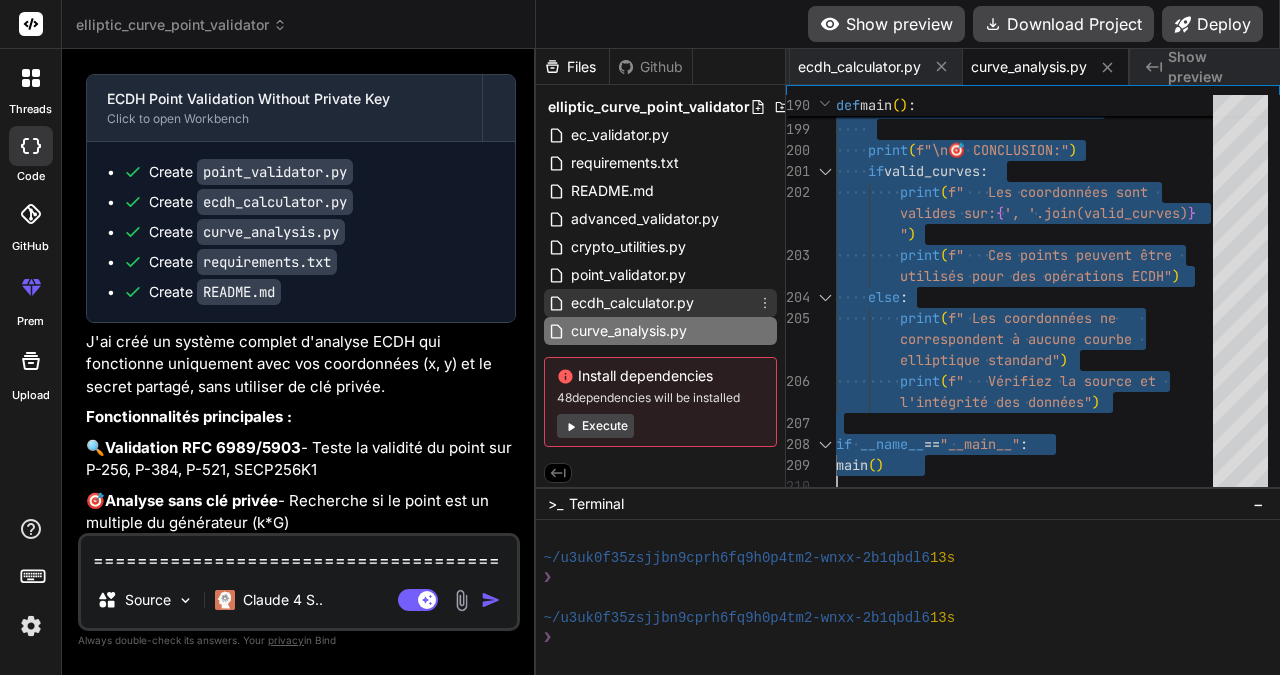 click on "ecdh_calculator.py" at bounding box center [632, 303] 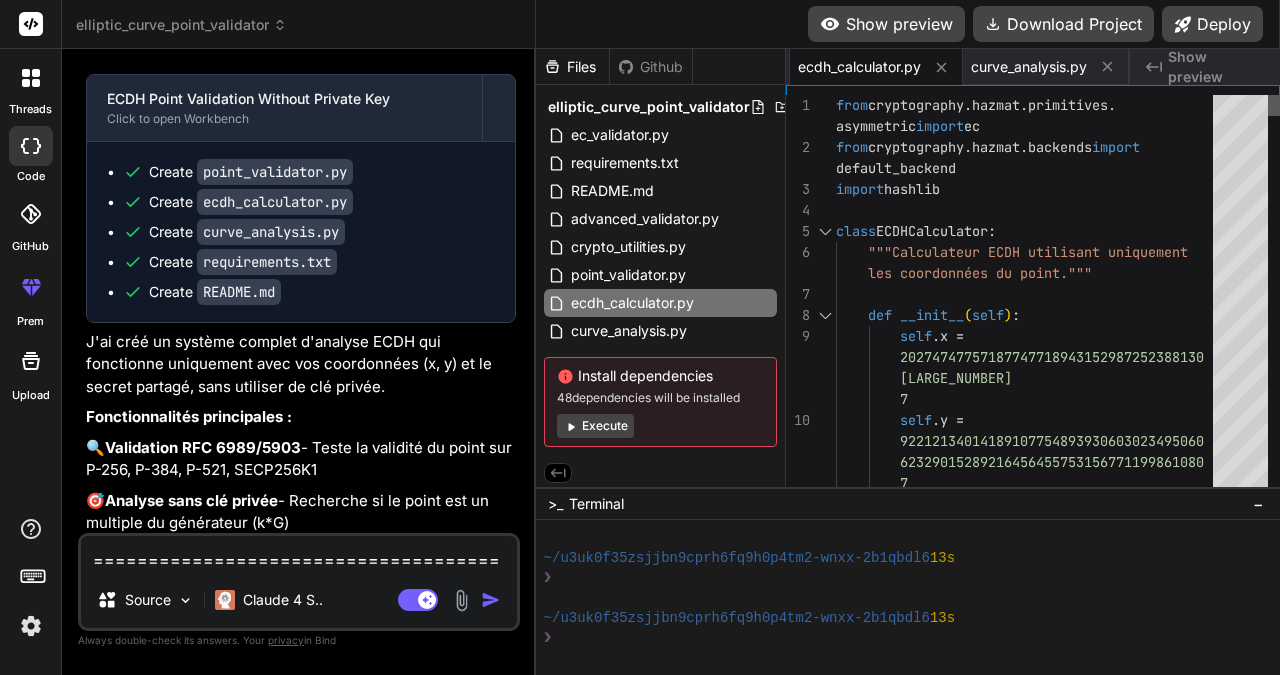 click at bounding box center [1274, 105] 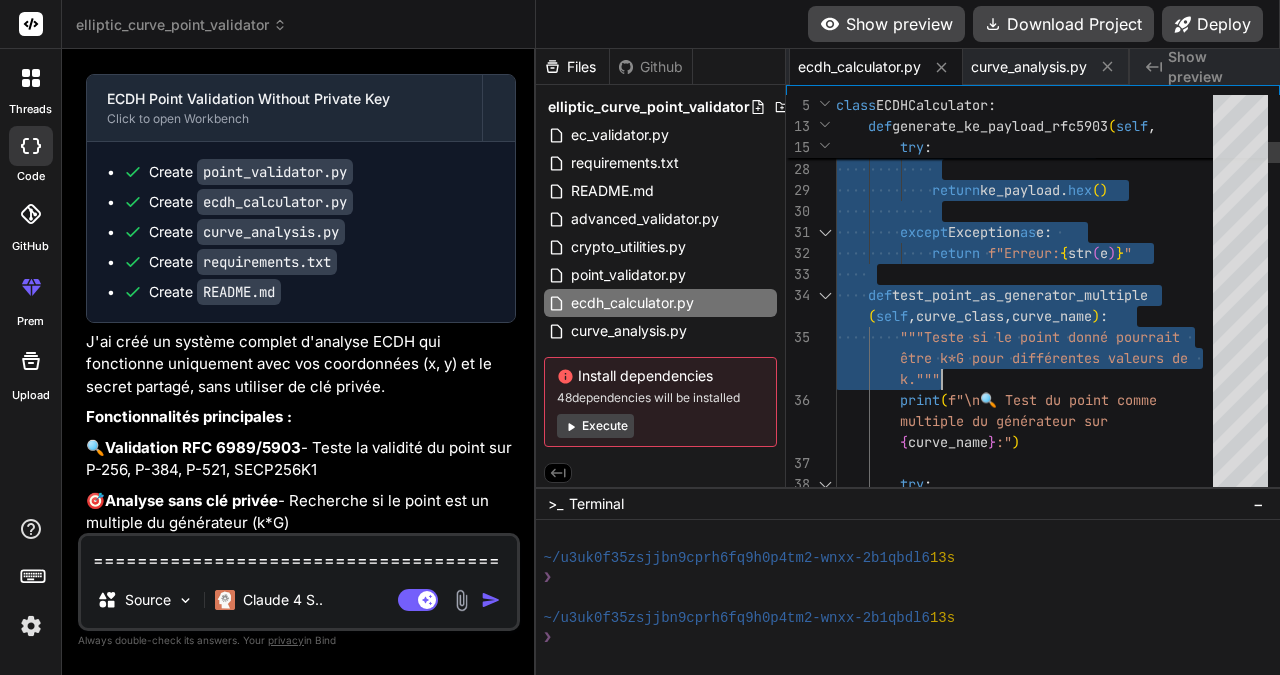 drag, startPoint x: 838, startPoint y: 109, endPoint x: 1037, endPoint y: 271, distance: 256.6028 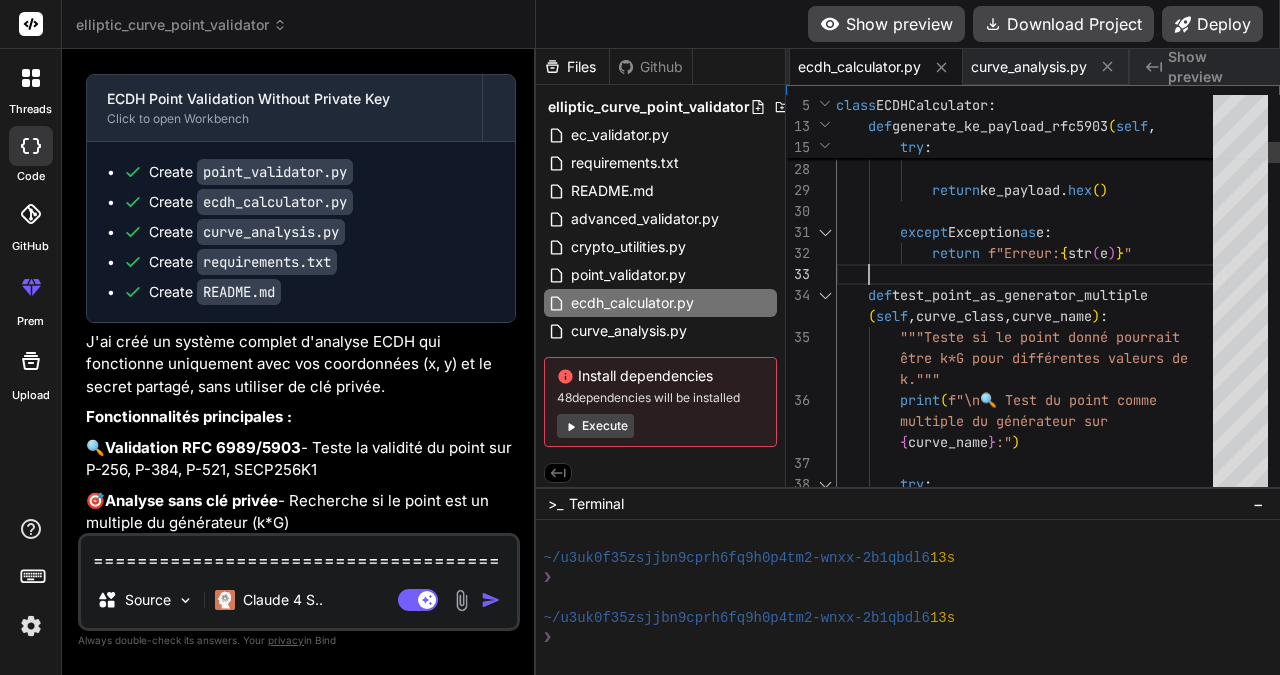 click on "def  test_point_as_generator_multiple      ( self ,  curve_class ,  curve_name ) :          """Teste si le point donné pourrait           être k*G pour différentes valeurs de           k."""          print ( f"\n🔍 Test du point comme           multiple du générateur sur           { curve_name } :" )          try :              # Créer le point donné              return   f"Erreur:  { str ( e ) } "                   return  ke_payload. hex ( )                       except  Exception  as  e :              gx_bytes + gy_bytes                           # Format: 0x04 || Gx || Gy             ke_payload = bytes ( [ 0x04 ] )  +" at bounding box center [1030, 3015] 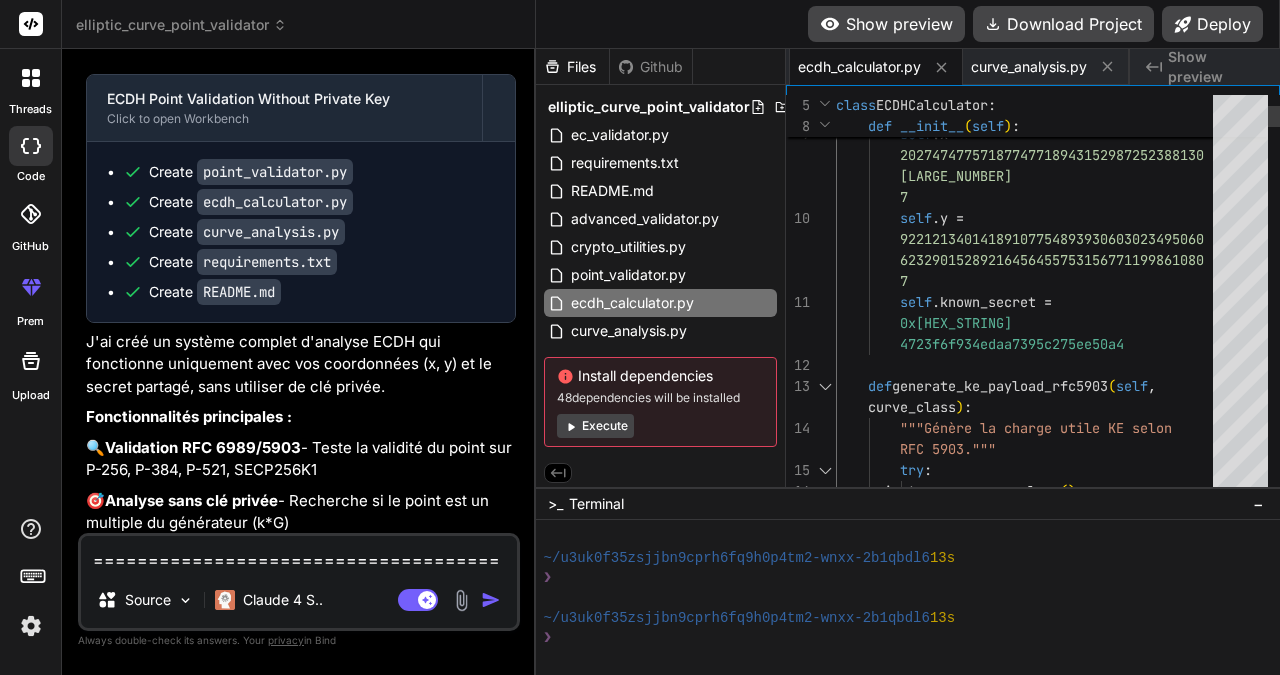 click on "self.x = 20274747757187747718943152987252388130746195776896802068738028260720060567257
self.y = 7
def __init__(self):
self.x =" at bounding box center (1030, 3715) 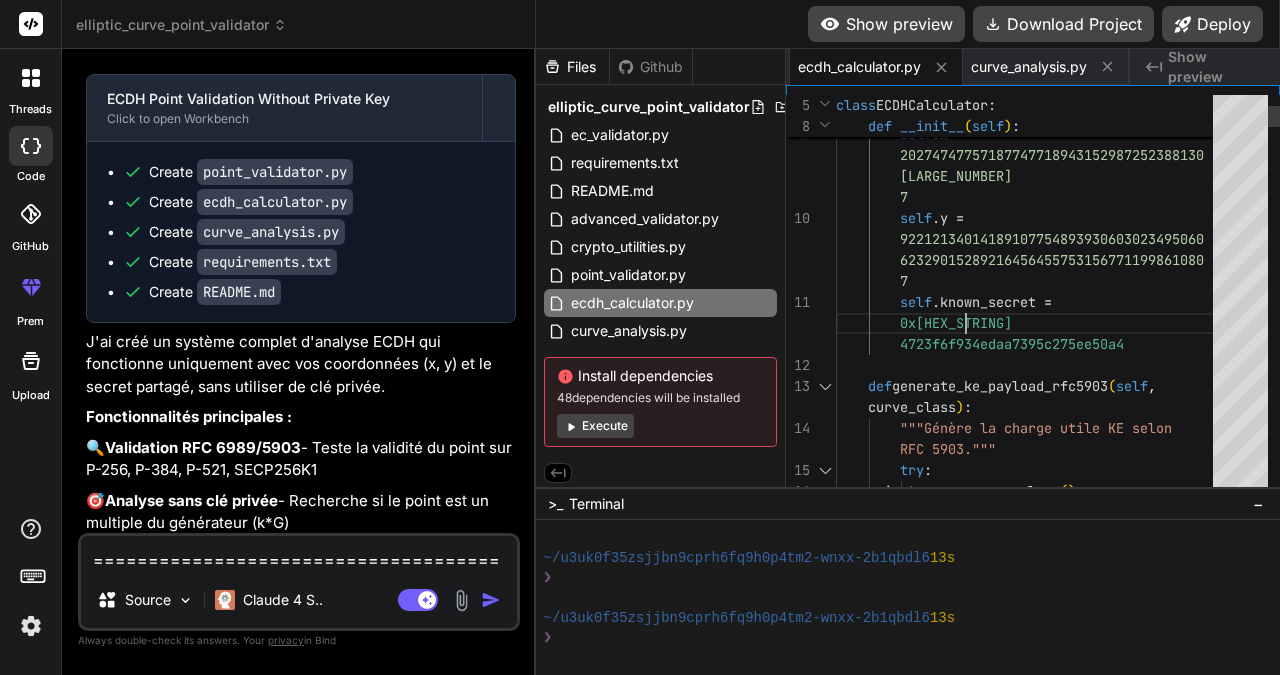 click on "self.x = 20274747757187747718943152987252388130746195776896802068738028260720060567257
self.y = 7
def __init__(self):
self.x =" at bounding box center (1030, 3715) 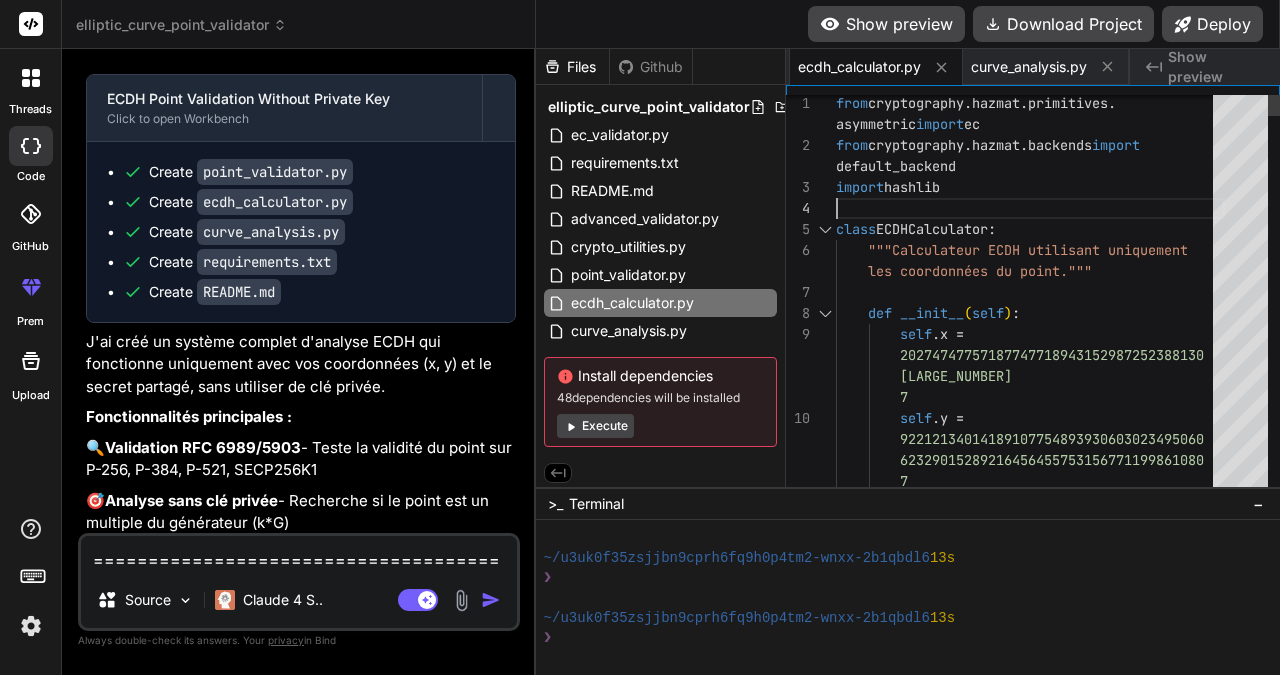 click on "self.known_secret = 92212134014189107754893930603023495060623290152892164564557531567711998610807
self.y = 20274747757187747718943152987252388130746195776896802068738028260720060567257
def __init__(self):
self.x =
"""Calculateur ECDH utilisant uniquement
les coordonnées du point.""" import hashlib
class ECDHCalculator:
from cryptography.hazmat.backends import default_backend
from cryptography.hazmat.primitives.asymmetric import ec" at bounding box center [1030, 3915] 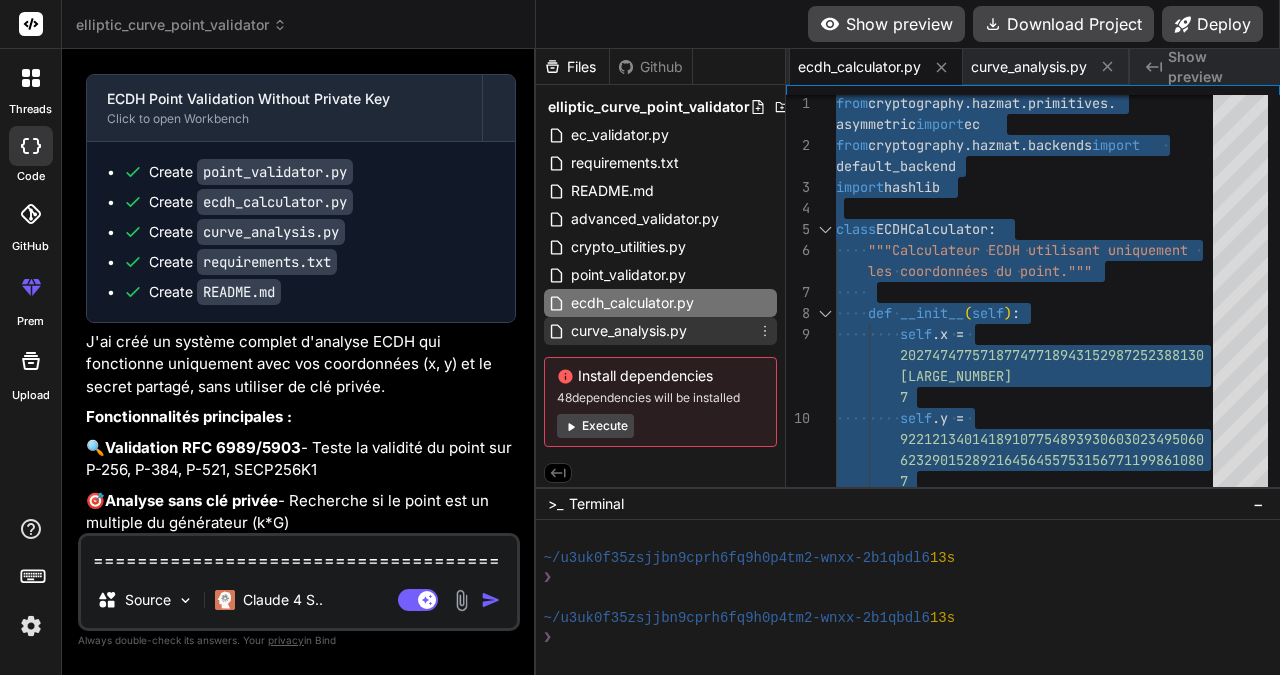 click on "curve_analysis.py" at bounding box center (629, 331) 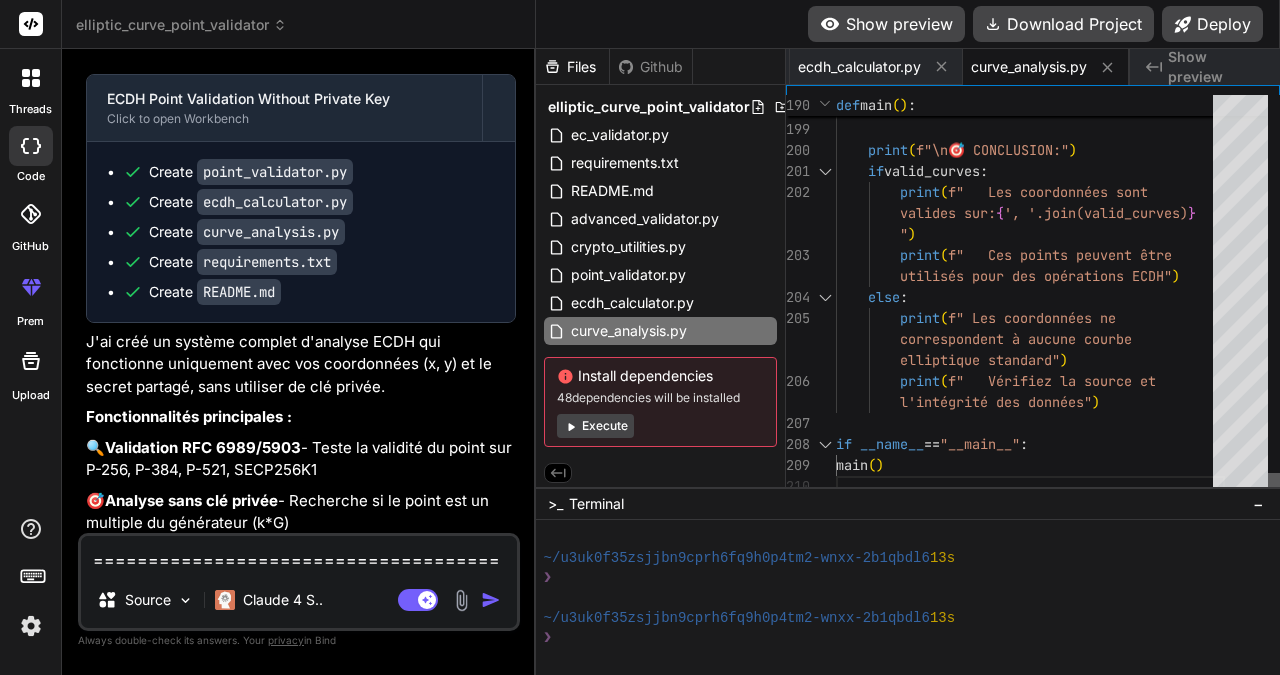 click at bounding box center (1274, 485) 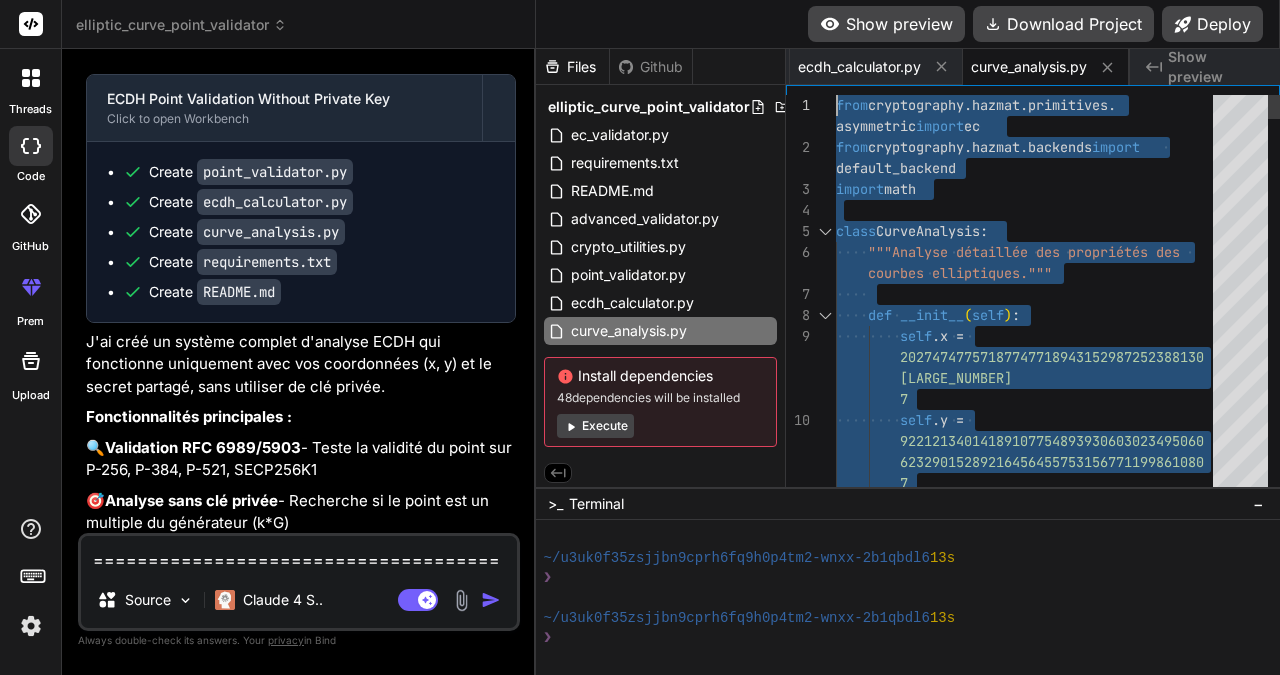 drag, startPoint x: 966, startPoint y: 470, endPoint x: 833, endPoint y: 105, distance: 388.4765 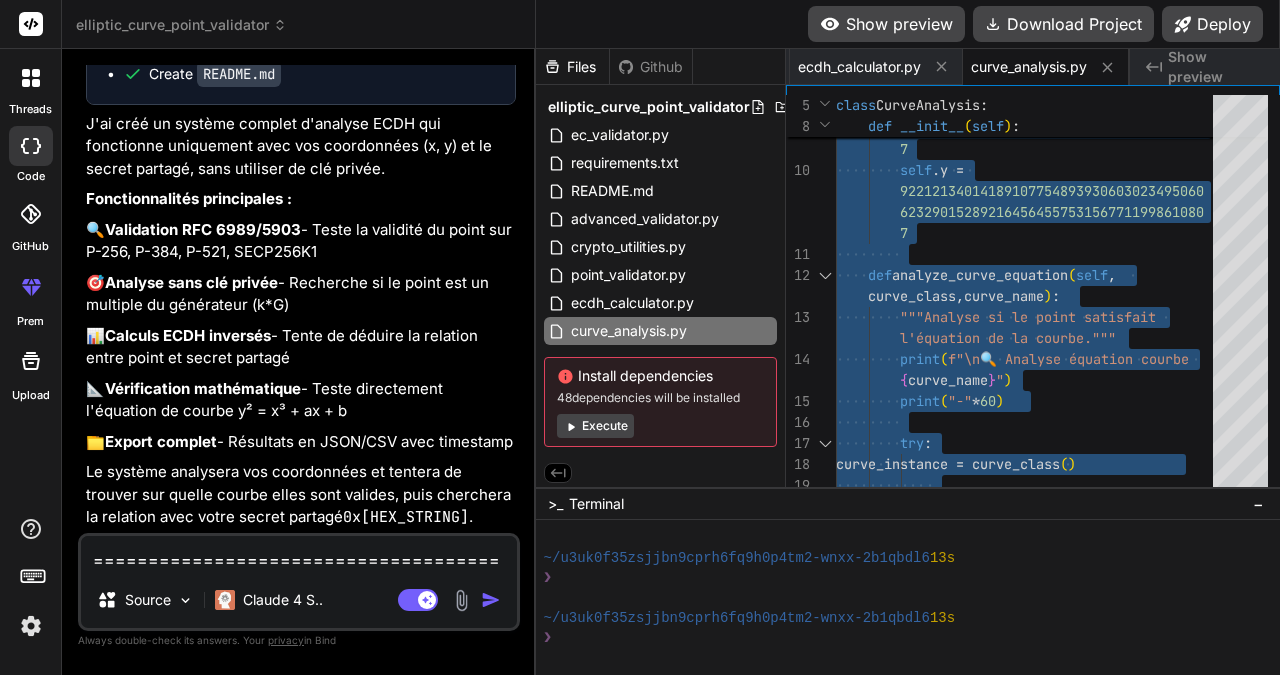 scroll, scrollTop: 5407, scrollLeft: 0, axis: vertical 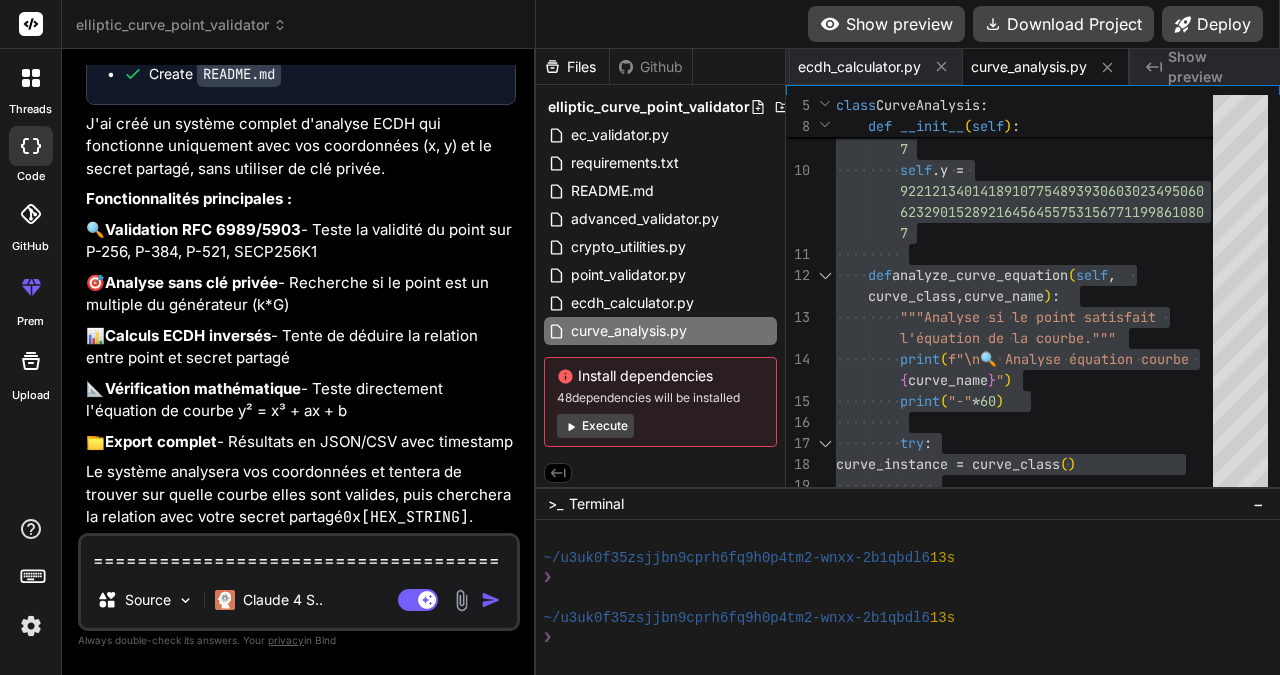click at bounding box center [299, 554] 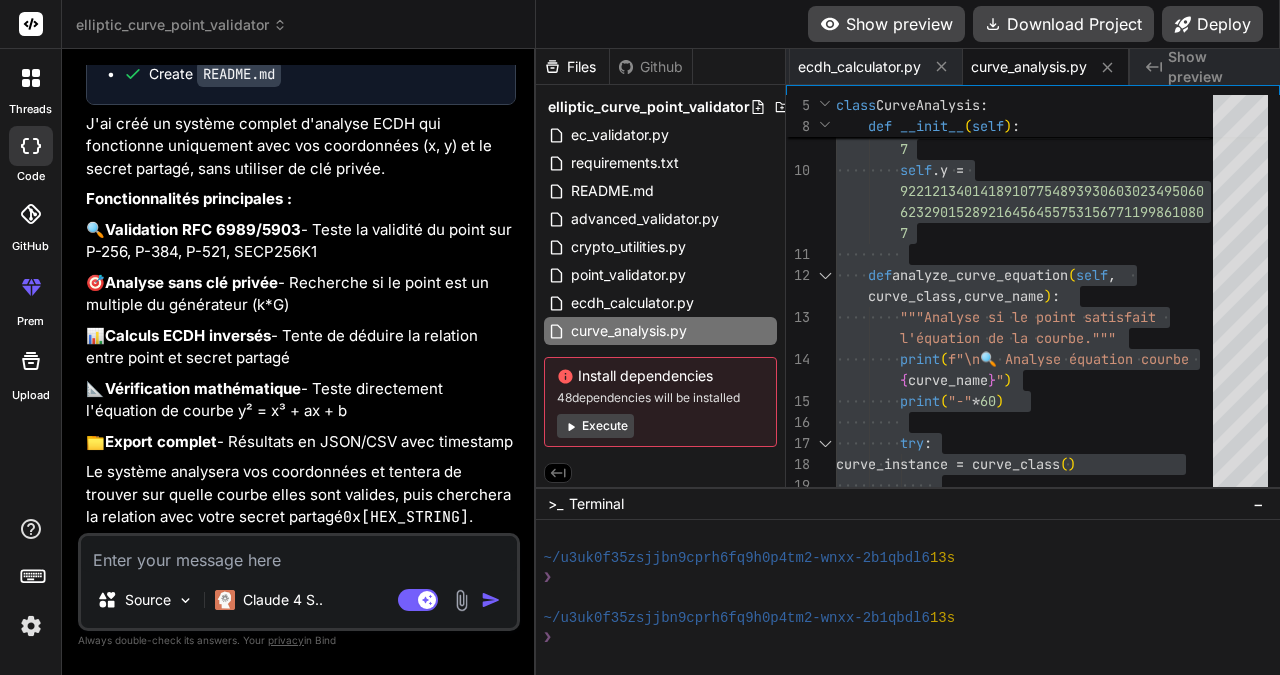 type on "t" 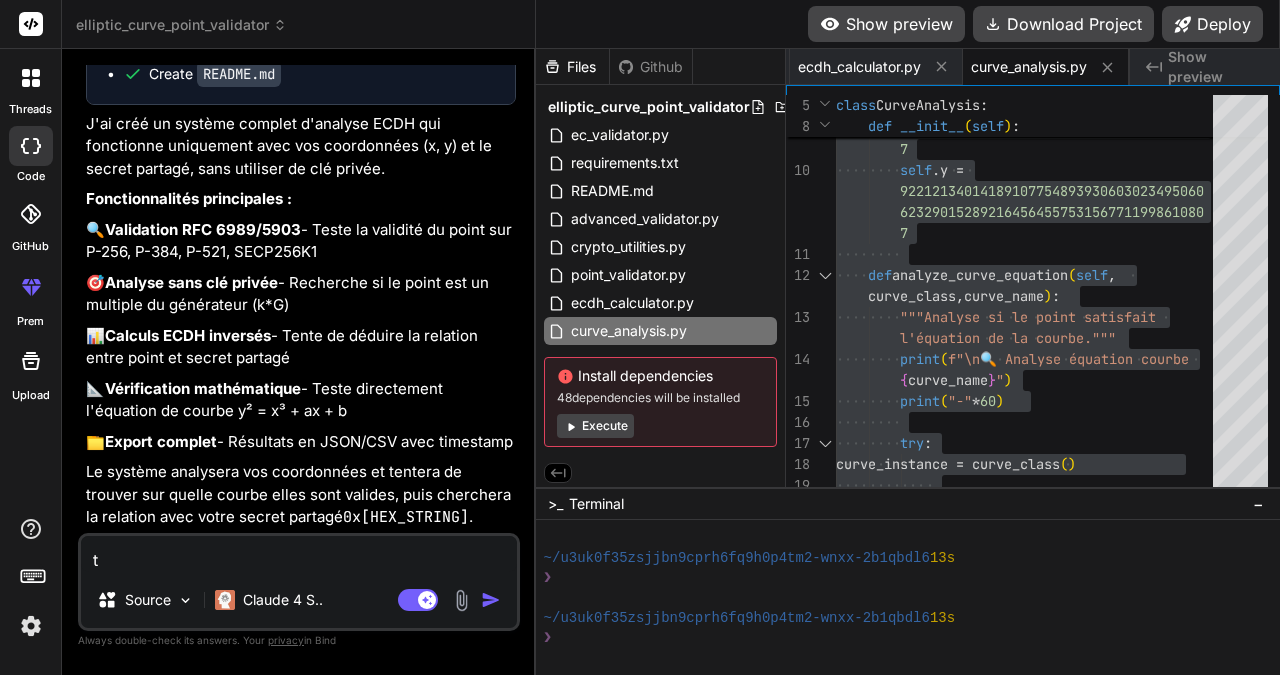 type on "x" 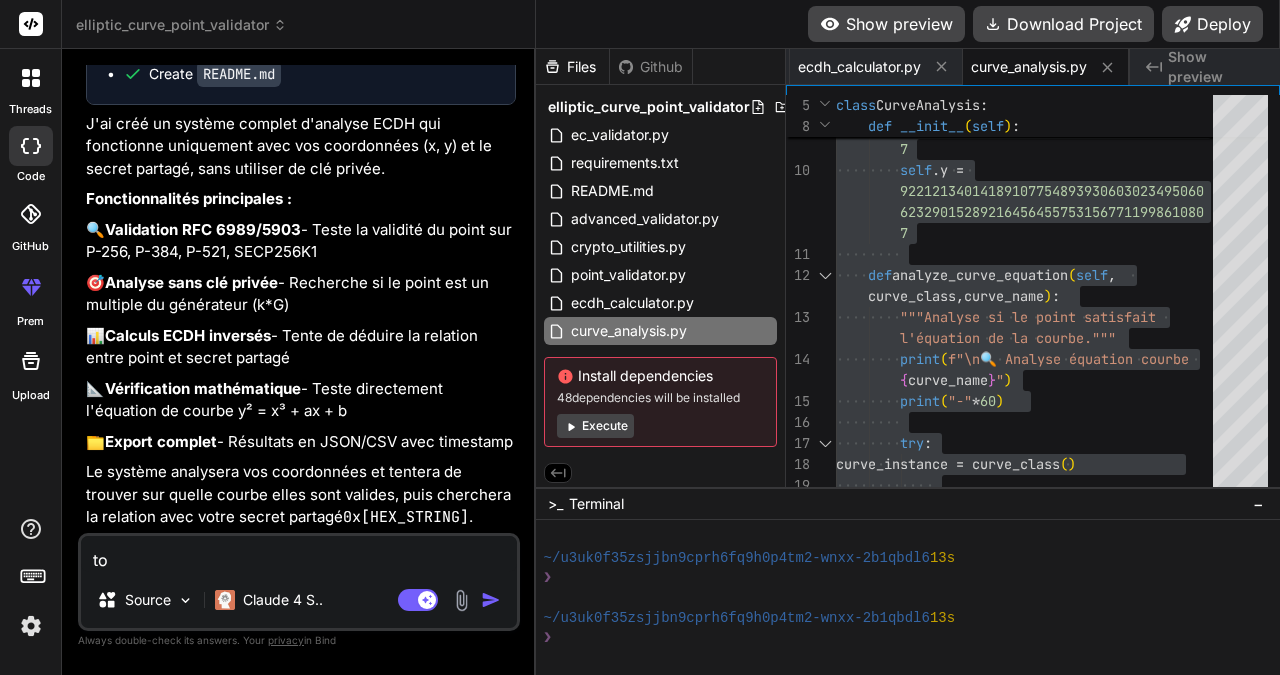 type on "tou" 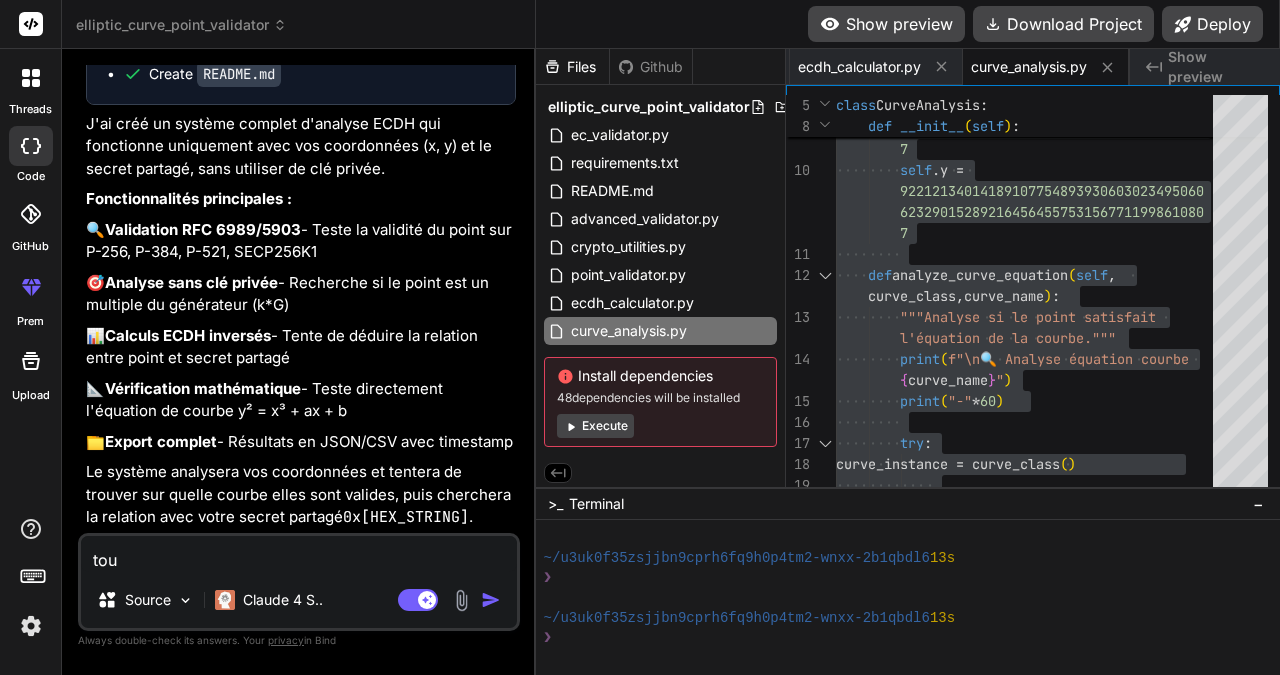 type on "tou" 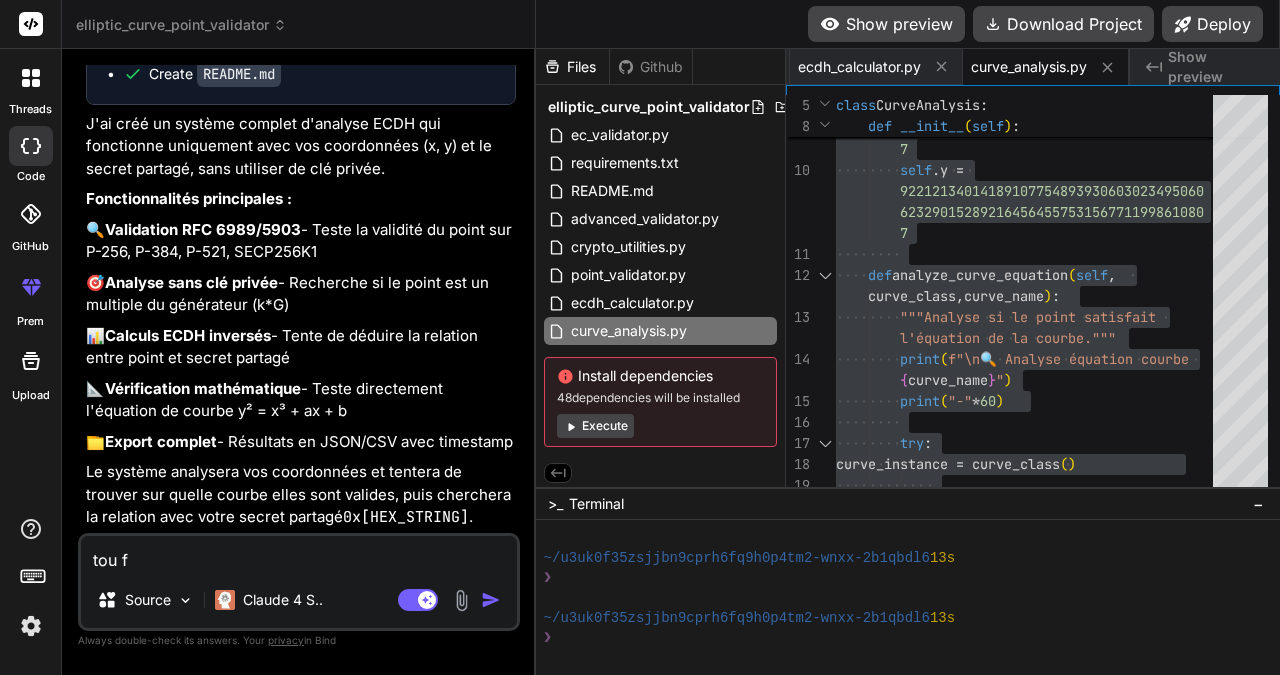 type on "tou fo" 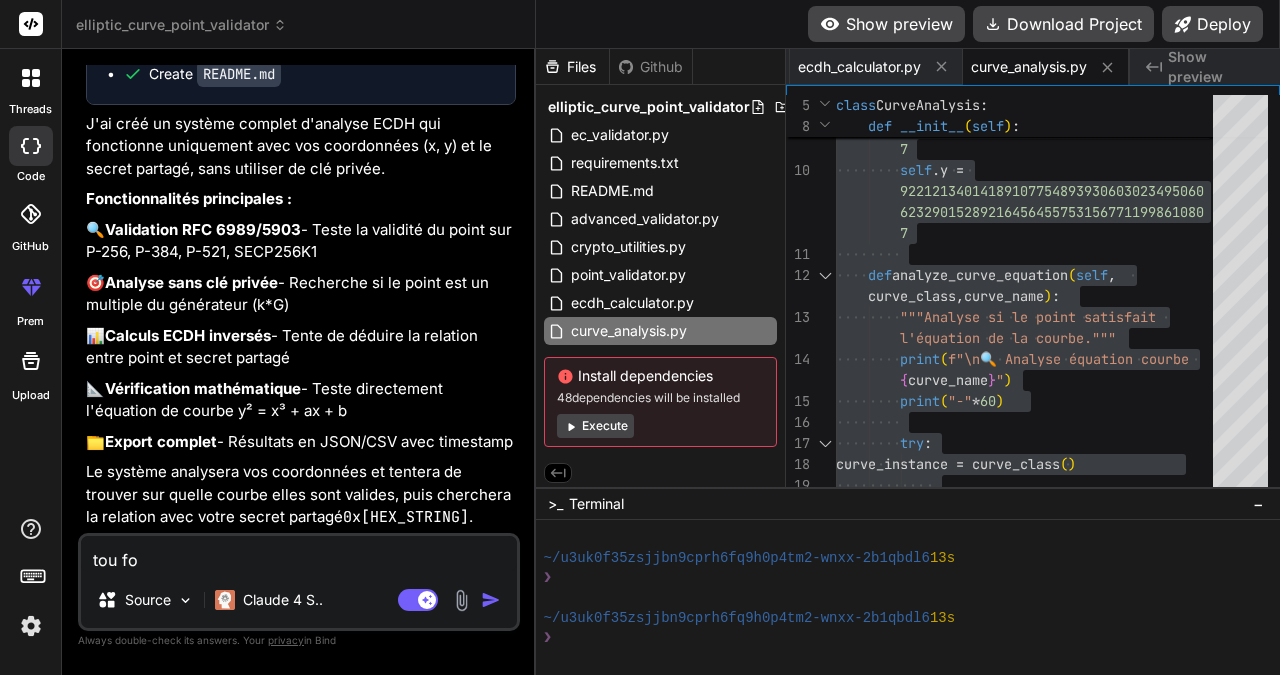 type on "tou fou" 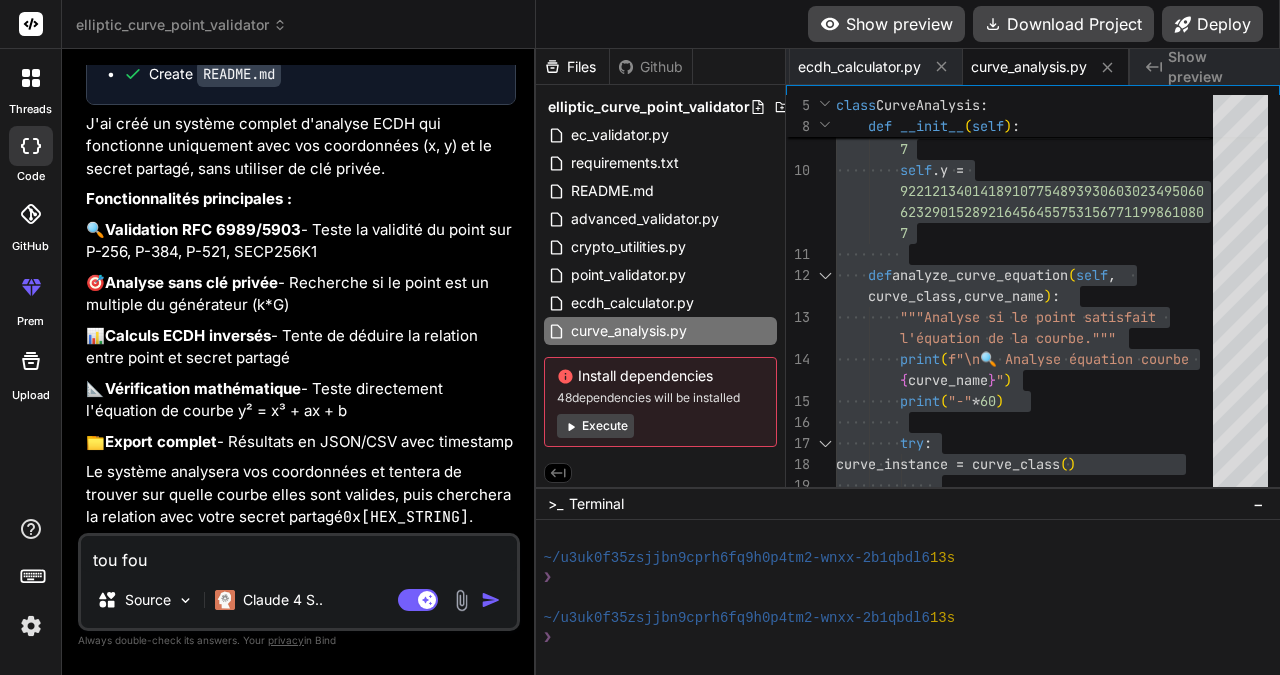 type on "tou fout" 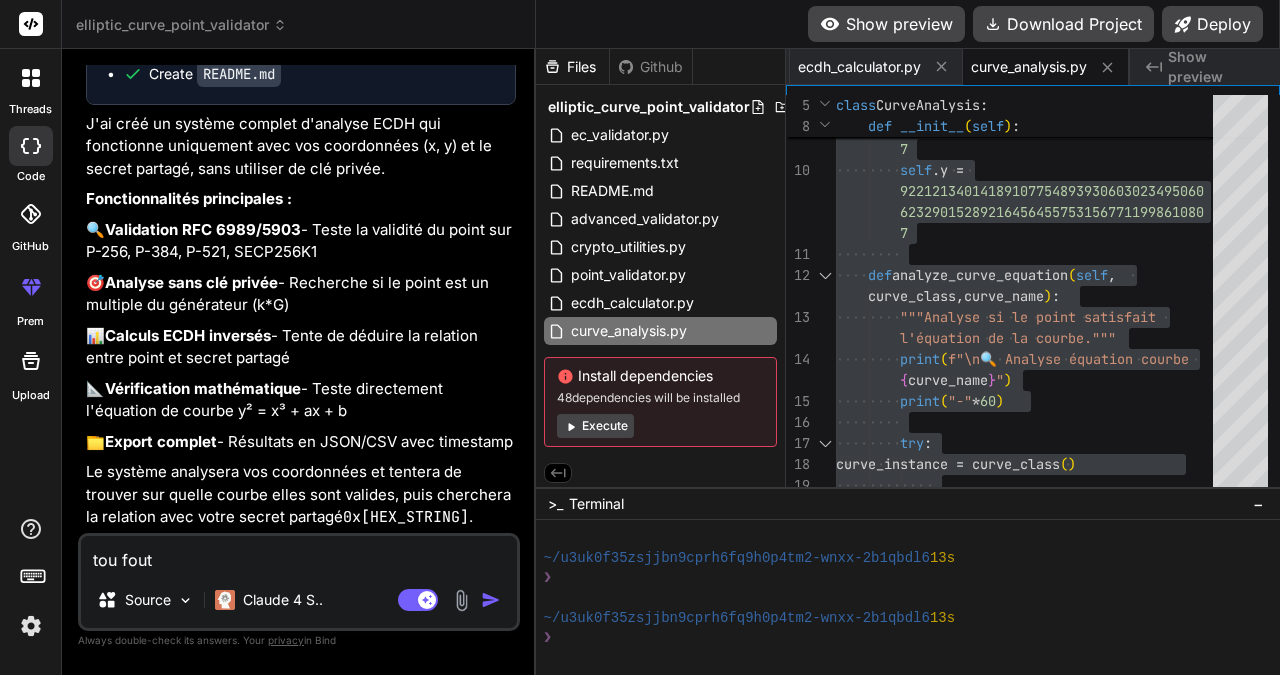 type on "tou fout" 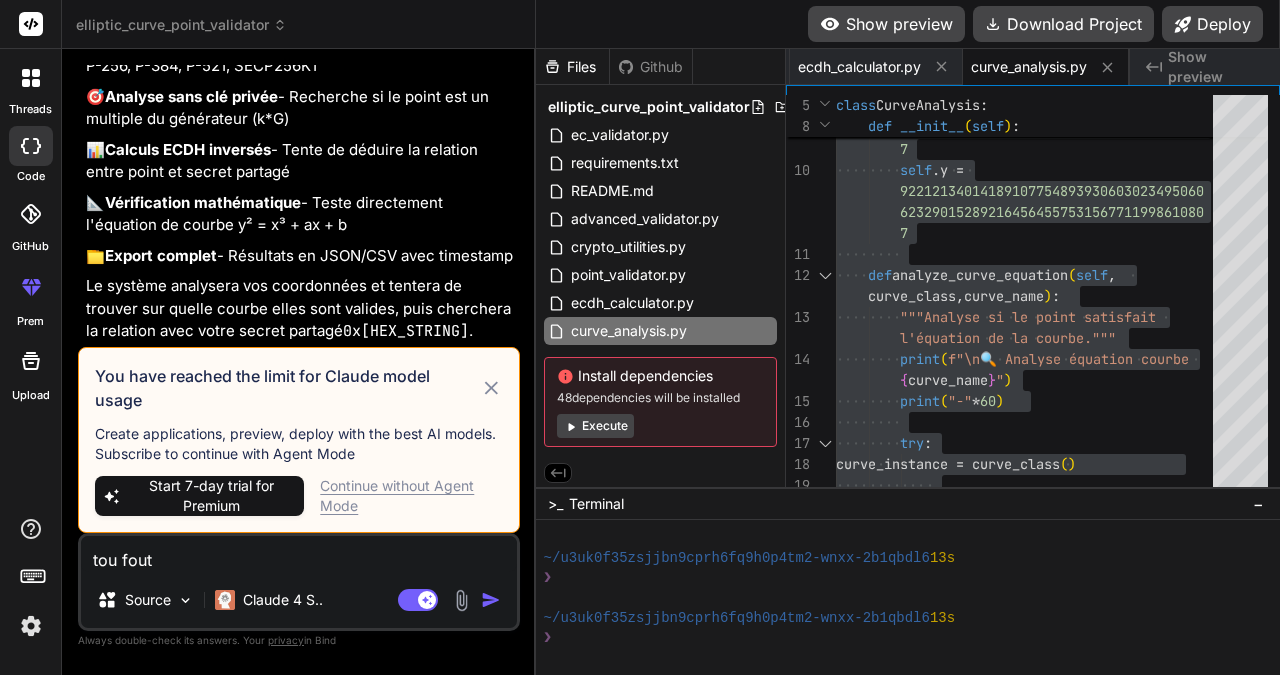 type on "tou fout" 